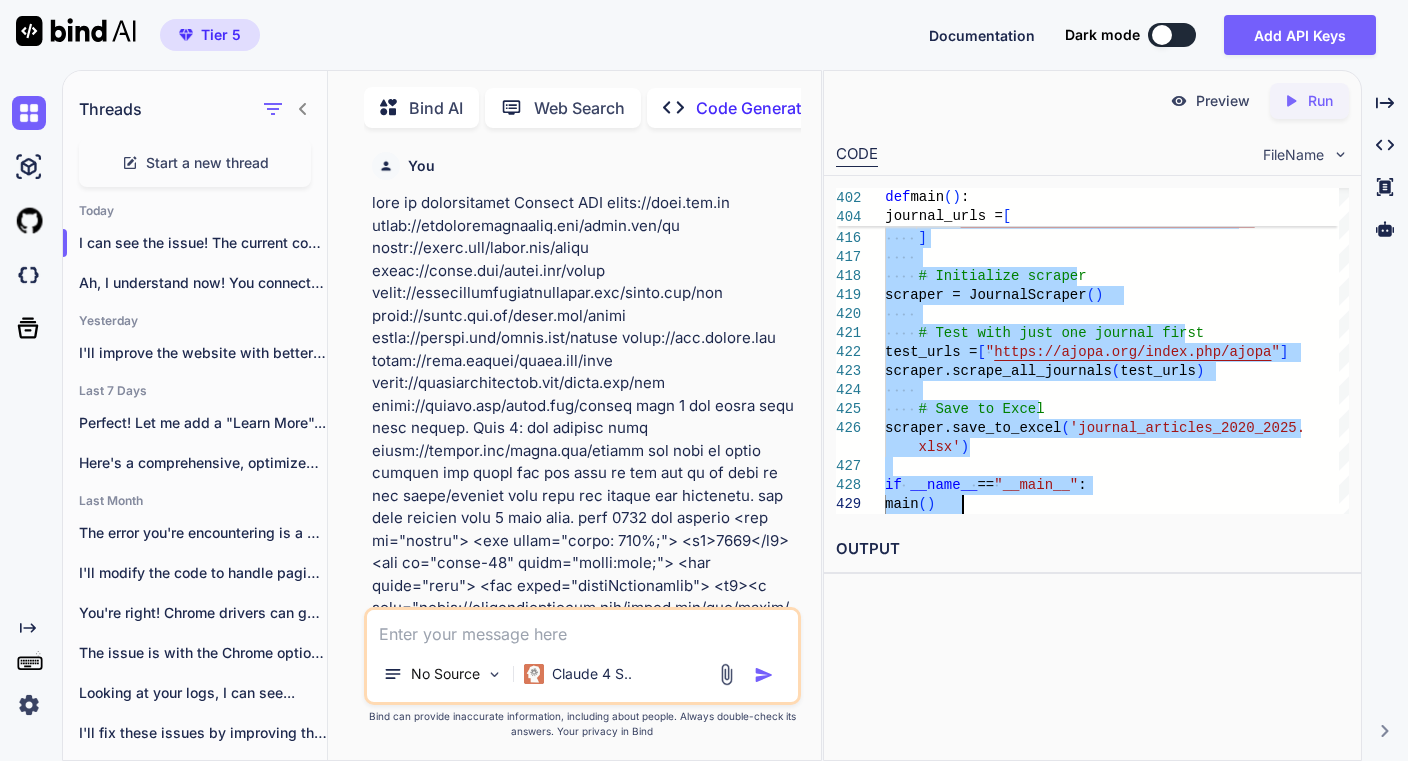 scroll, scrollTop: 0, scrollLeft: 0, axis: both 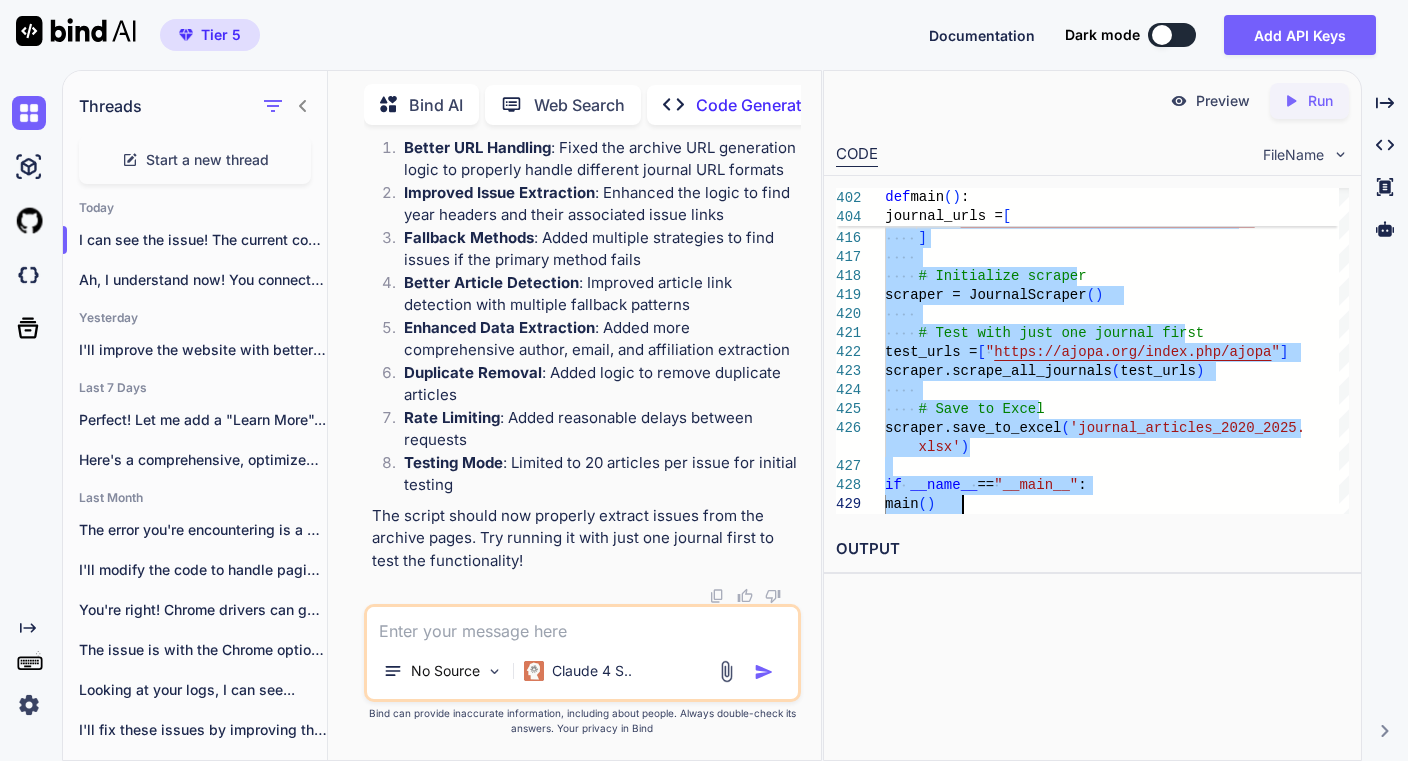 type on "x" 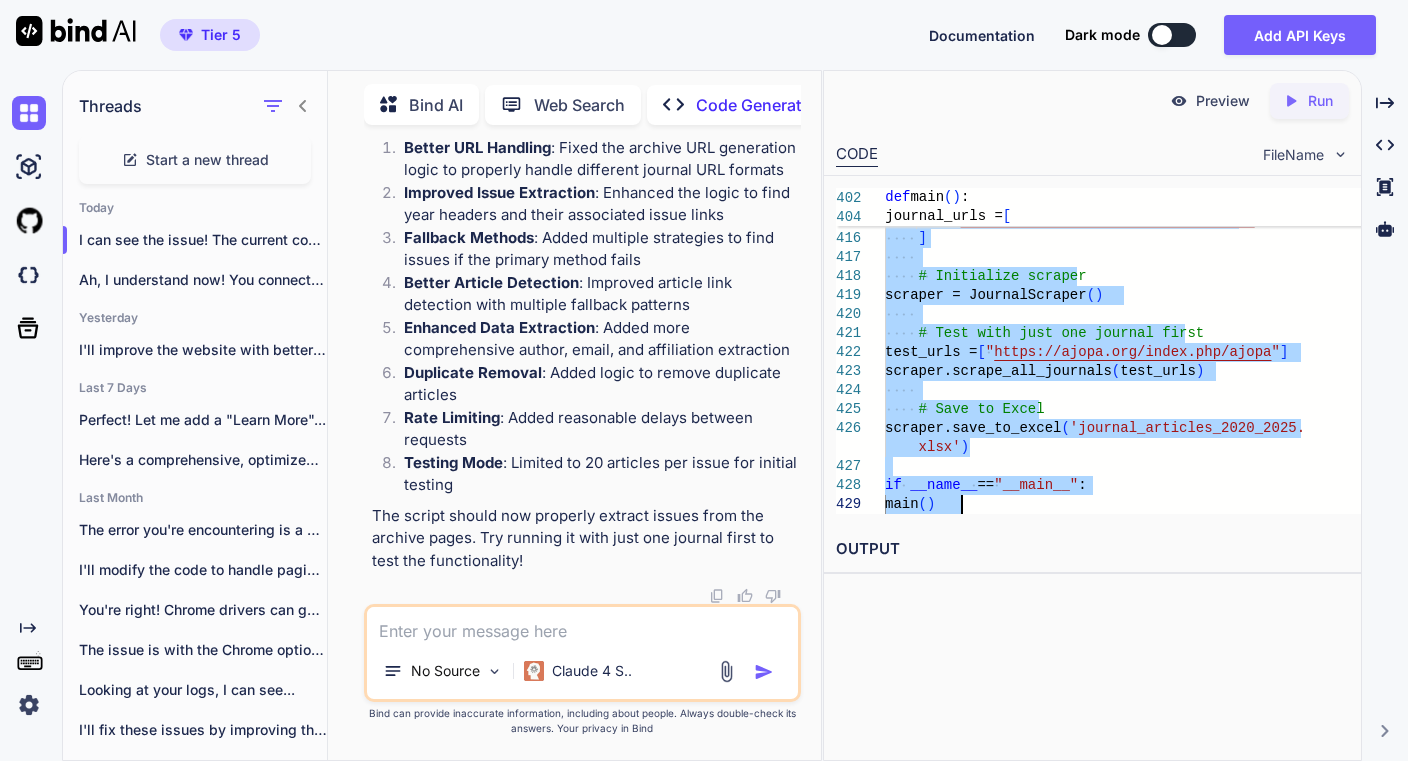 type on "import requests
from bs4 import BeautifulSoup
import pandas as pd
import re
import time
from urllib.parse import urljoin, urlparse
import logging
# Set up logging
logging.basicConfig(level=logging.INFO, format='%(asctime)s - %…    # Test with just one journal first
test_urls = ["https://ajopa.org/index.php/ajopa"]
scraper.scrape_all_journals(test_urls)
# Save to Excel
scraper.save_to_excel('journal_articles_2020_2025.xlsx')
if __name__ == "__main__":
main()" 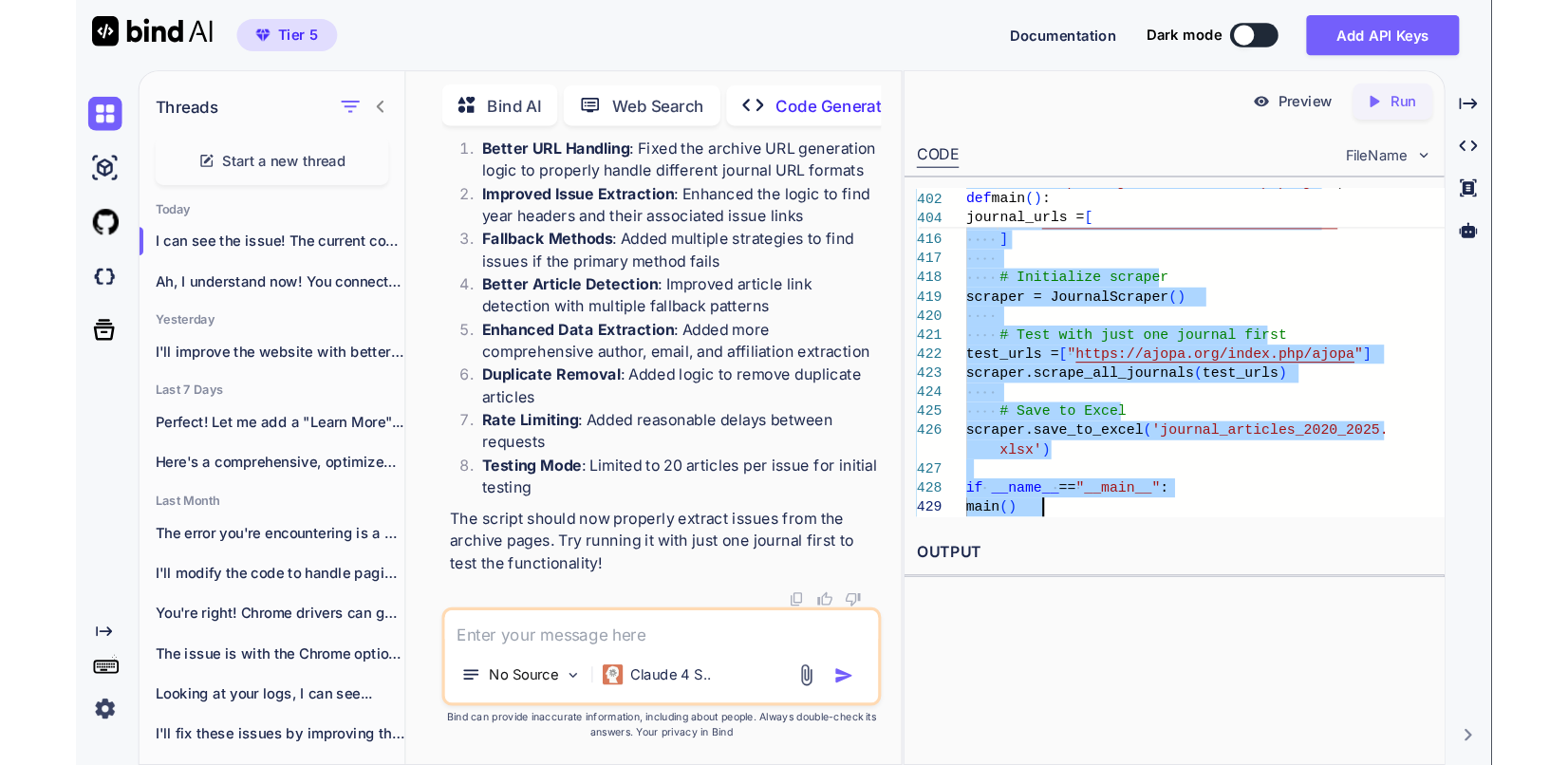 scroll, scrollTop: 6, scrollLeft: 0, axis: vertical 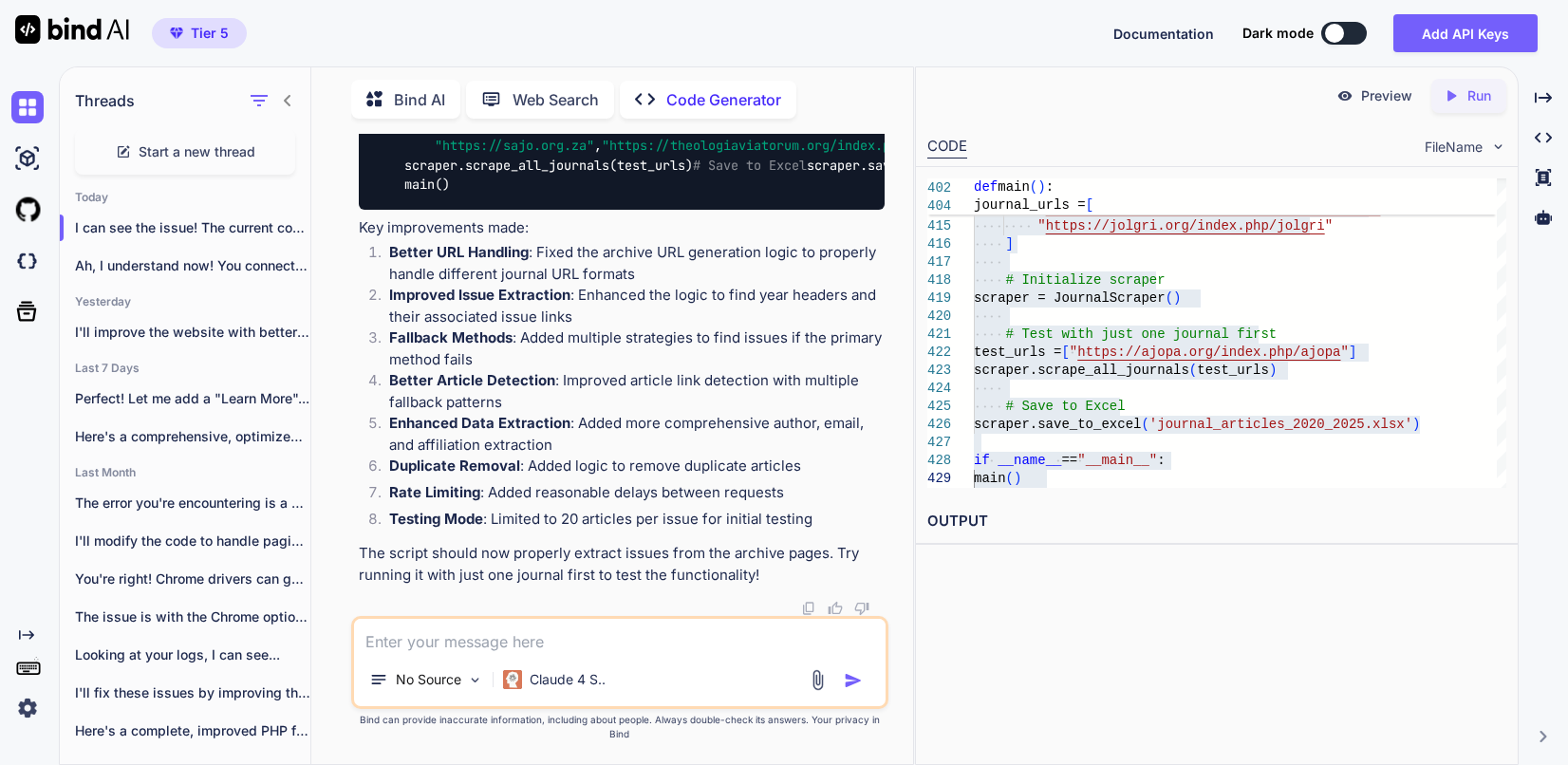 click at bounding box center (620, 636) 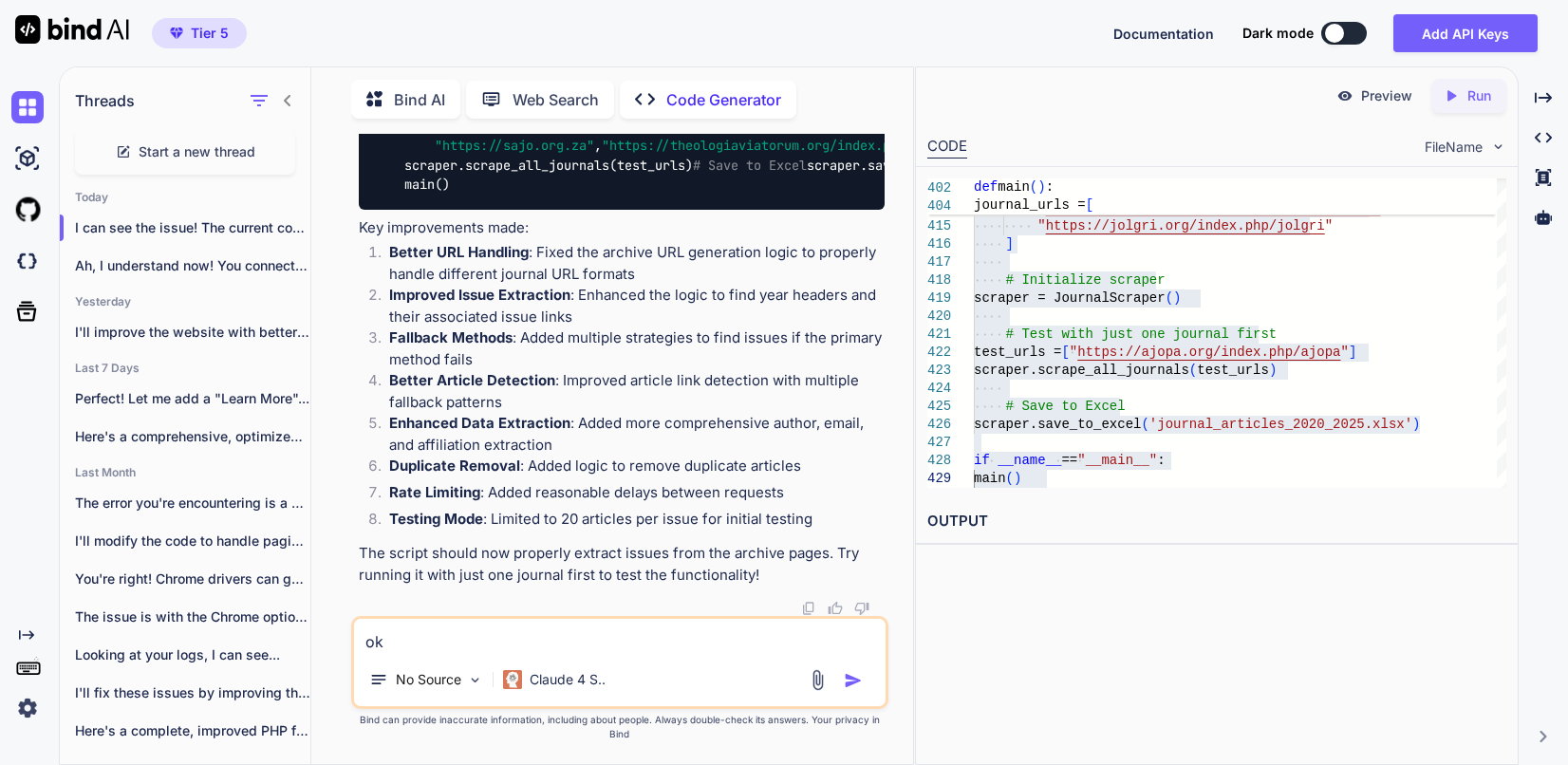 type on "o" 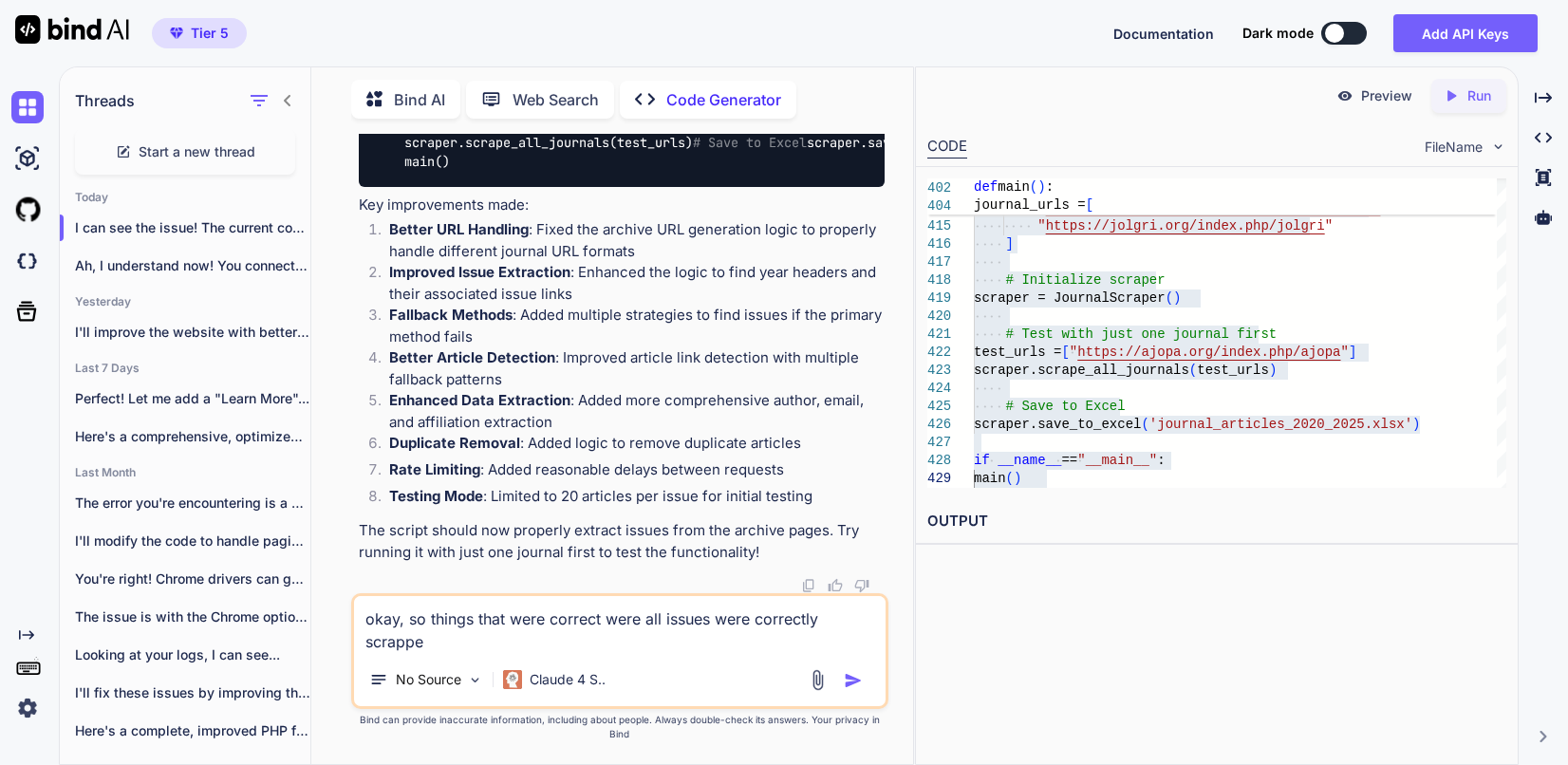 scroll, scrollTop: 30430, scrollLeft: 0, axis: vertical 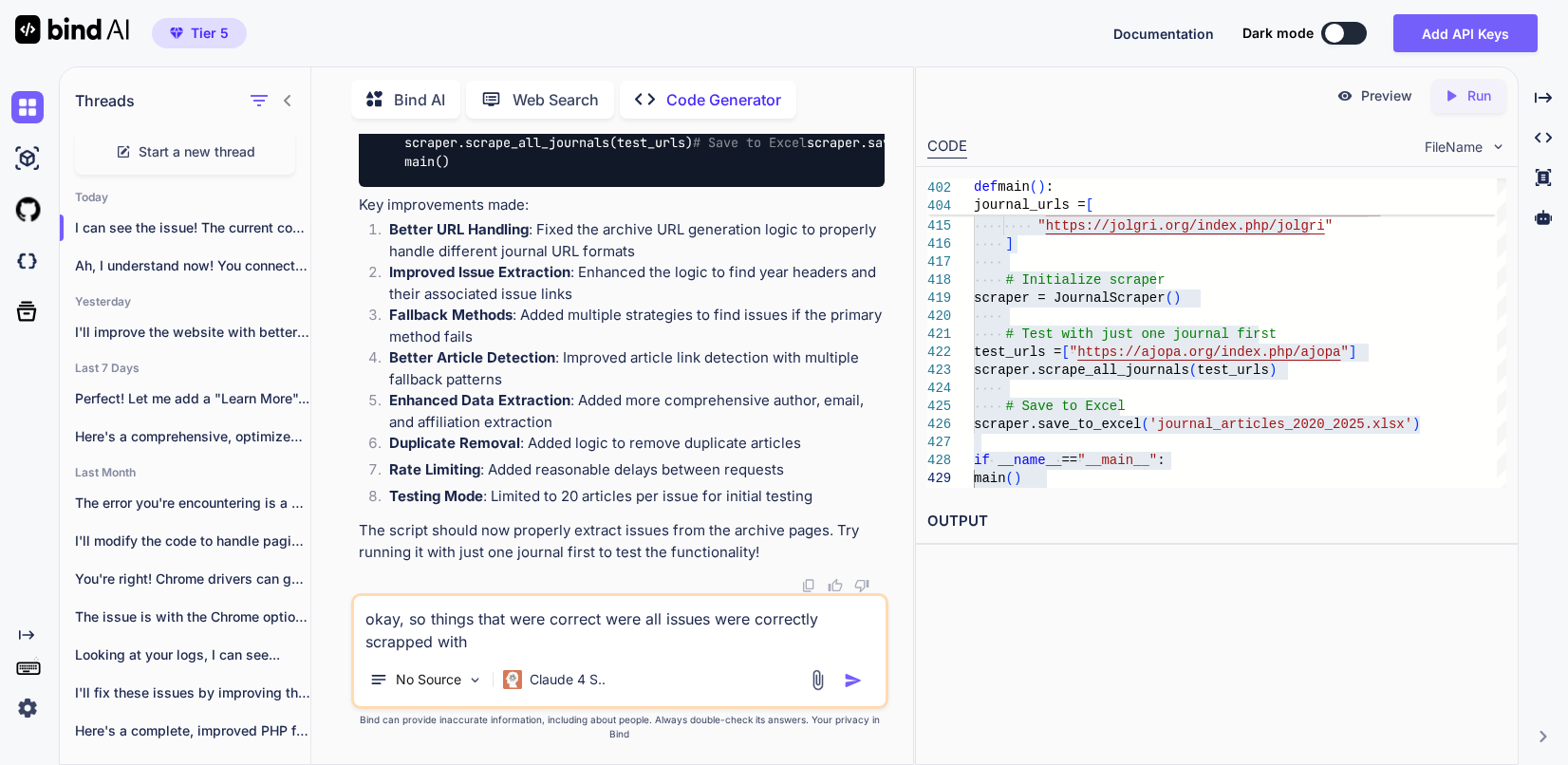click on "okay, so things that were correct were all issues were correctly scrapped with" at bounding box center [620, 625] 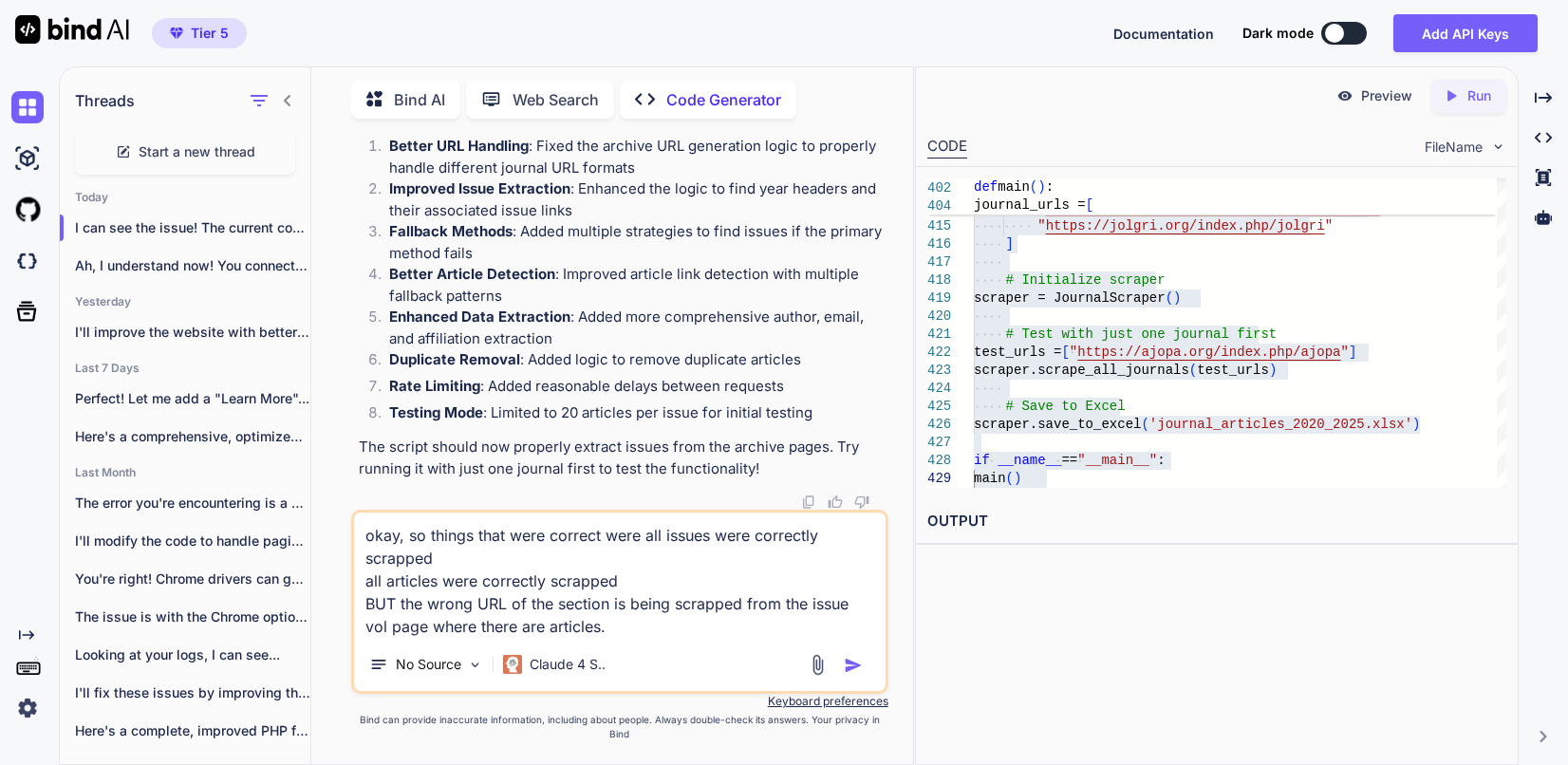 scroll, scrollTop: 30525, scrollLeft: 0, axis: vertical 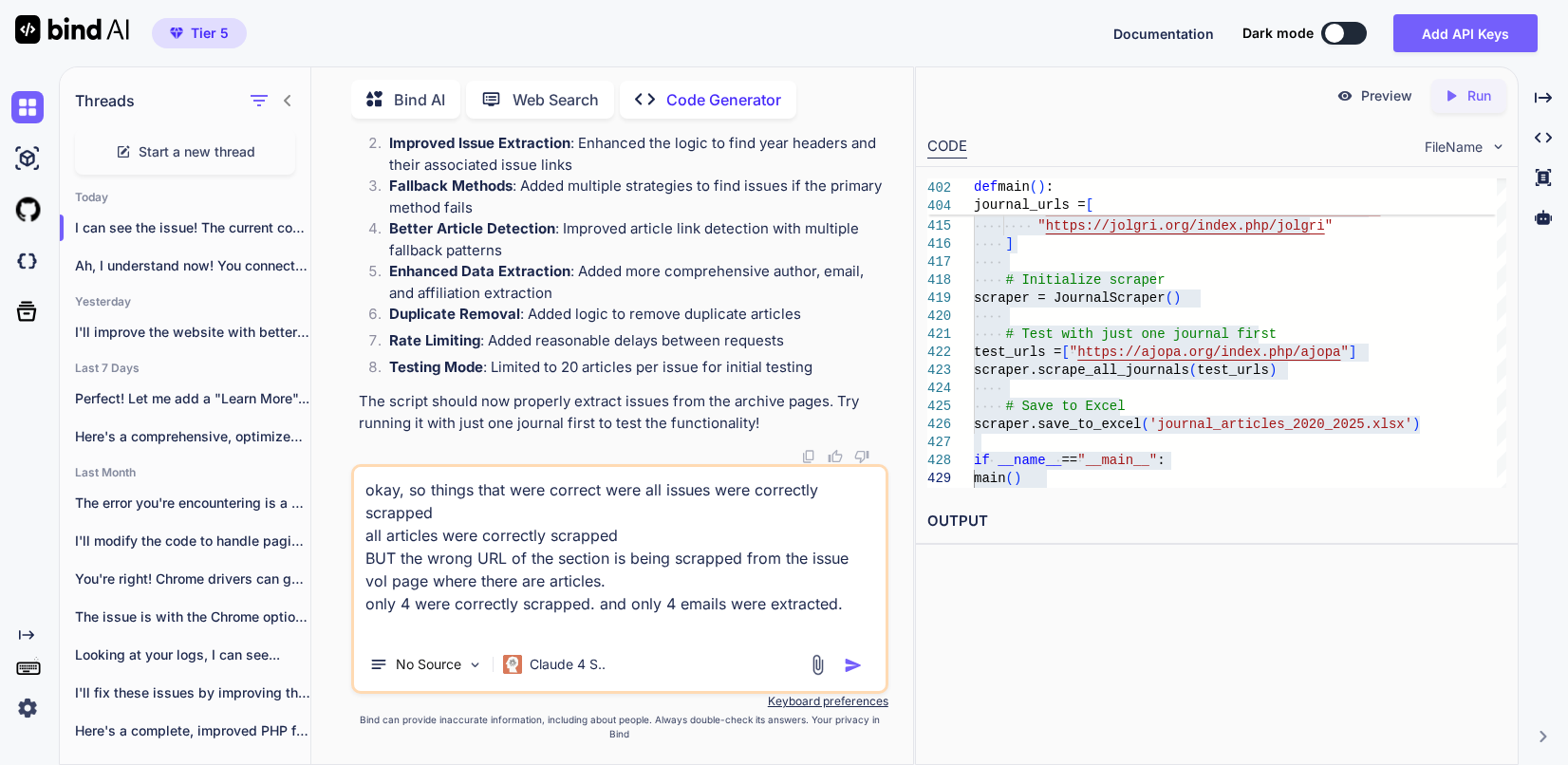 click on "okay, so things that were correct were all issues were correctly scrapped
all articles were correctly scrapped
BUT the wrong URL of the section is being scrapped from the issue vol page where there are articles.
only 4 were correctly scrapped. and only 4 emails were extracted." at bounding box center (620, 552) 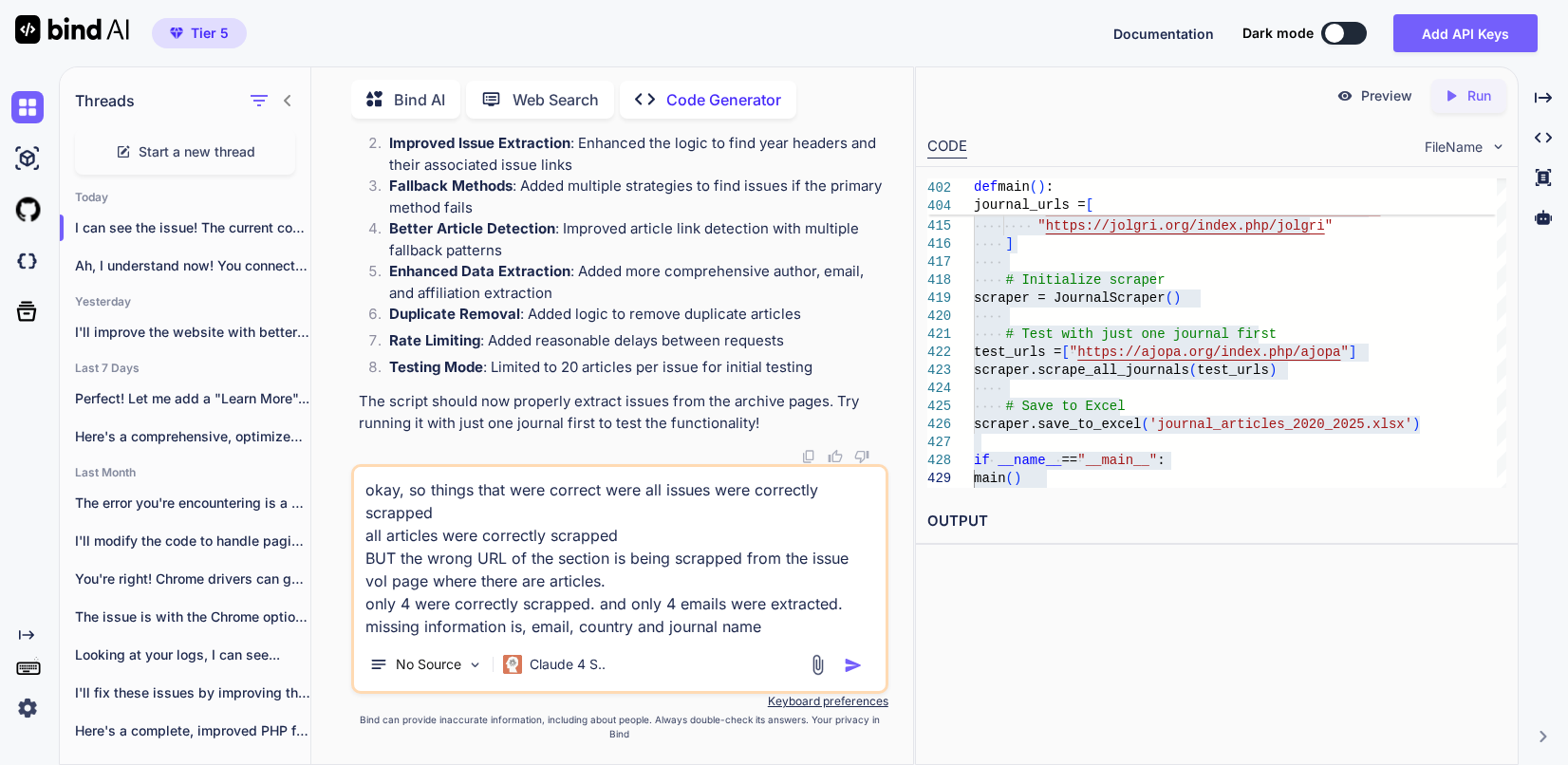 click on "okay, so things that were correct were all issues were correctly scrapped
all articles were correctly scrapped
BUT the wrong URL of the section is being scrapped from the issue vol page where there are articles.
only 4 were correctly scrapped. and only 4 emails were extracted.
missing information is, email, country and journal name" at bounding box center (620, 552) 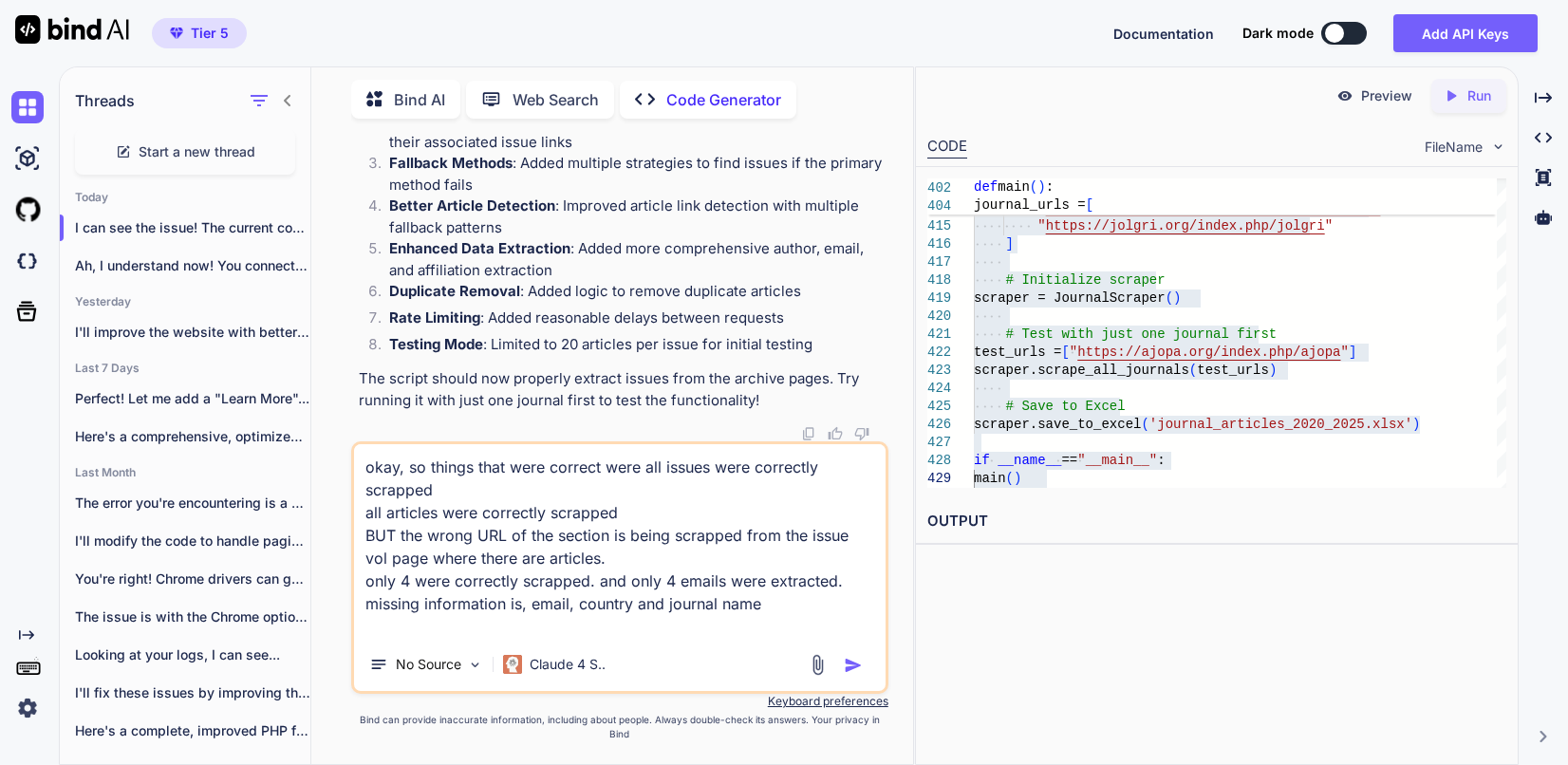 paste on "<!DOCTYPE html PUBLIC "-//W3C//DTD XHTML 1.0 Transitional//EN"
"http://www.w3.org/TR/xhtml1/DTD/xhtml1-transitional.dtd">
<html xmlns="http://www.w3.org/1999/xhtml" lang="en-US" xml:lang="en-US">
<head>
<meta http-equiv="Content-Type" content="text/html; charset=utf-8" />
<title>Vol 6 (2024)</title>
<meta name="description" content="The African Journal of Psychological Assessment focusses on original research studies, theoretical papers, test reviews and methods papers in the areas of psychometrics and psychological assessment." />
<meta name="keywords" content="knowledge; abilities; attitudes; personality traits; educational achievement; instruments; procedures; assessments" />
<meta name="generator" content=" 2.4.8.5" />
<meta name="google-site-verification" content="F8Hp9h_gboWEADx26UYQeQjq2nF62CQvcbJC-Wyts2Q" />
<link rel="icon" href="https://ajopa.org/public/journals/1/journalFavicon_en_US.png" type="image/png" />	<link rel="stylesheet" href="https://ajopa.org/lib/pkp/styles/pkp.css" type="t..." 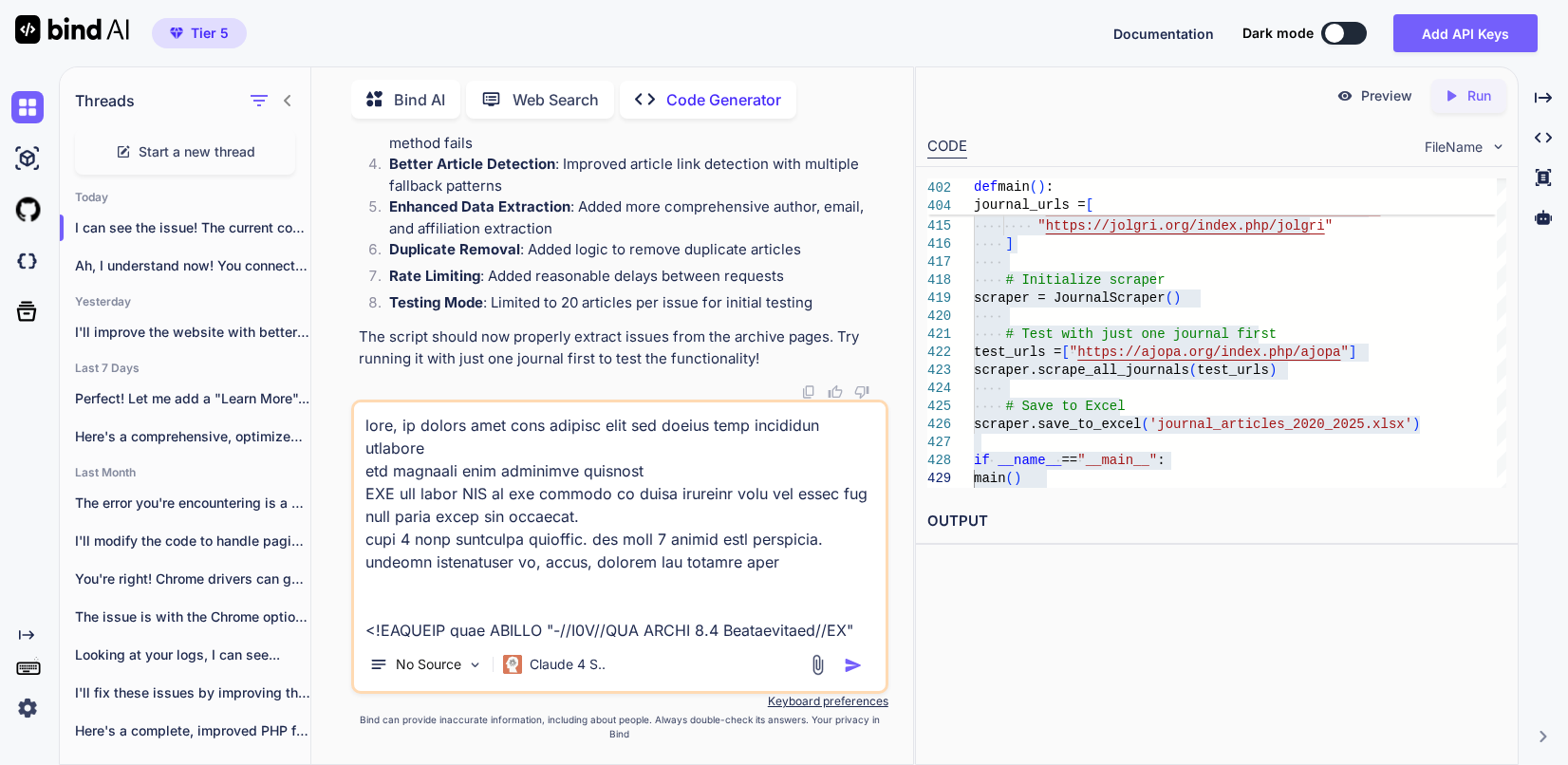 scroll, scrollTop: 41915, scrollLeft: 0, axis: vertical 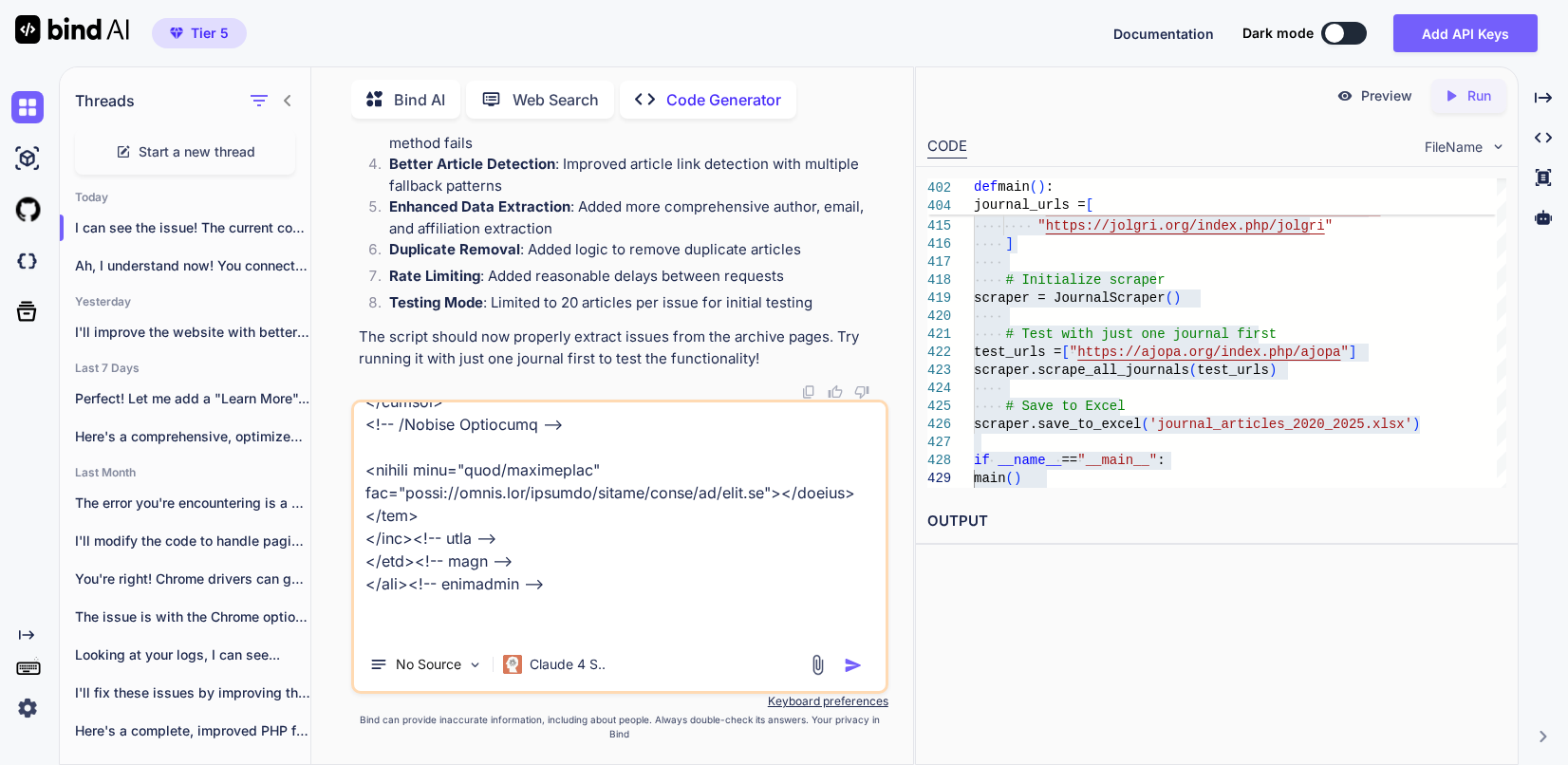 type on "okay, so things that were correct were all issues were correctly scrapped
all articles were correctly scrapped
BUT the wrong URL of the section is being scrapped from the issue vol page where there are articles.
only 4 were correctly scrapped. and only 4 emails were extracted.
missing information is, email, country and journal name
<!DOCTYPE html PUBLIC "-//W3C//DTD XHTML 1.0 Transitional//EN"
"http://www.w3.org/TR/xhtml1/DTD/xhtml1-transitional.dtd">
<html xmlns="http://www.w3.org/1999/xhtml" lang="en-US" xml:lang="en-US">
<head>
<meta http-equiv="Content-Type" content="text/html; charset=utf-8" />
<title>Vol 6 (2024)</title>
<meta name="description" content="The African Journal of Psychological Assessment focusses on original research studies, theoretical papers, test reviews and methods papers in the areas of psychometrics and psychological assessment." />
<meta name="keywords" content="knowledge; abilities; attitudes; personality traits; educational achievement; instruments; procedures; assess..." 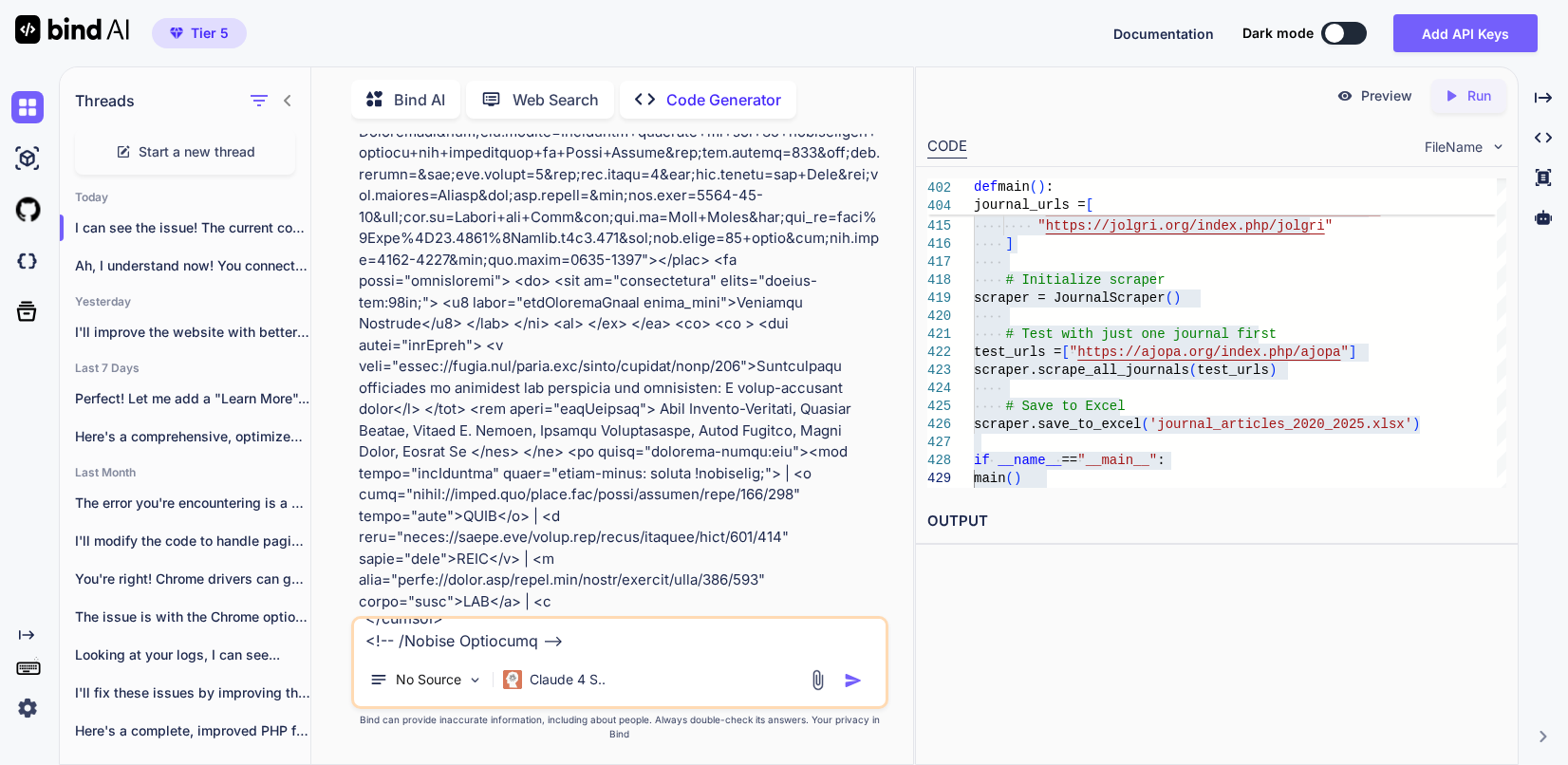 scroll, scrollTop: 0, scrollLeft: 0, axis: both 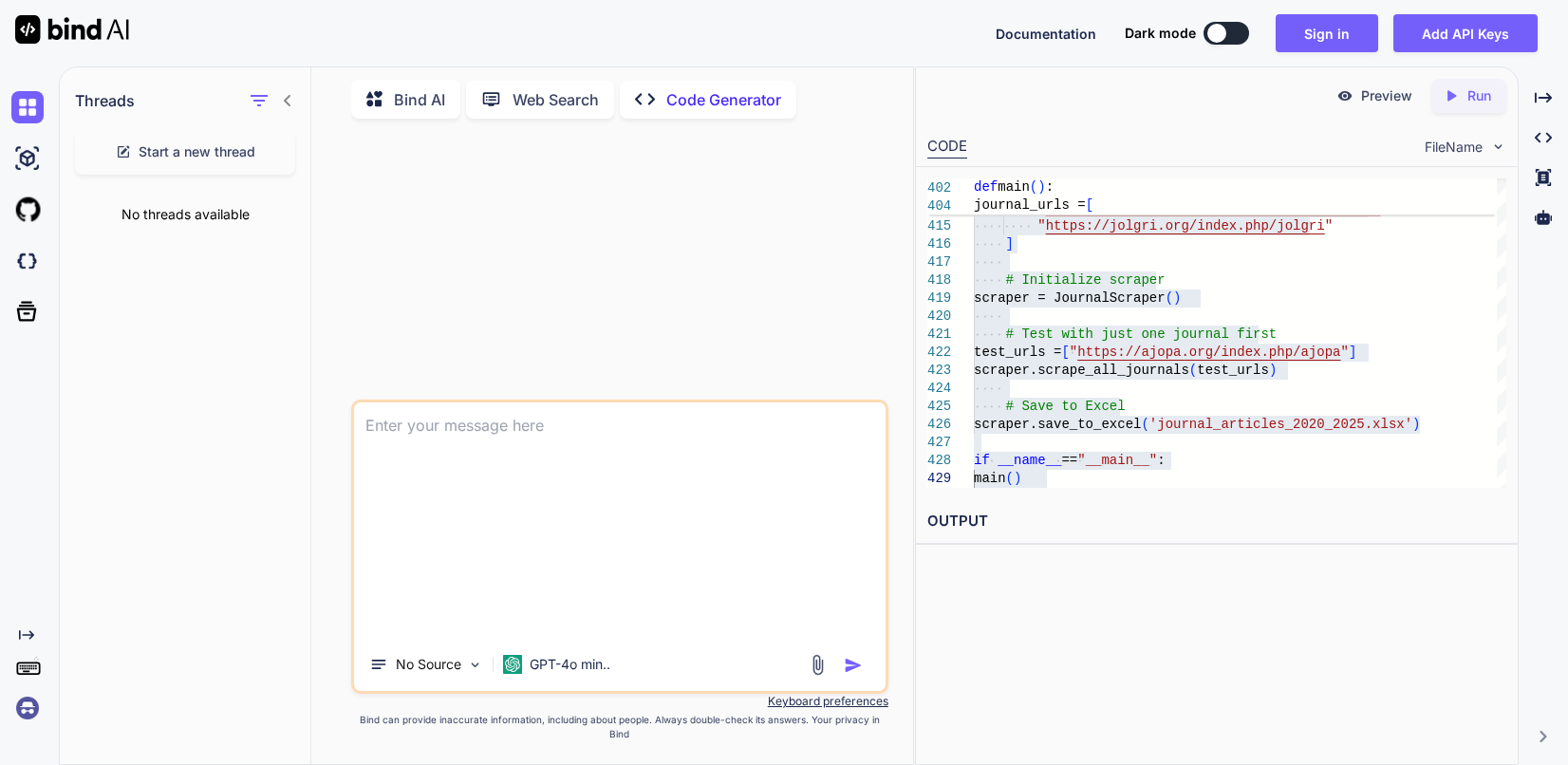 click at bounding box center [620, 520] 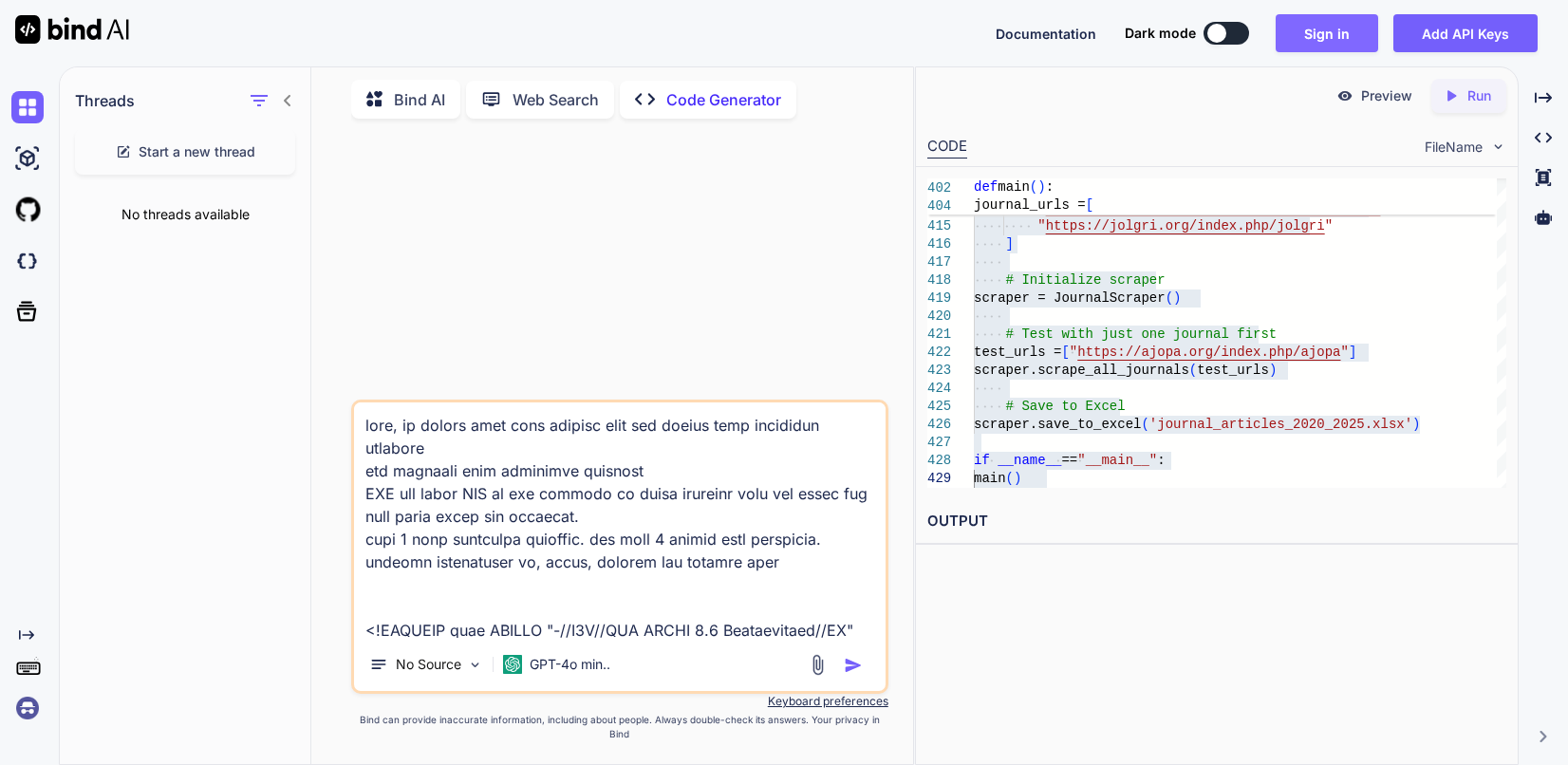click on "Sign in" at bounding box center [1327, 33] 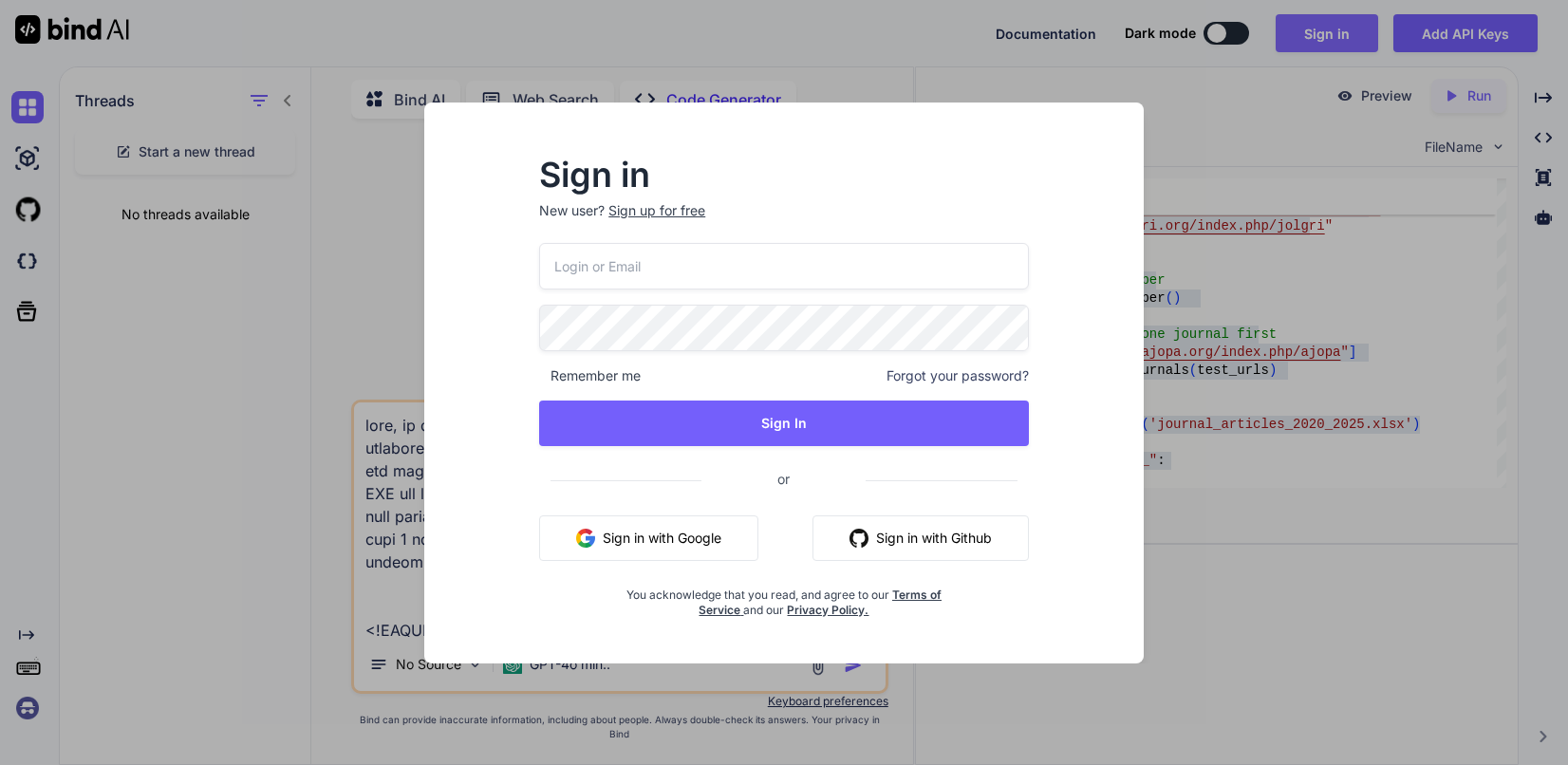type 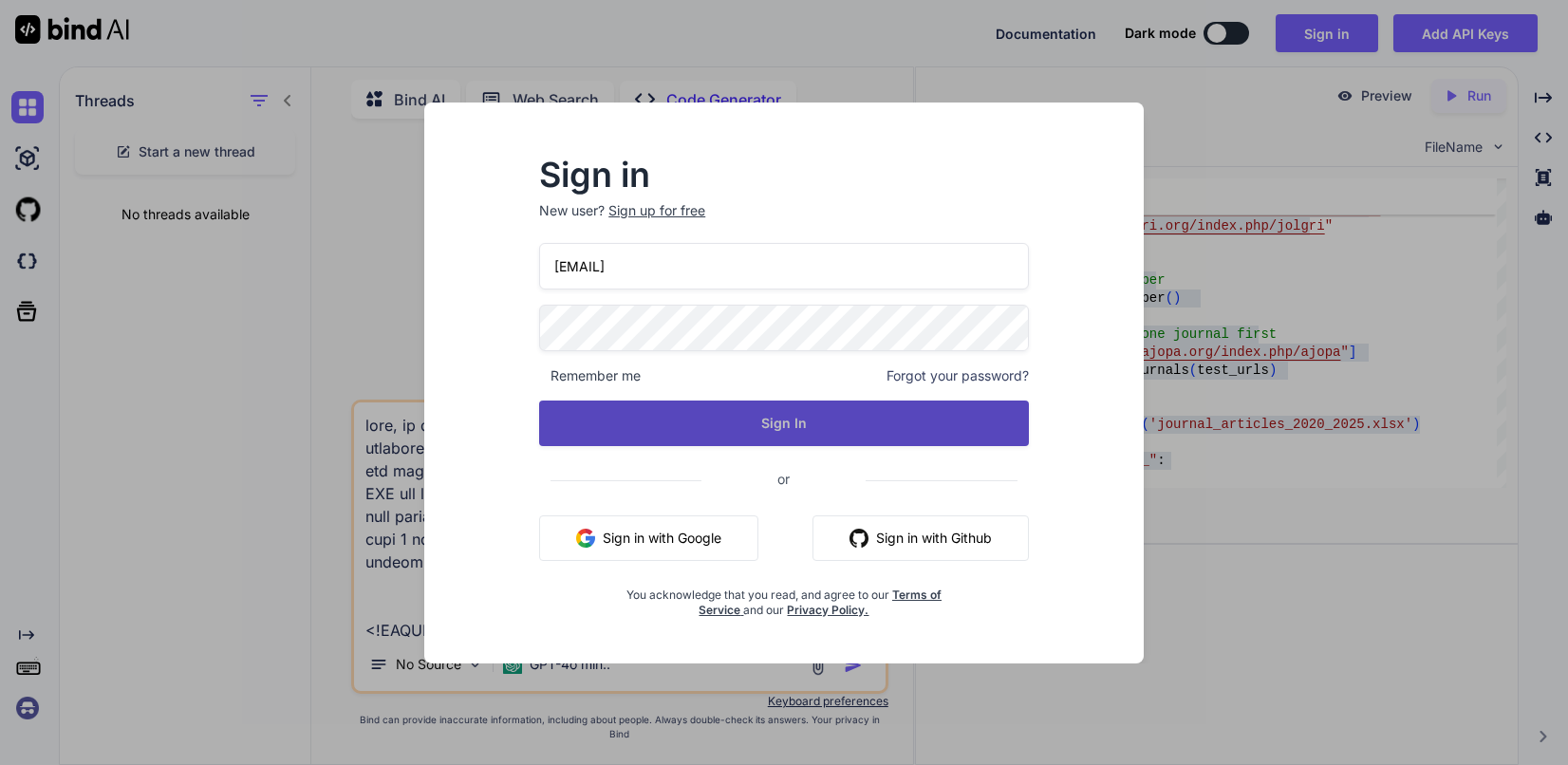 click on "Sign In" at bounding box center (784, 423) 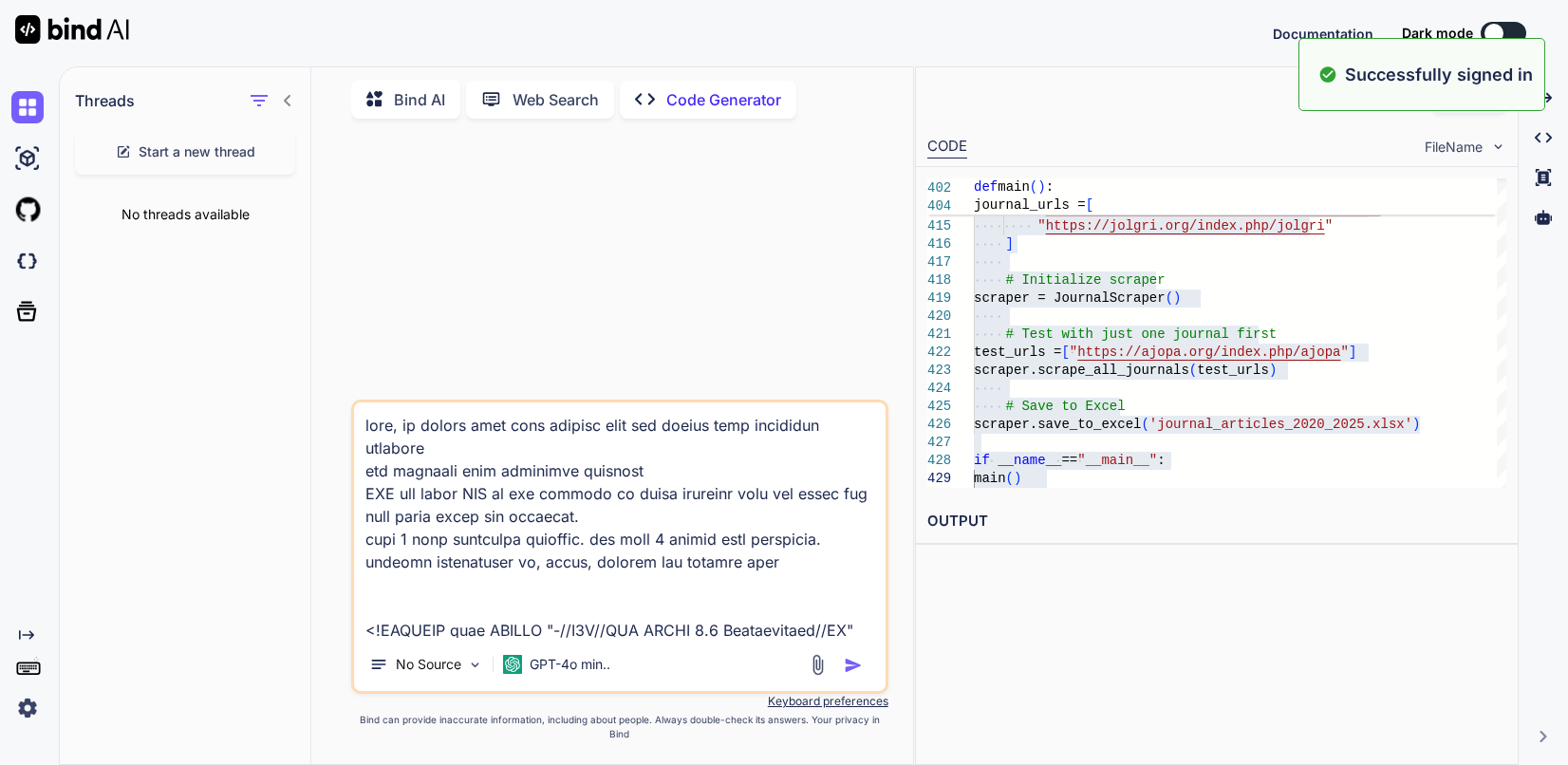 click on "Code Generator" at bounding box center [723, 100] 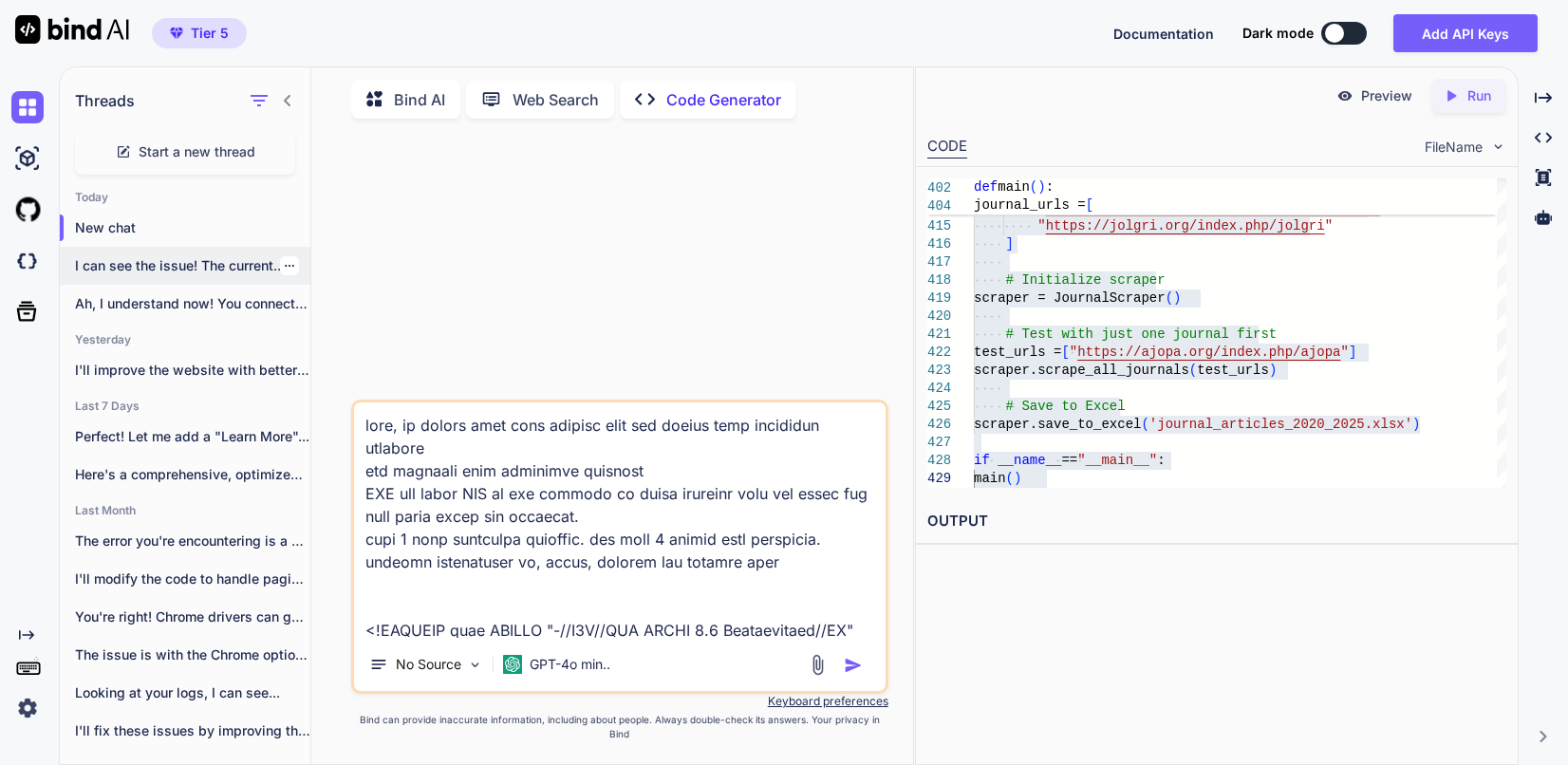 click on "I can see the issue! The current..." at bounding box center [185, 266] 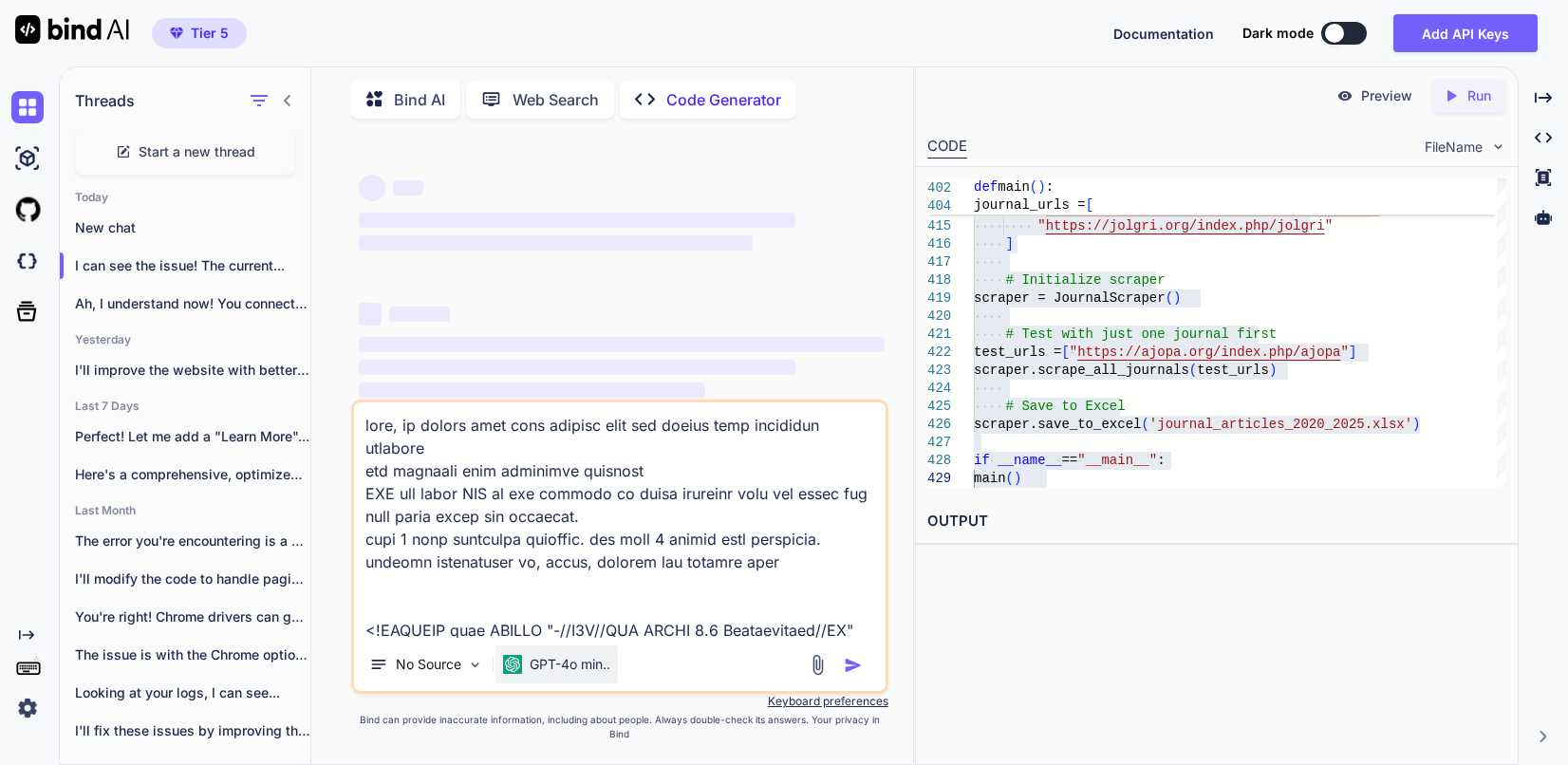 click on "GPT-4o min.." at bounding box center (569, 664) 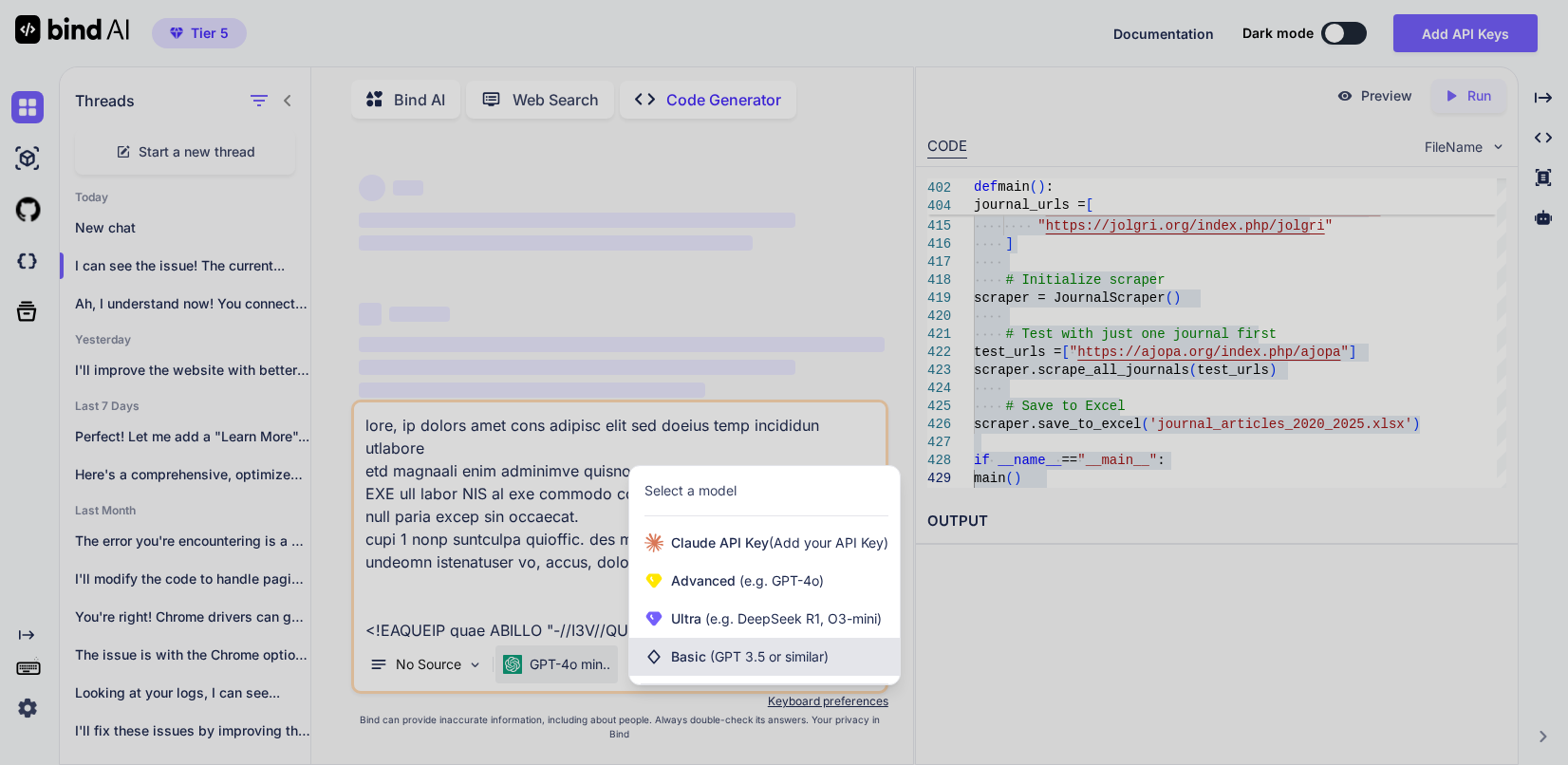 click on "Basic        (GPT 3.5 or similar)" at bounding box center (764, 657) 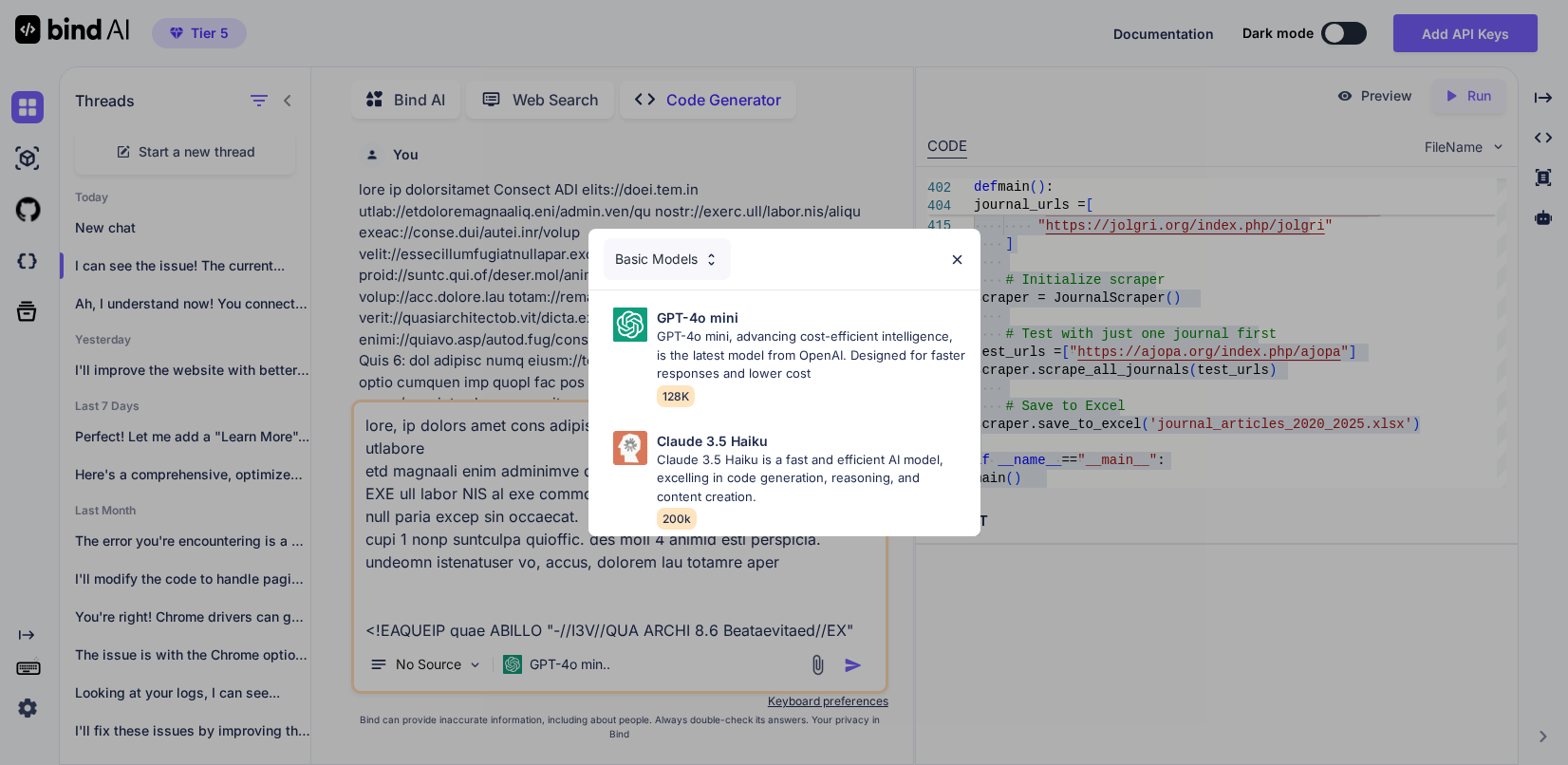 scroll, scrollTop: 12920, scrollLeft: 0, axis: vertical 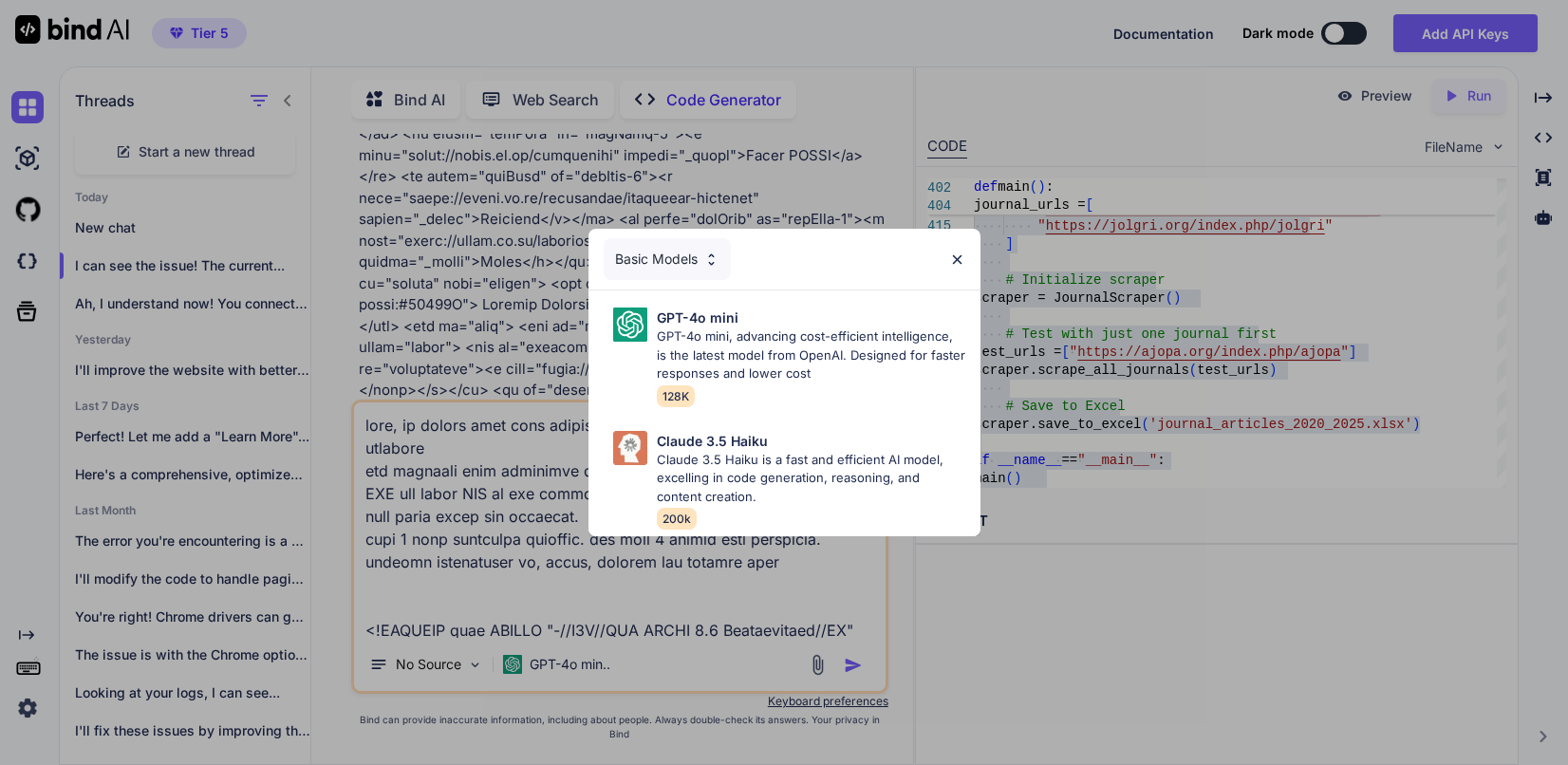 click on "Basic Models GPT-4o mini GPT-4o mini, advancing cost-efficient intelligence, is the latest model from OpenAI. Designed for faster responses and lower cost 128K  Claude 3.5 Haiku Claude 3.5 Haiku is a fast and efficient AI model, excelling in code generation, reasoning, and content creation. 200k" at bounding box center (784, 382) 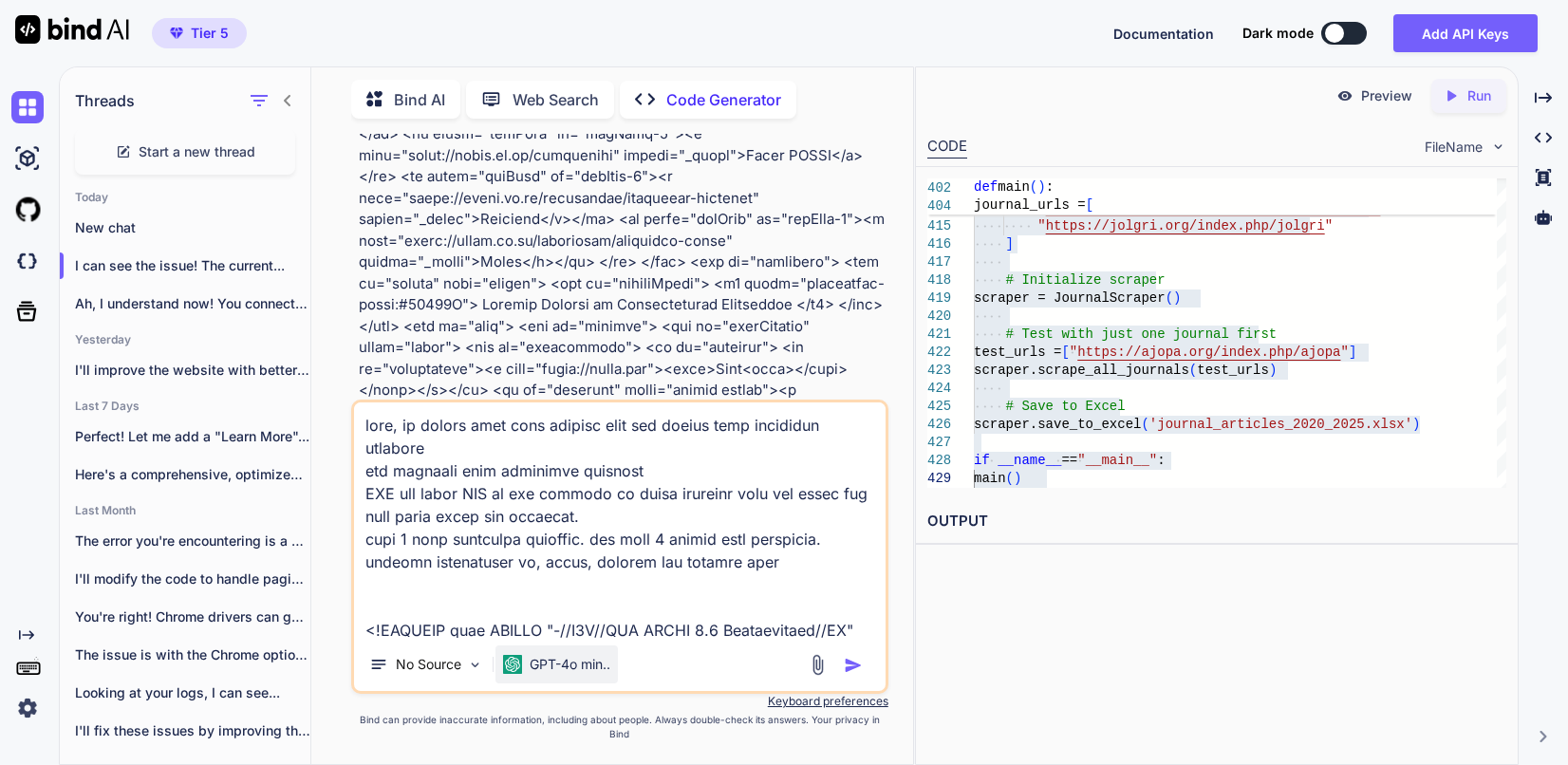 click on "GPT-4o min.." at bounding box center (569, 664) 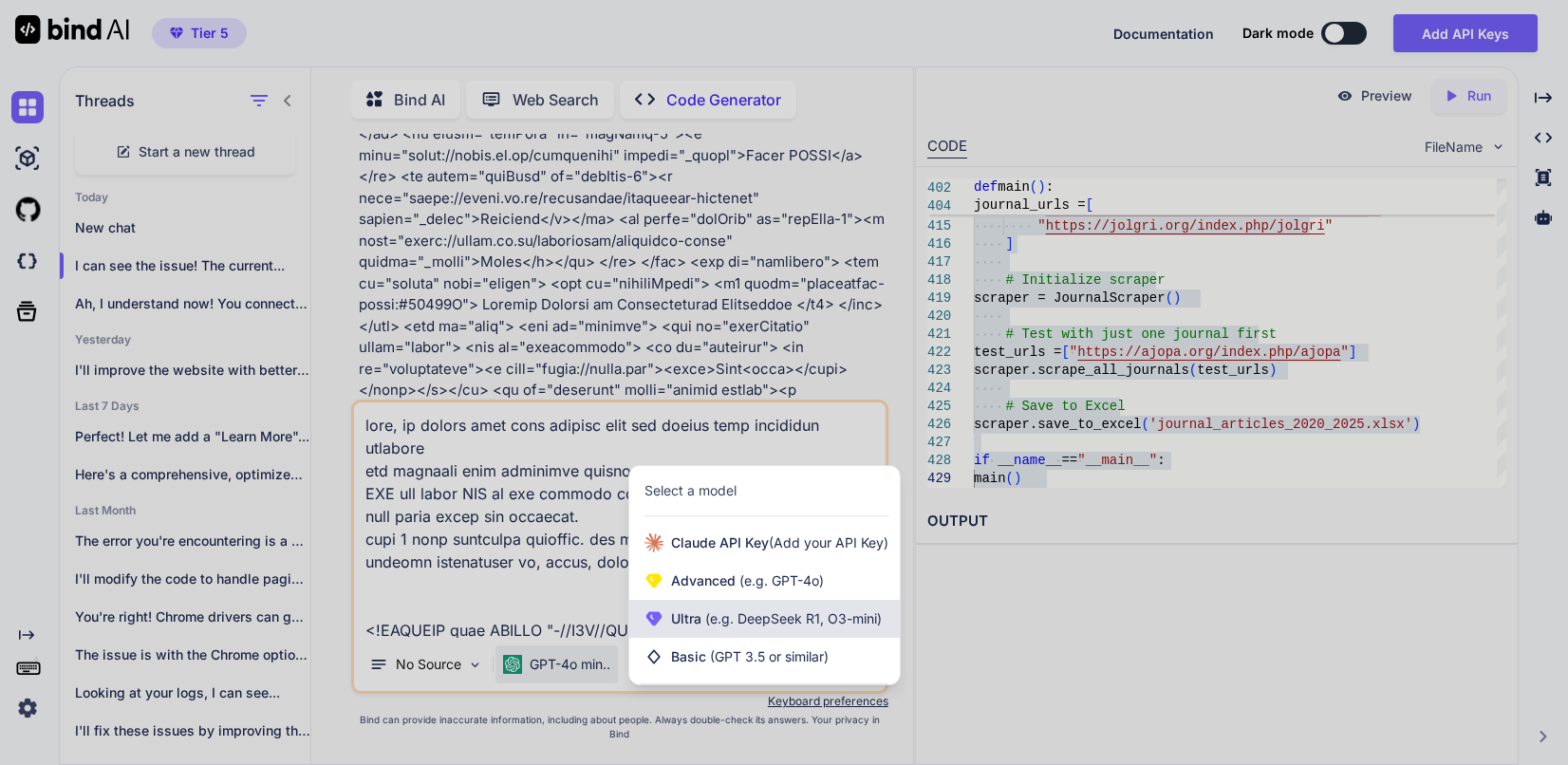 click on "(e.g. DeepSeek R1, O3-mini)" at bounding box center [792, 618] 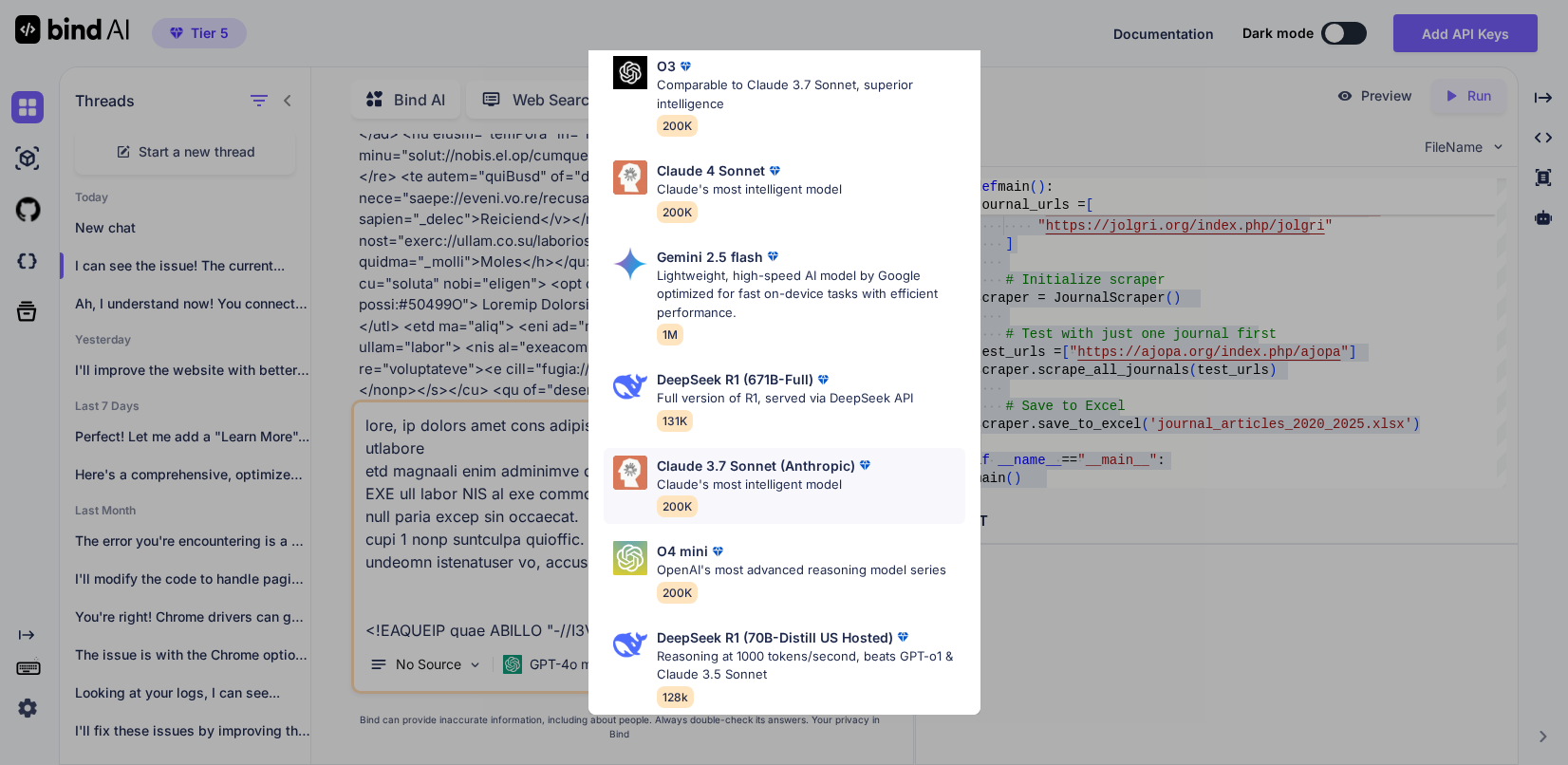 scroll, scrollTop: 121, scrollLeft: 0, axis: vertical 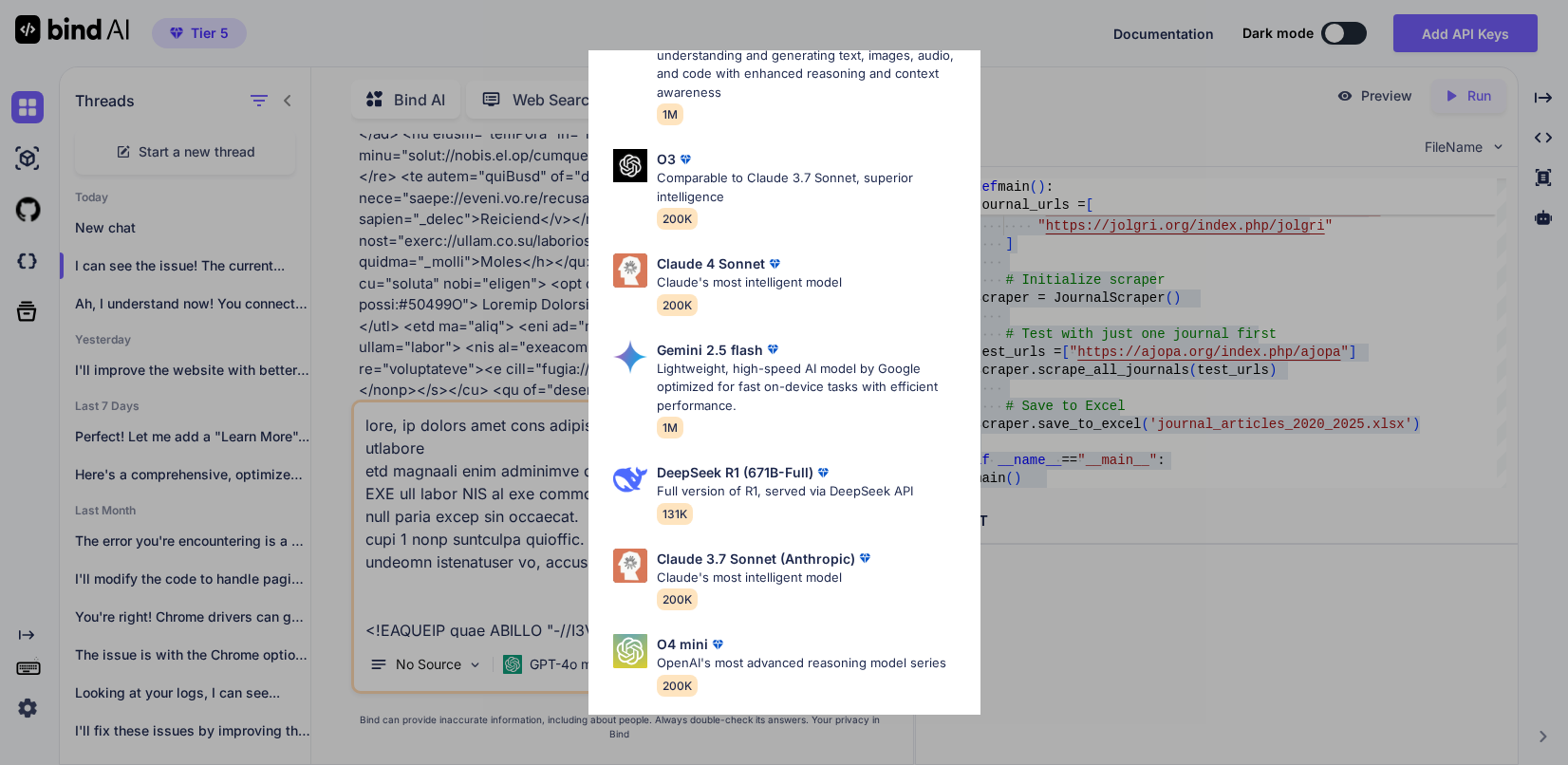click on "Claude 4 Sonnet" at bounding box center (749, 263) 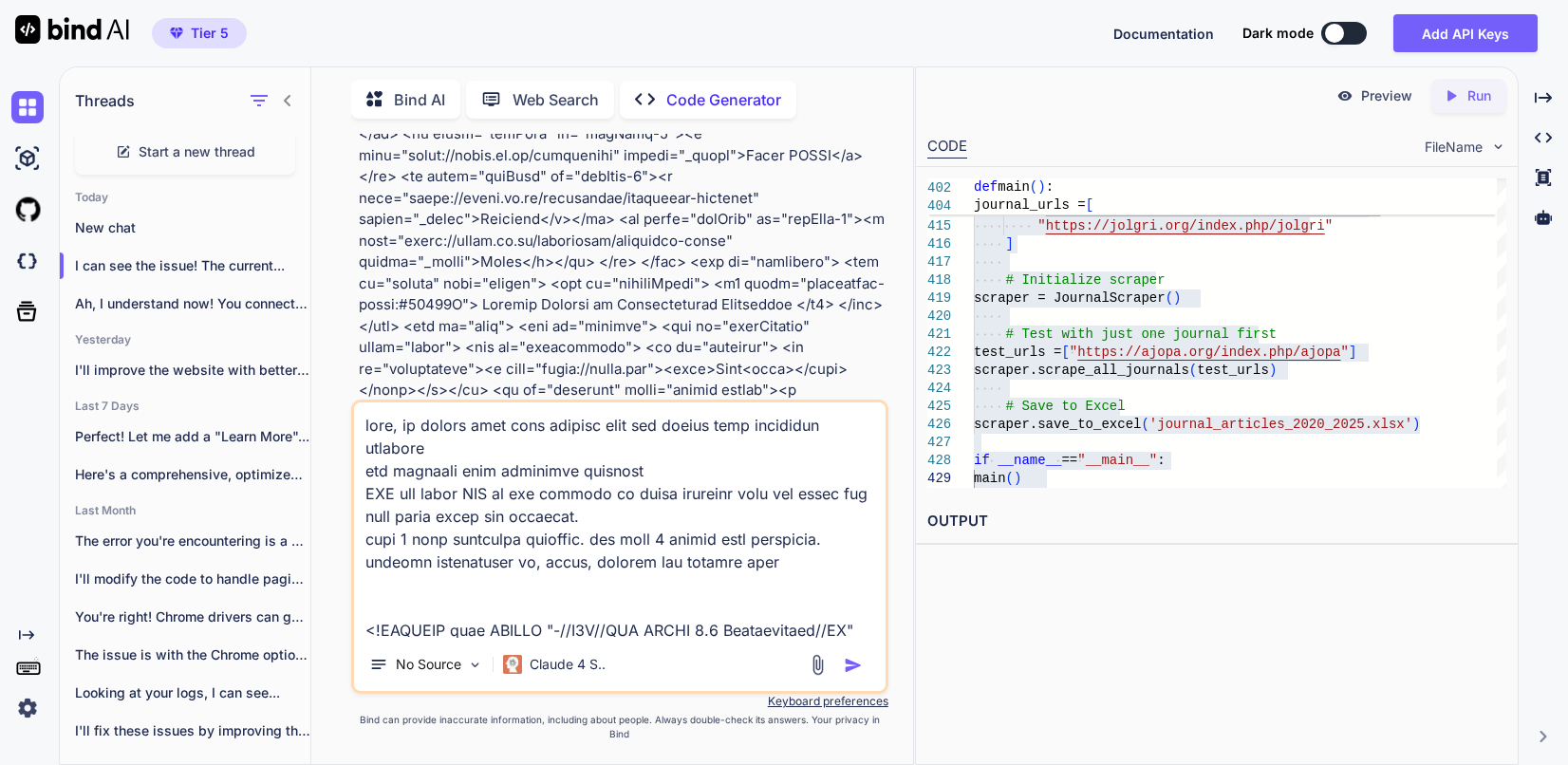 scroll, scrollTop: 569, scrollLeft: 0, axis: vertical 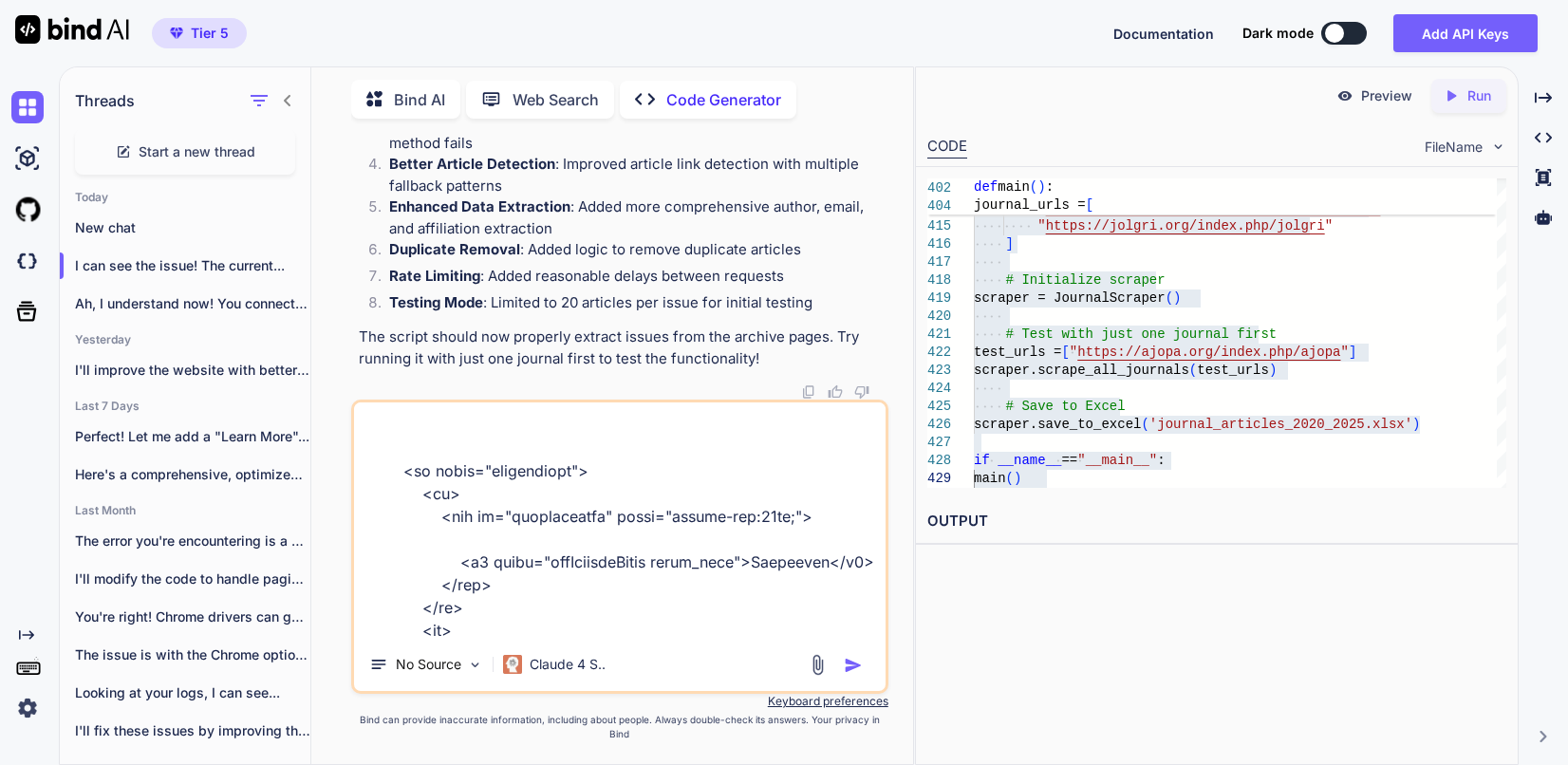 click at bounding box center [853, 665] 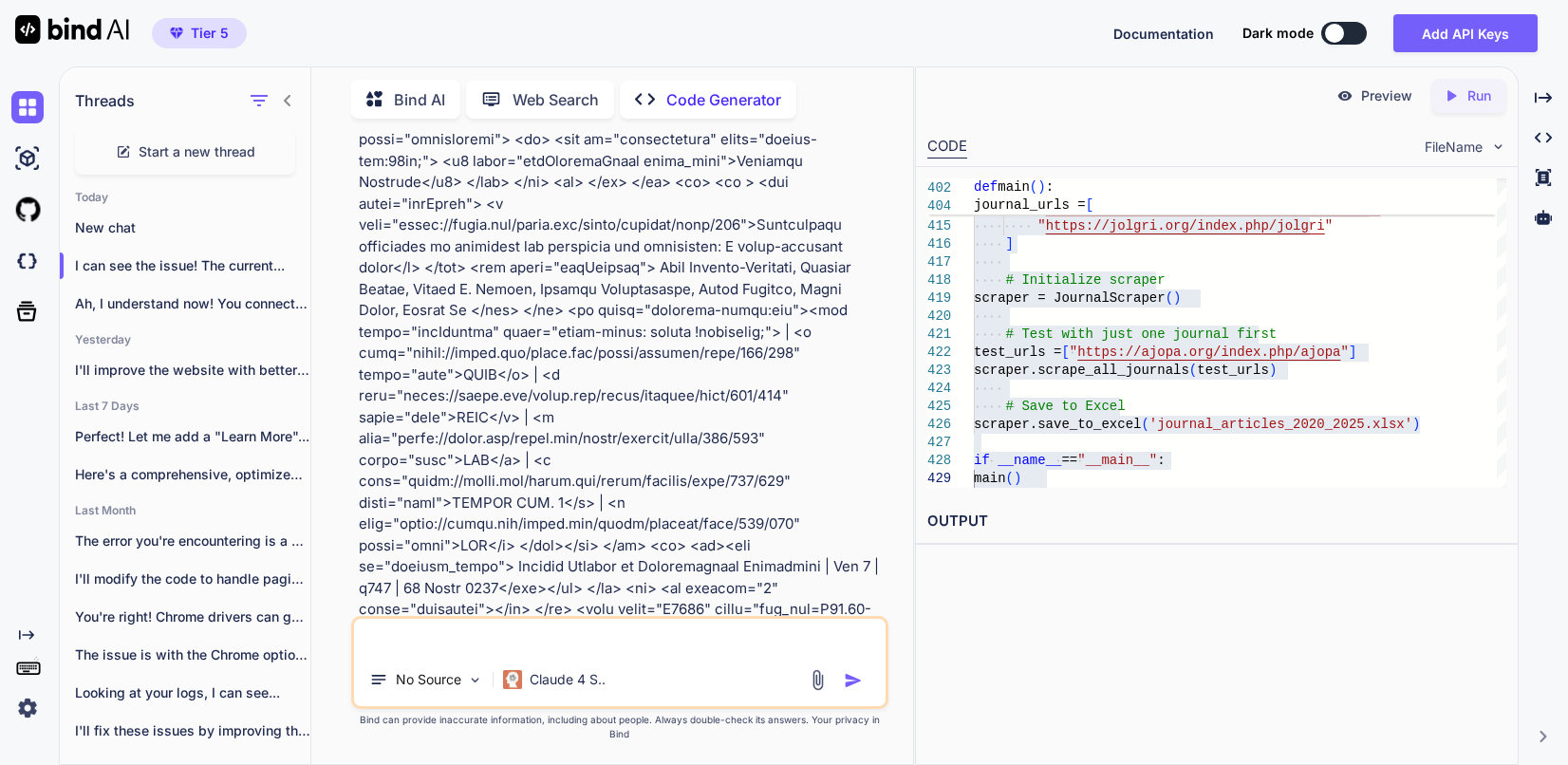 scroll, scrollTop: 0, scrollLeft: 0, axis: both 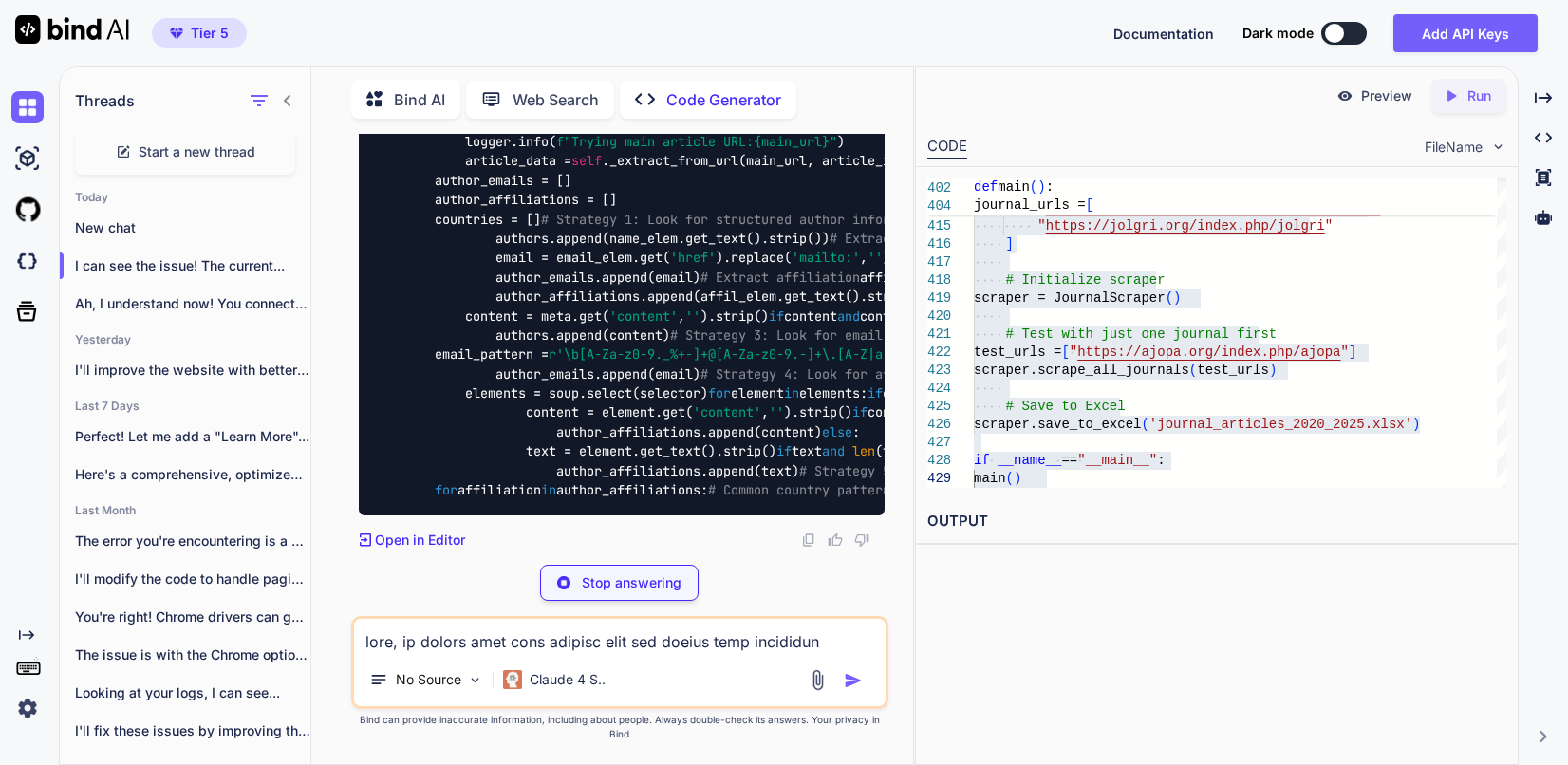 click on "Preview Created with Pixso. Run CODE FileName 412 413 414 415 416 417 418 419 420 421 422 423 424 425 426 427 428 429          " https://www.apsdpr.org " ,          " https://ajcd.africa/index.php/ajcd " ,          " https://inkanyisojournal.org/index.php/ink " ,          " https://jolgri.org/index.php/jolgri "      ]           # Initialize scraper     scraper = JournalScraper ( )           # Test with just one journal first     test_urls =  [ " https://ajopa.org/index.php/ajopa " ]     scraper.scrape_all_journals ( test_urls )           # Save to Excel     scraper.save_to_excel ( 'journal_articles_2020_2025.xlsx' ) if   __name__  ==  "__main__" :     main ( ) 402 404 def  main ( ) :     journal_urls =  [ OUTPUT" at bounding box center [1217, 416] 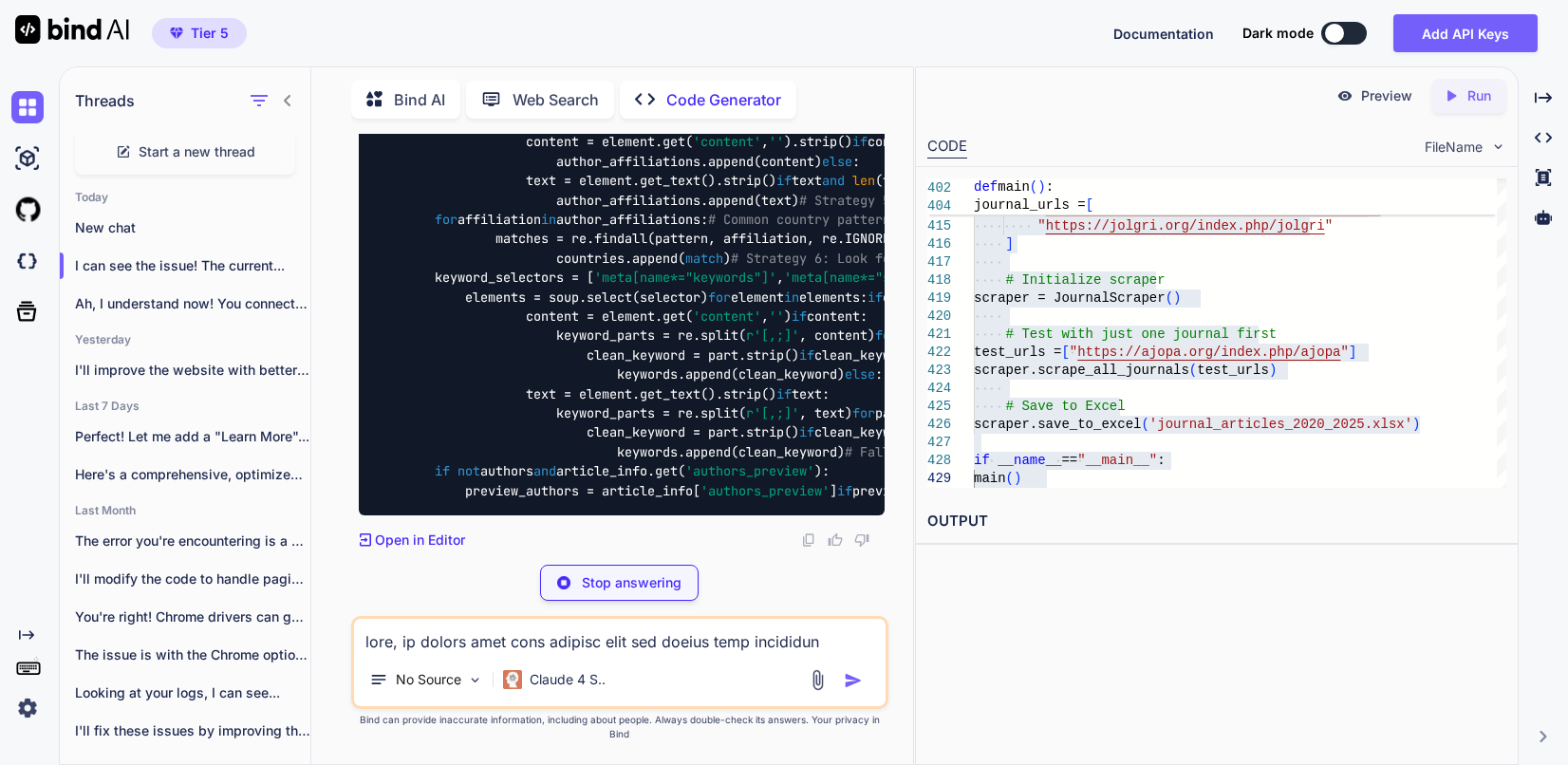 click at bounding box center (622, -11180) 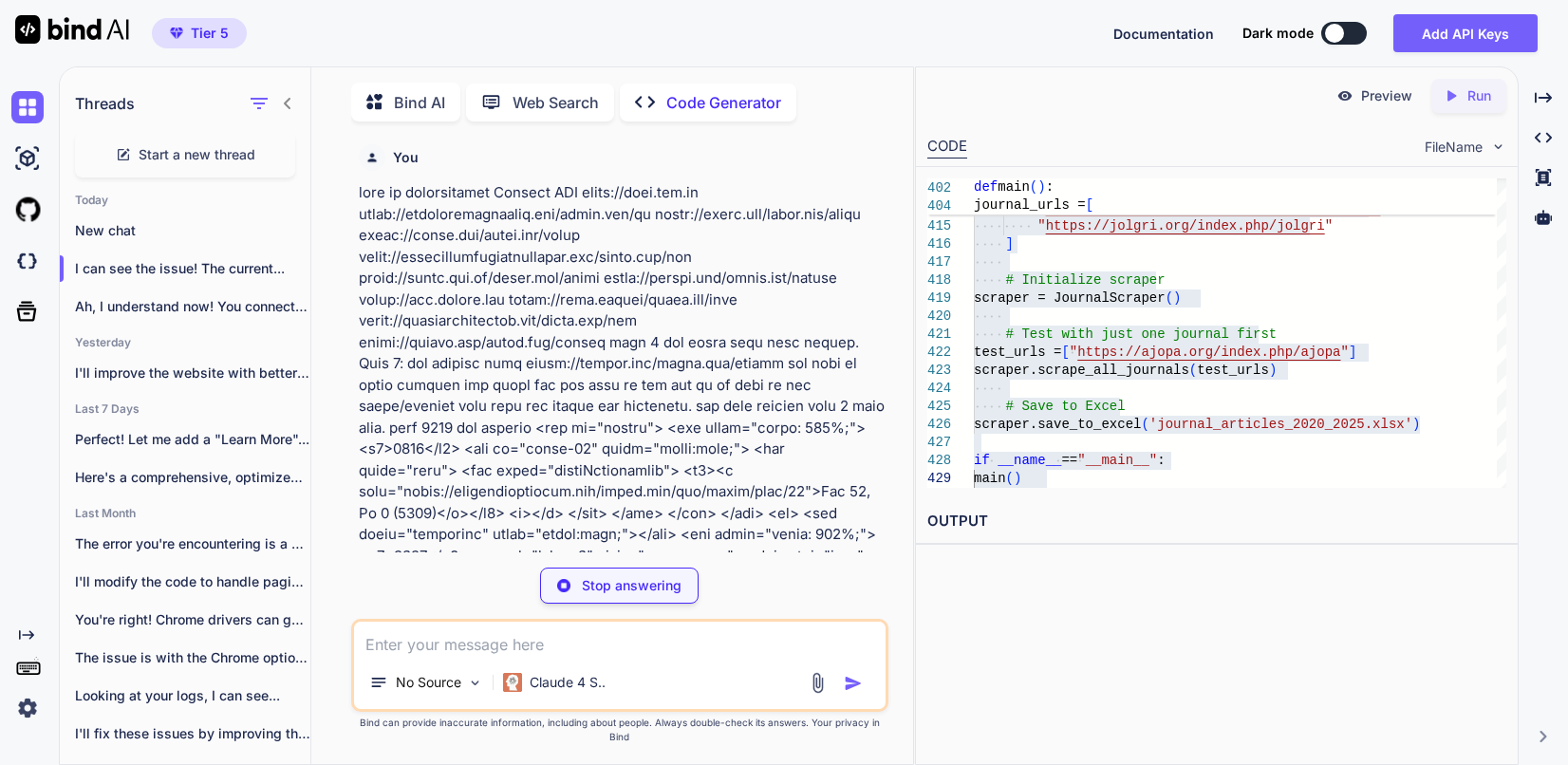 type on "x" 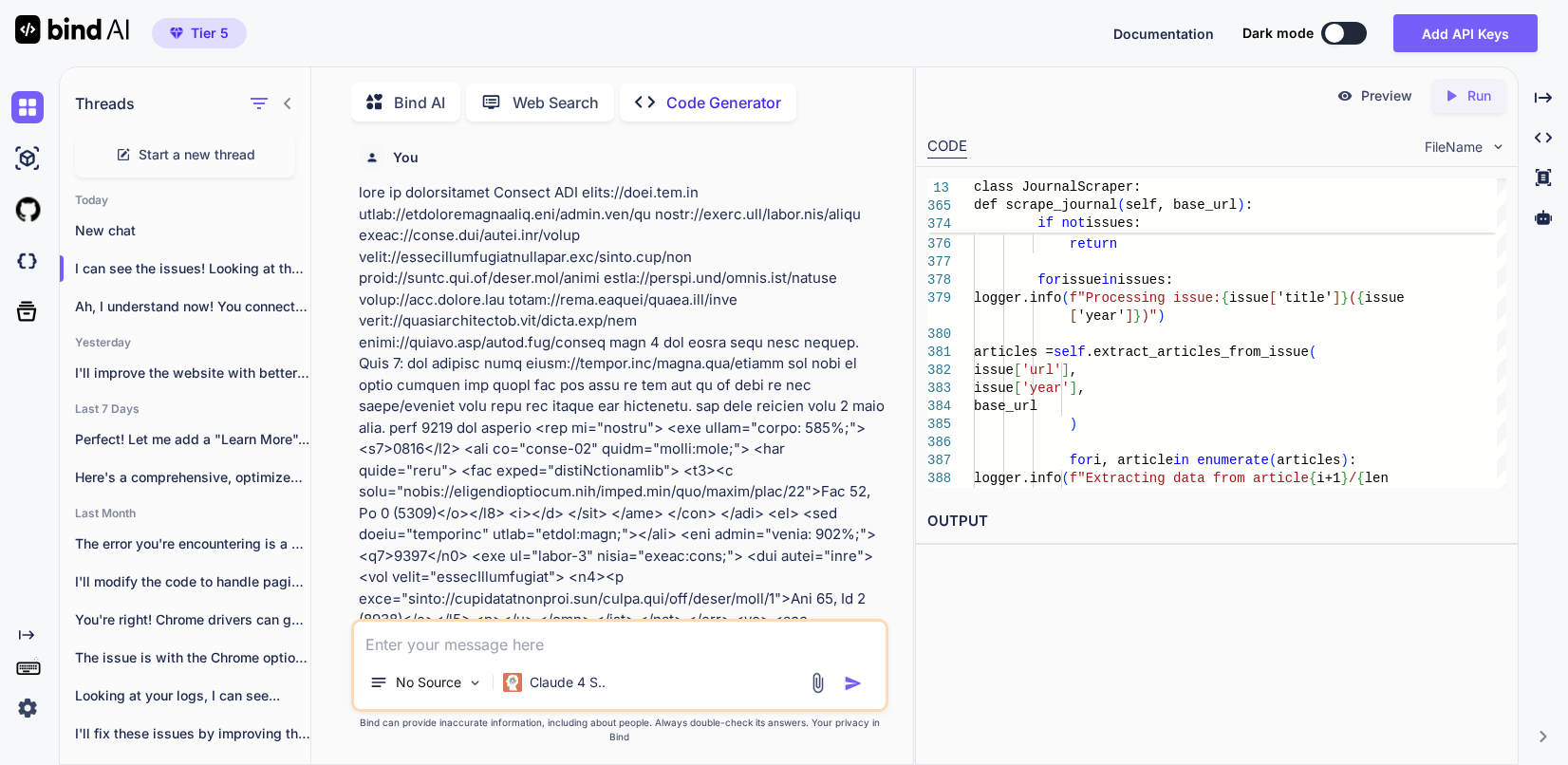scroll, scrollTop: 0, scrollLeft: 0, axis: both 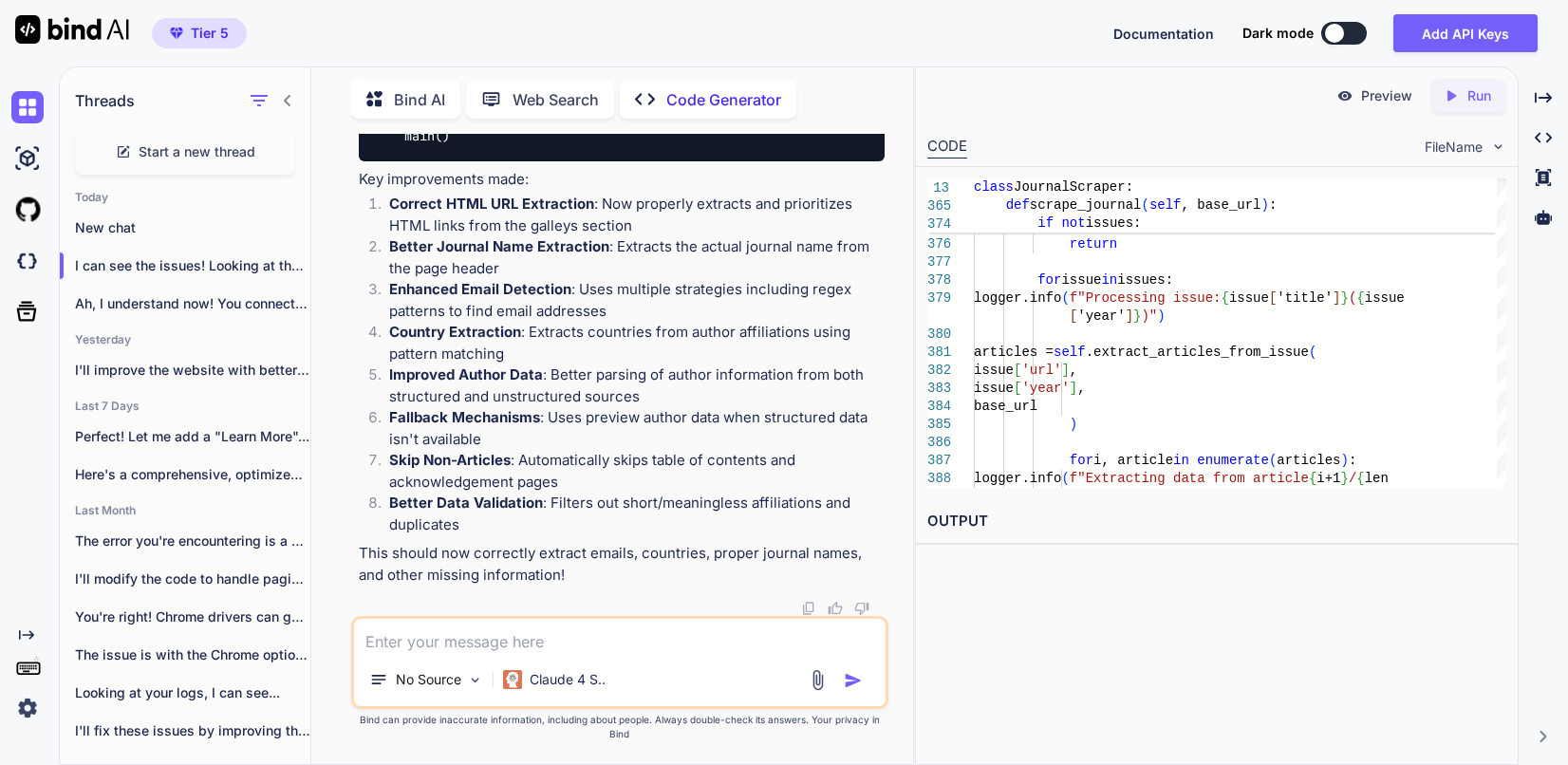 click at bounding box center (620, 636) 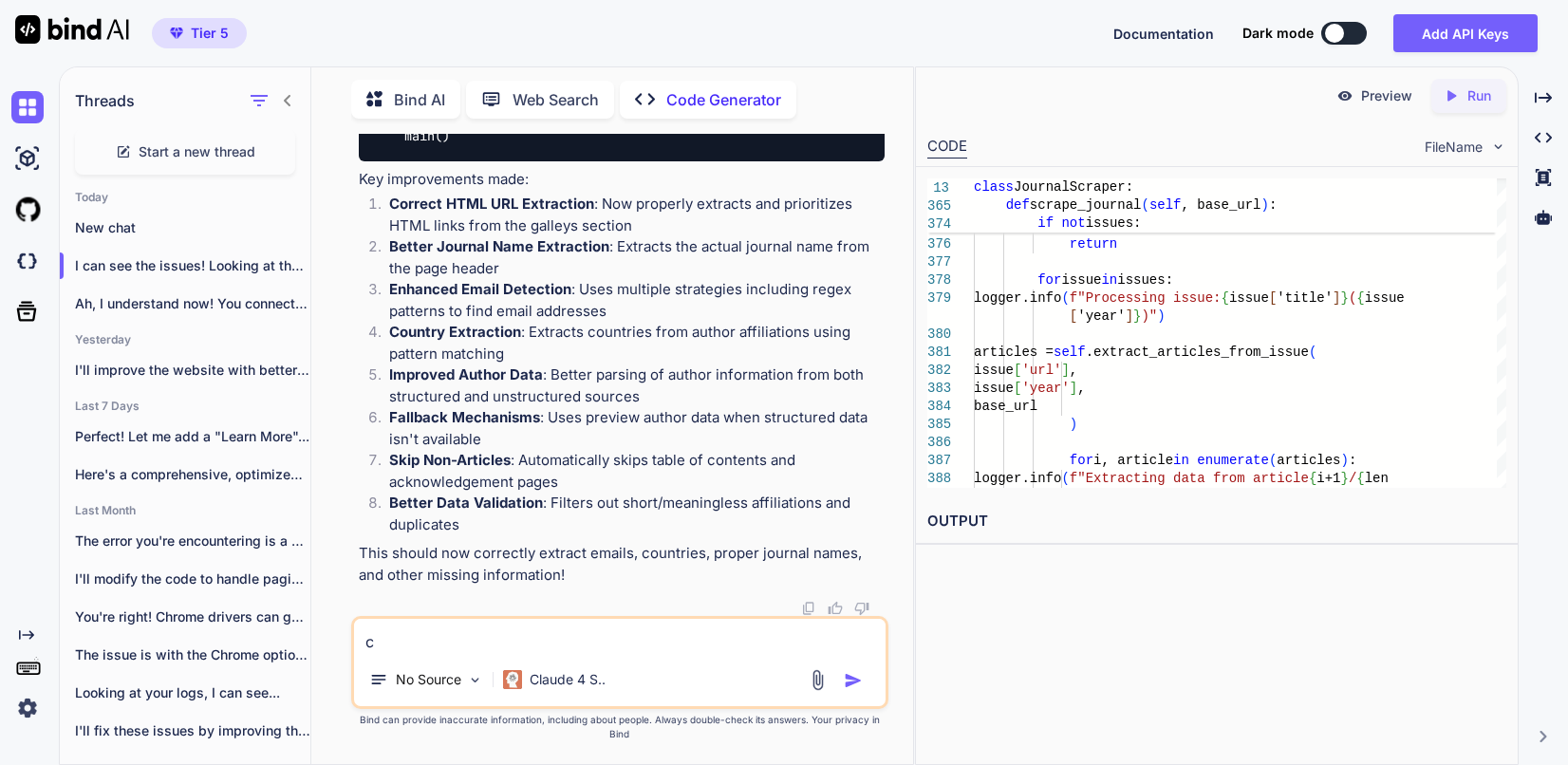 type on "ca" 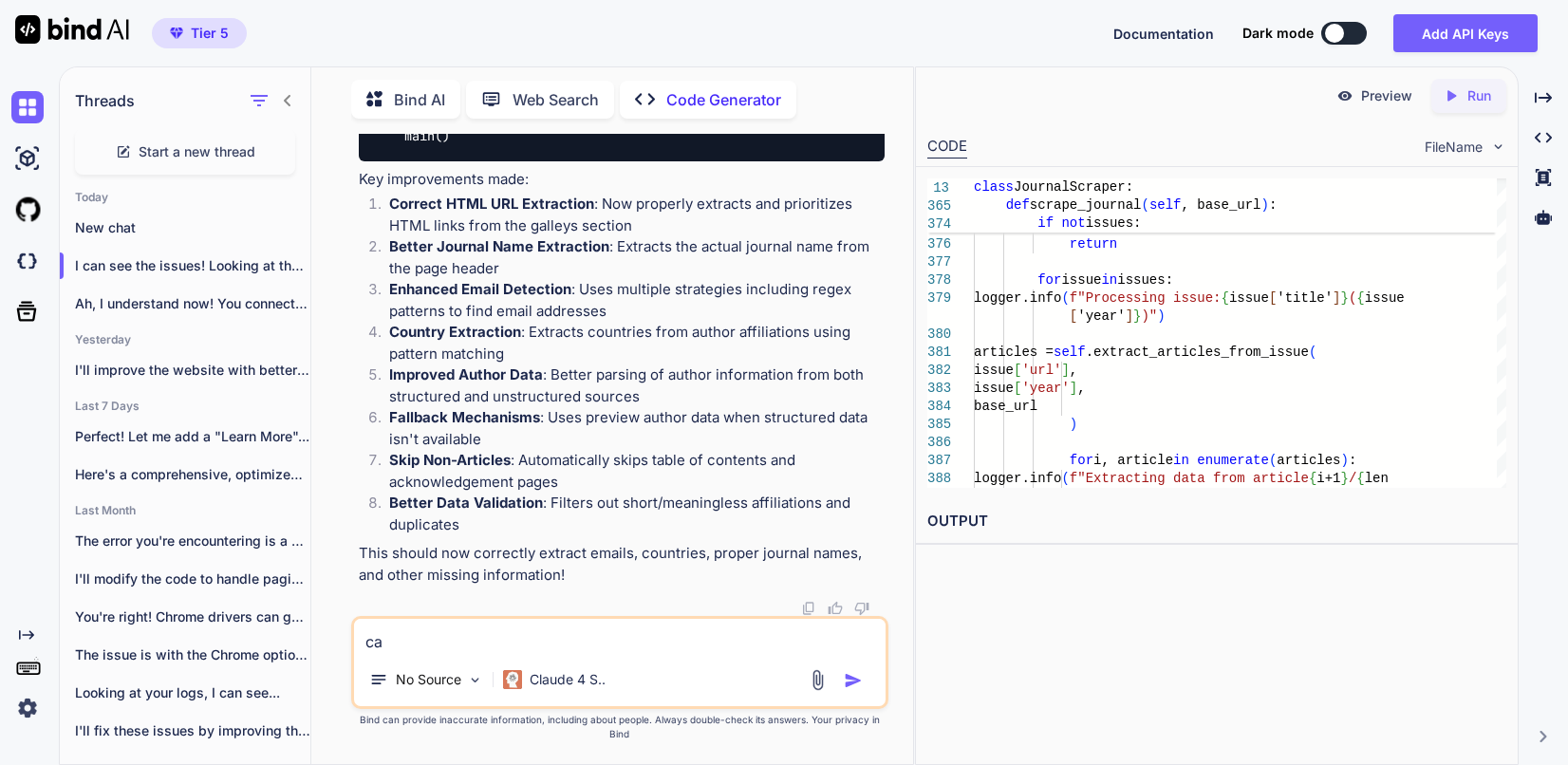 type on "can" 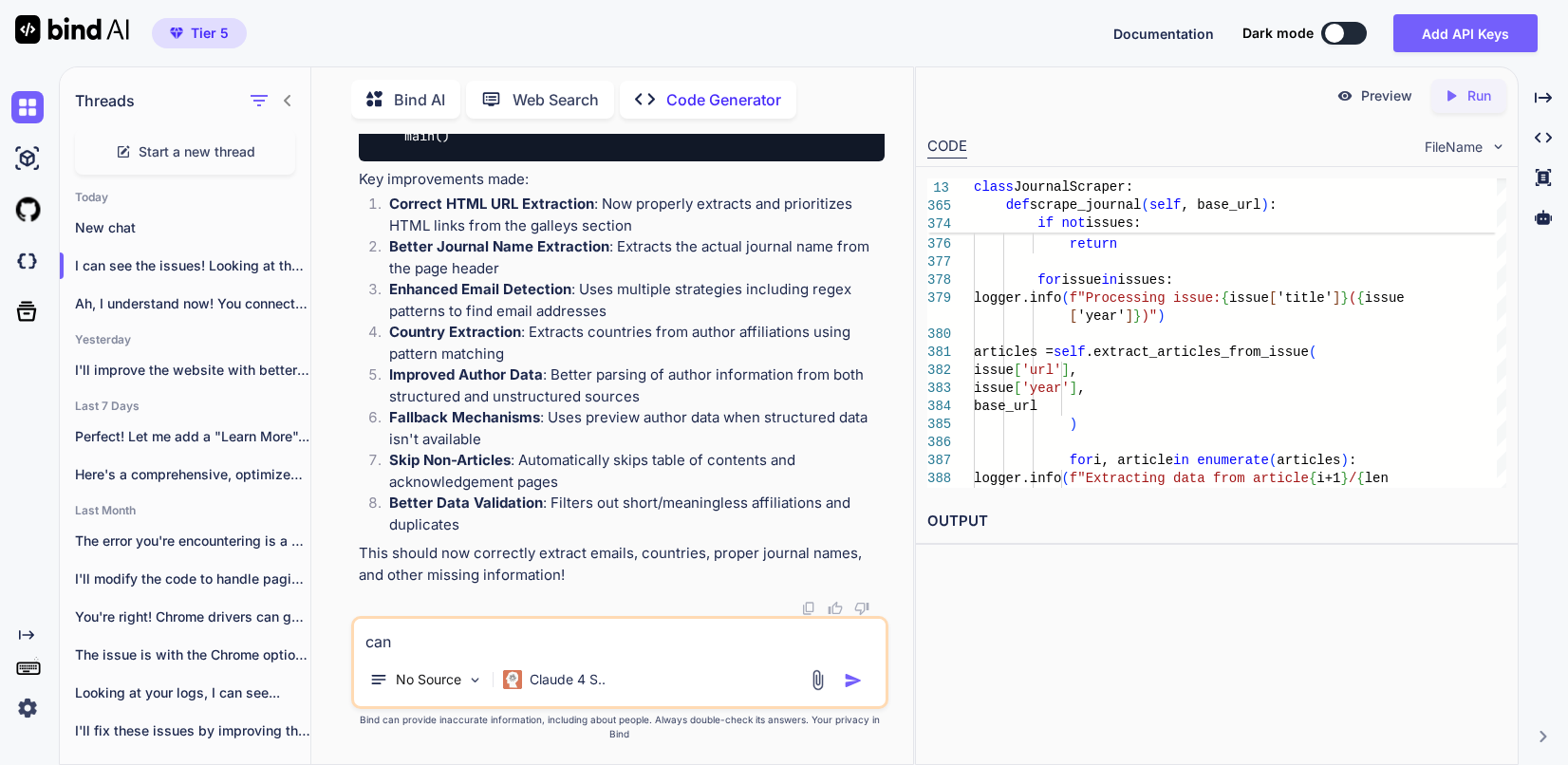type on "can" 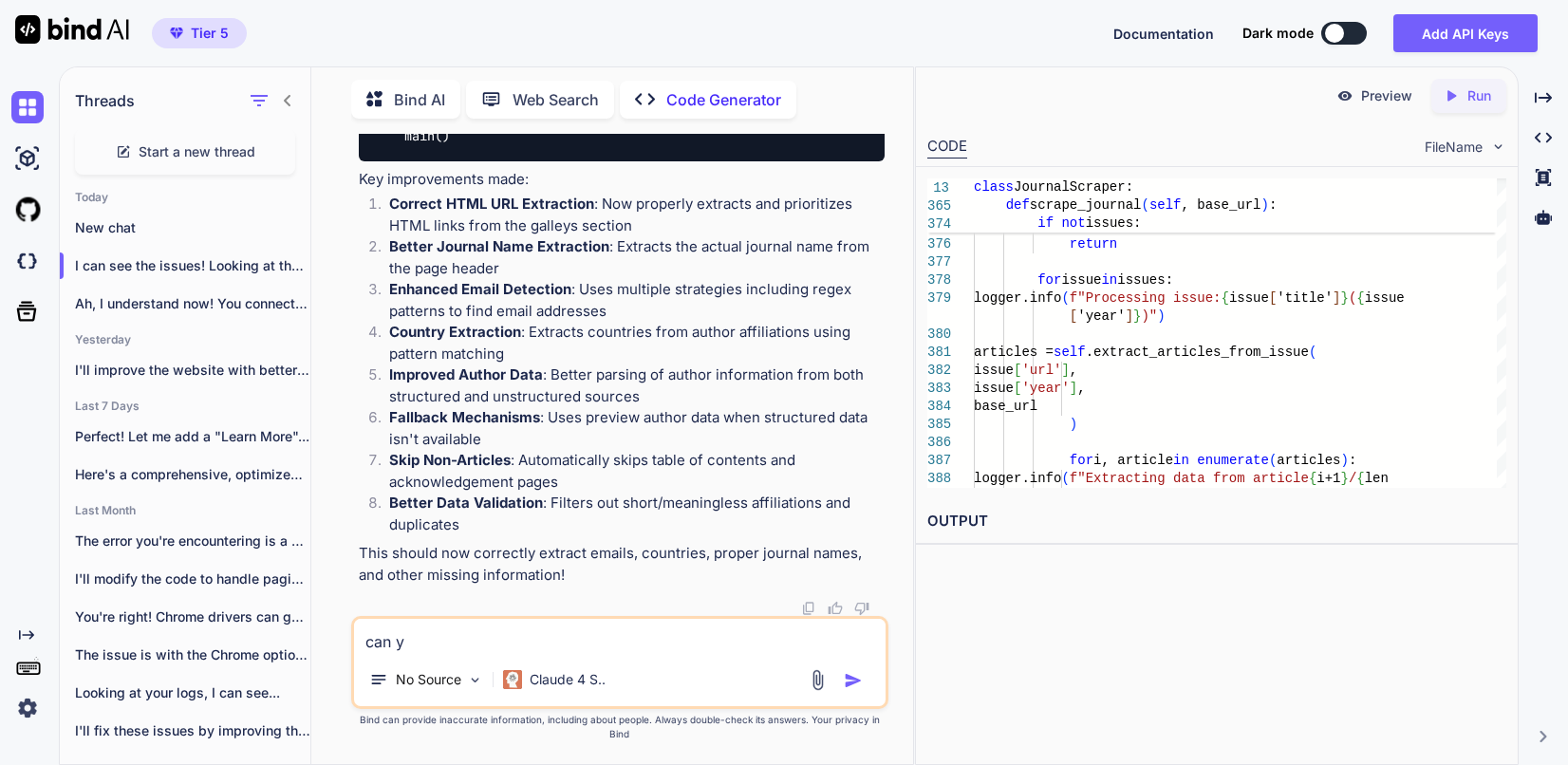 type on "can yo" 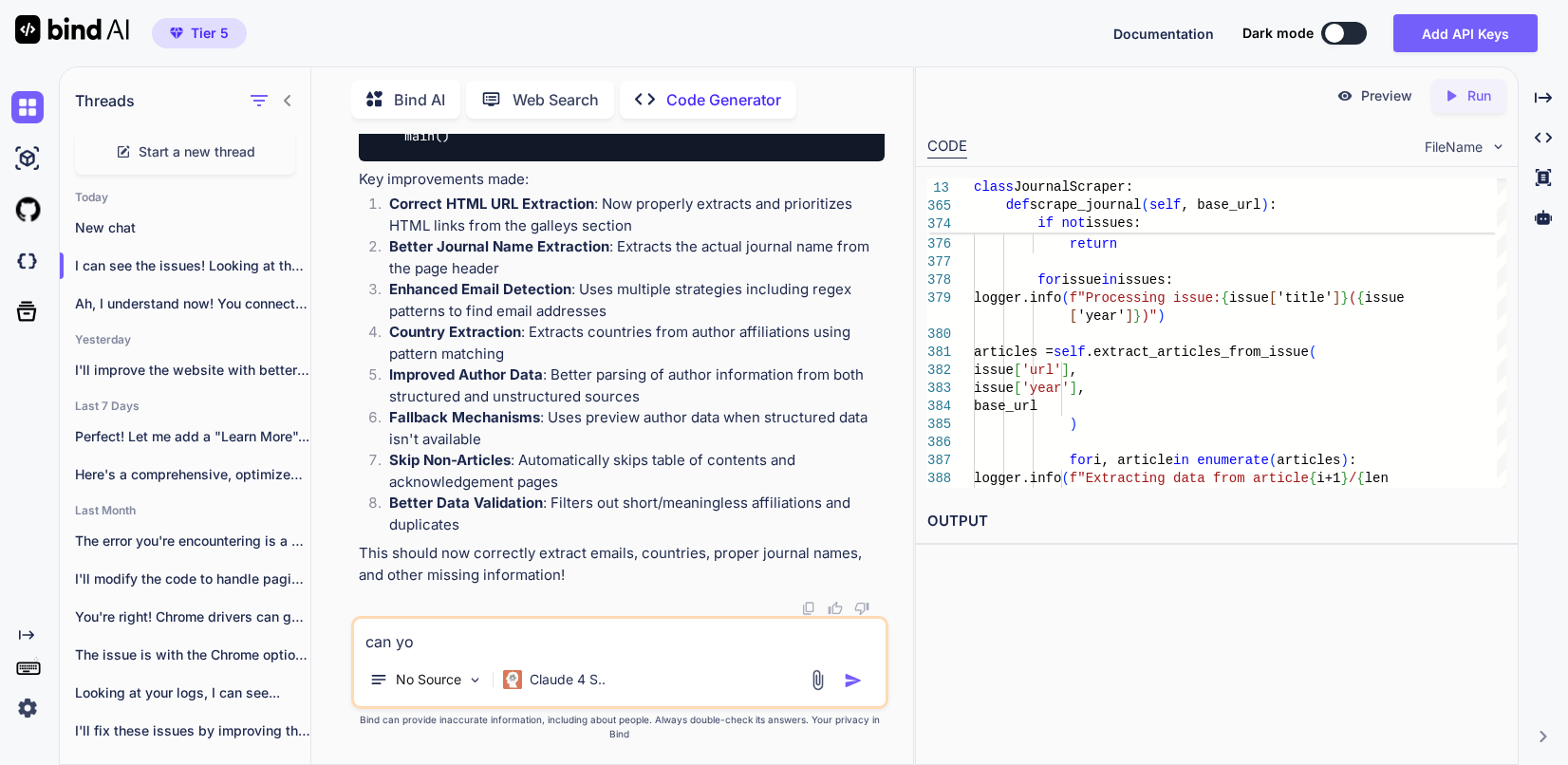 type on "can you" 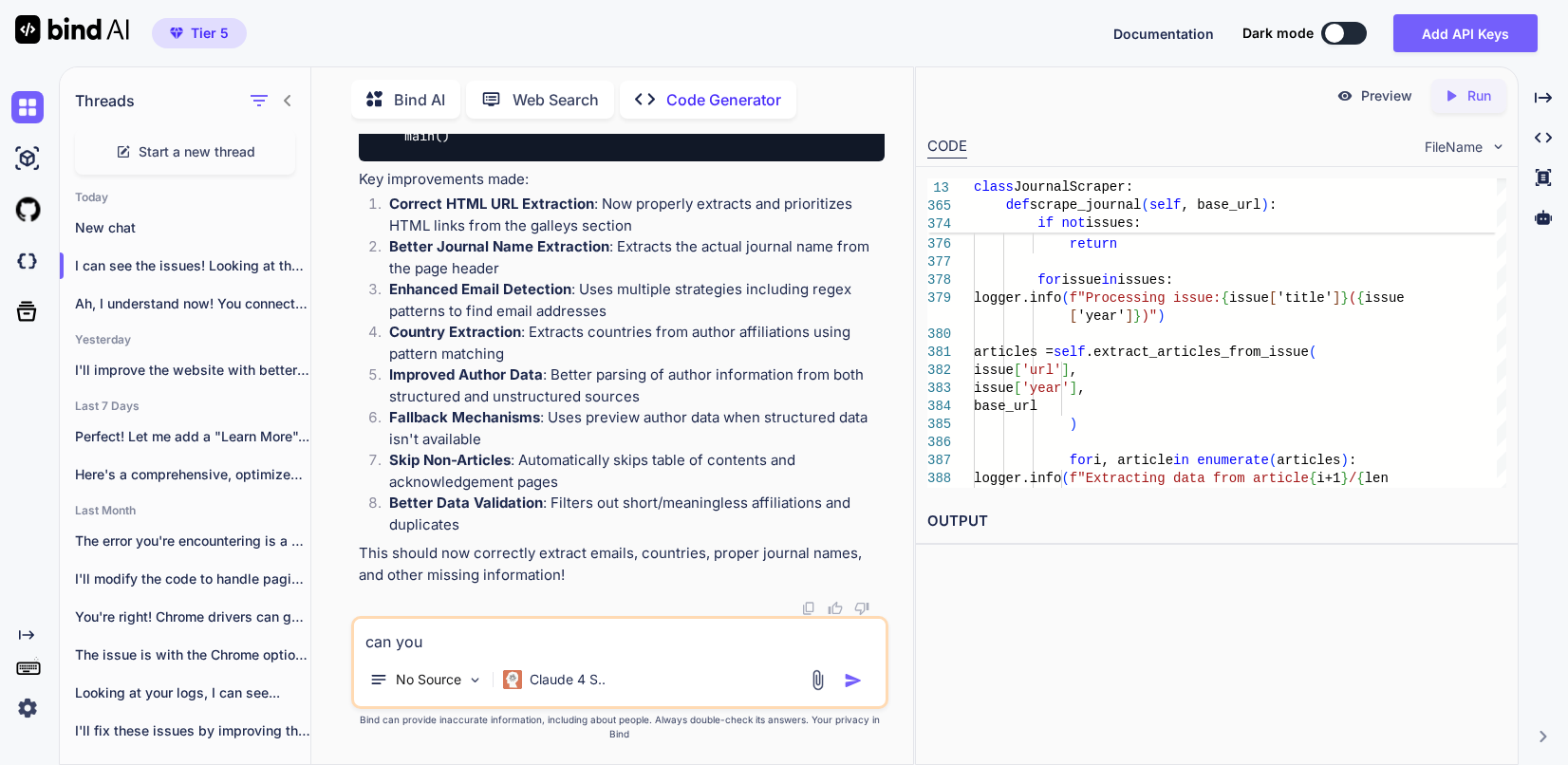 type on "can you" 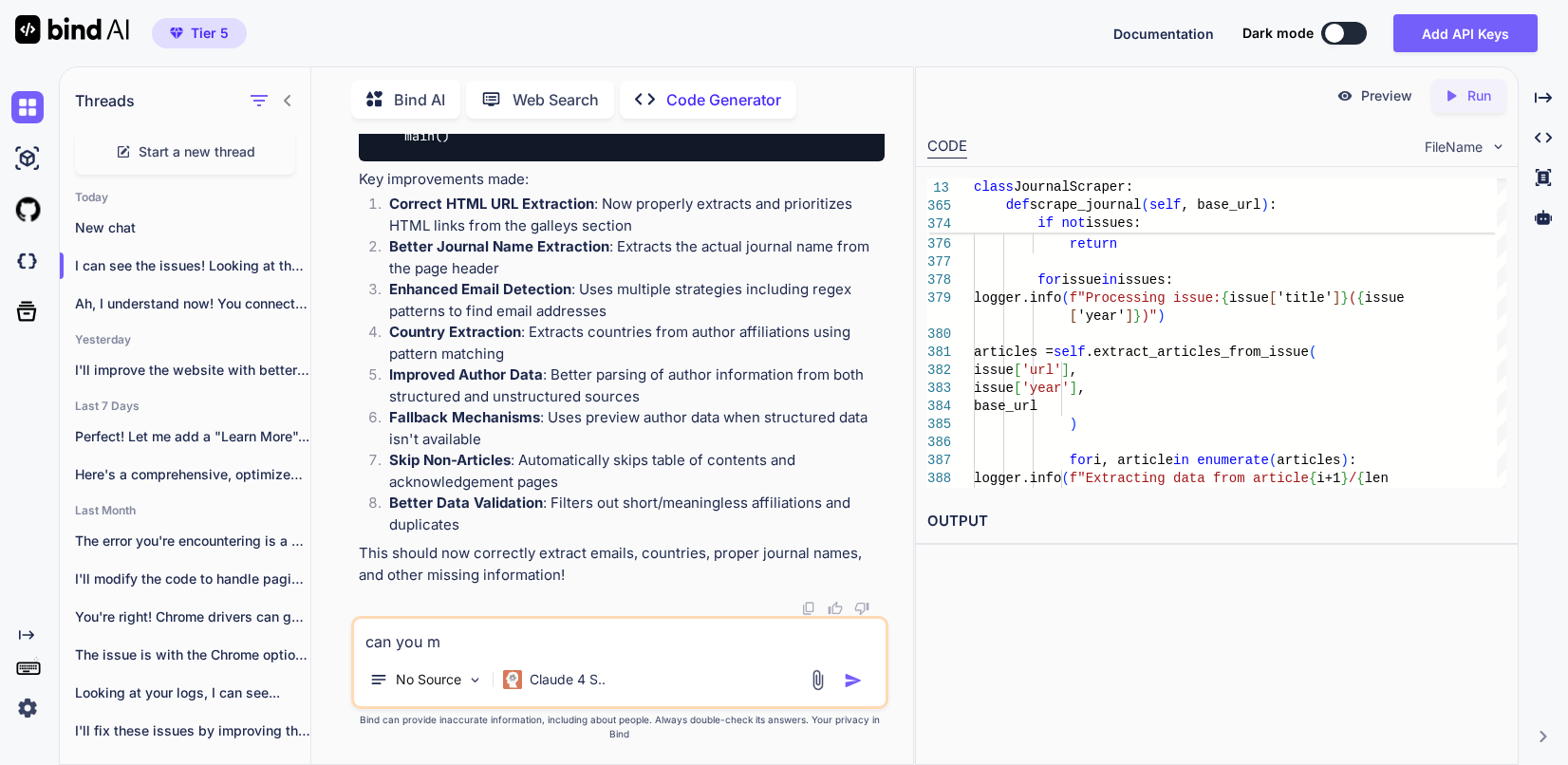 type on "can you ma" 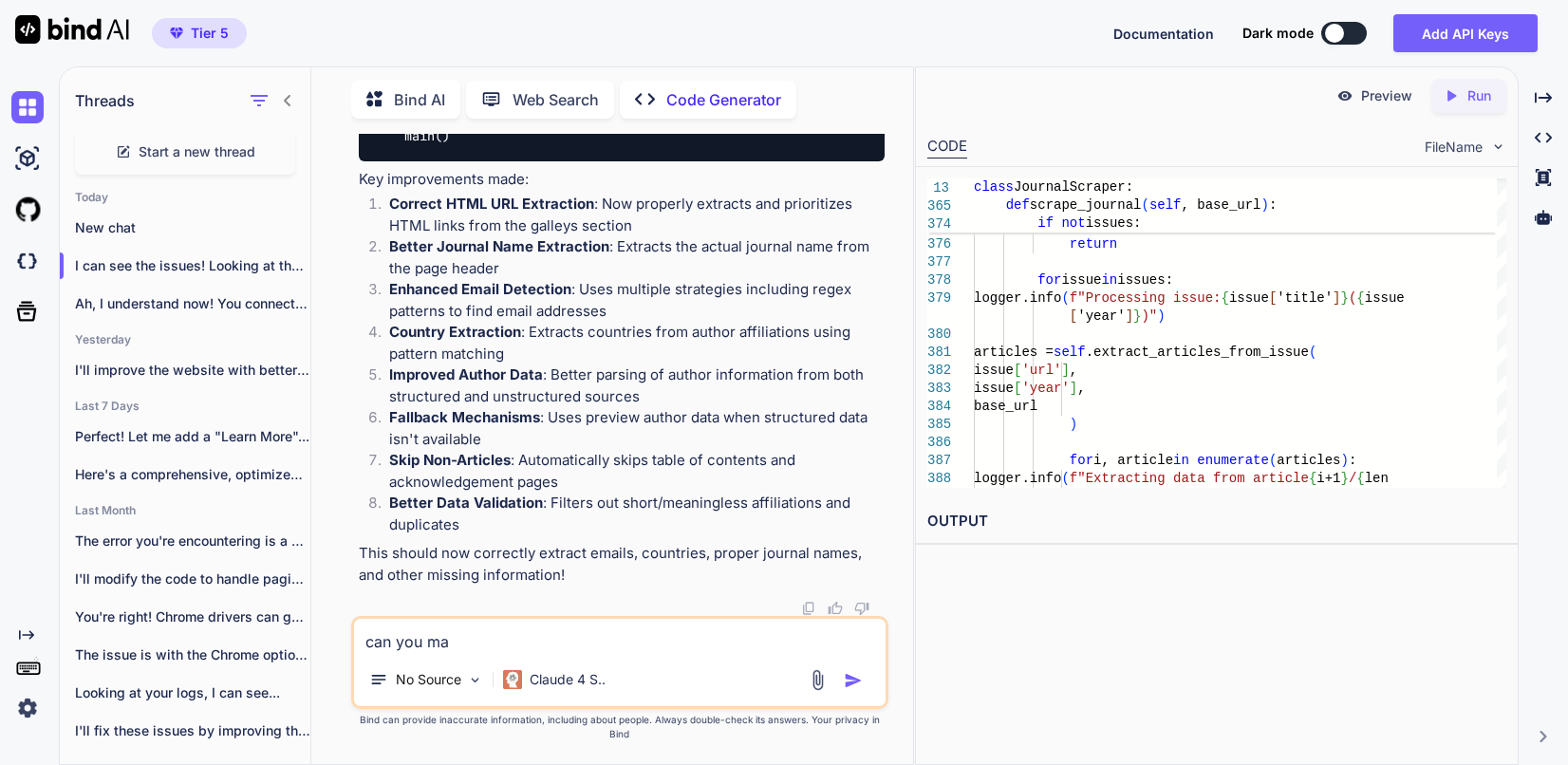 type on "can you mak" 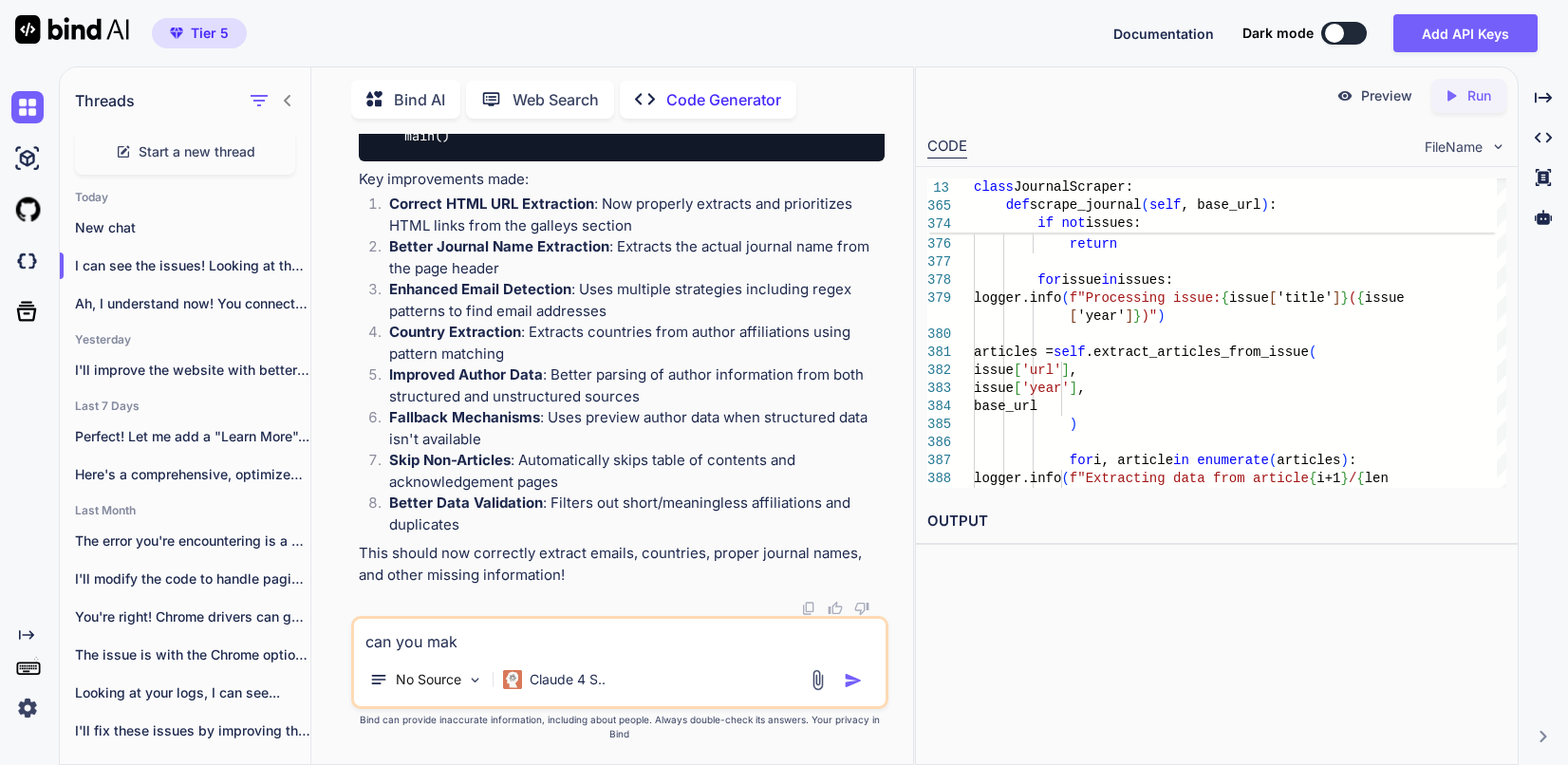 type on "can you make" 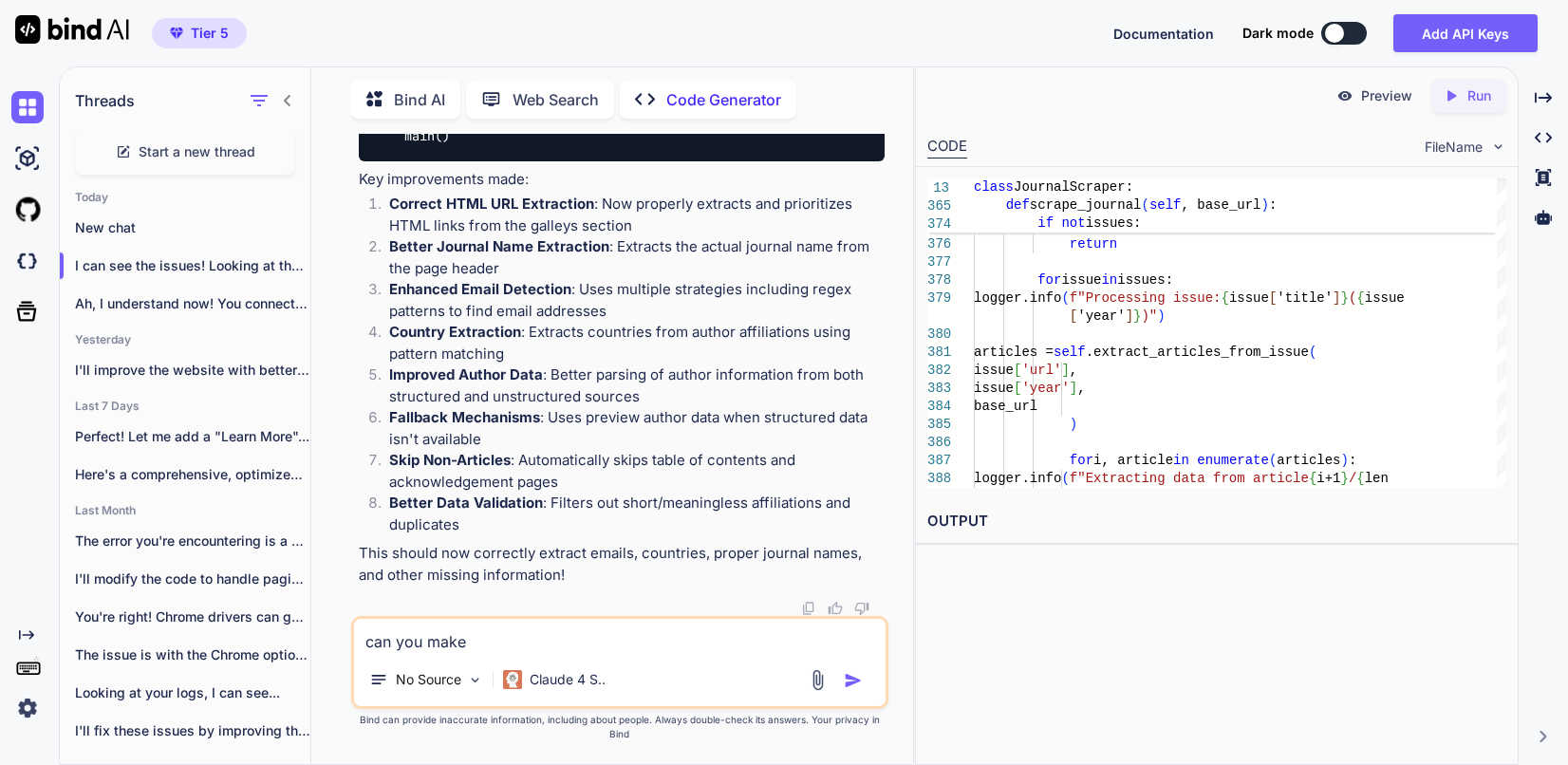type on "can you make" 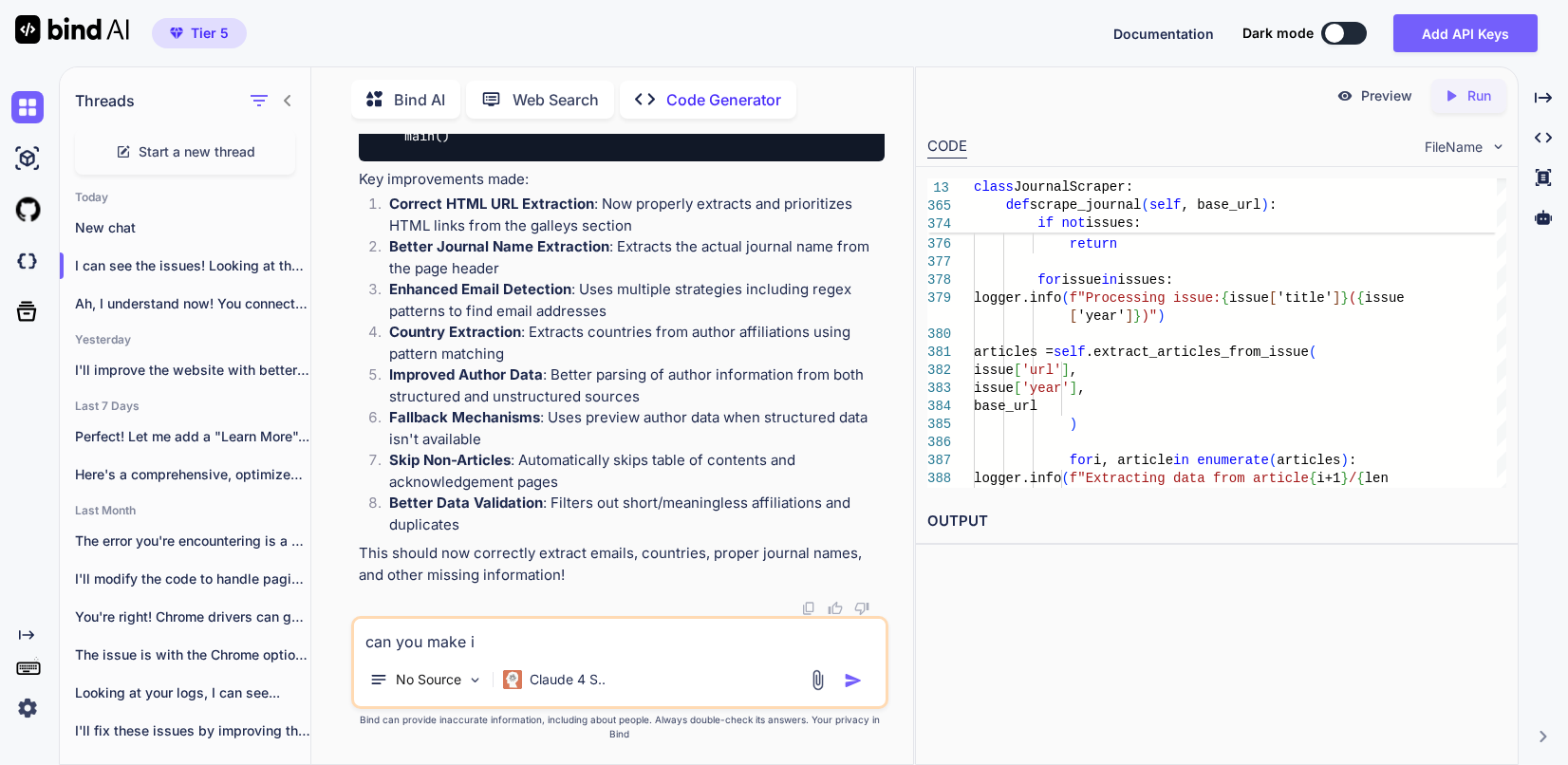 type on "x" 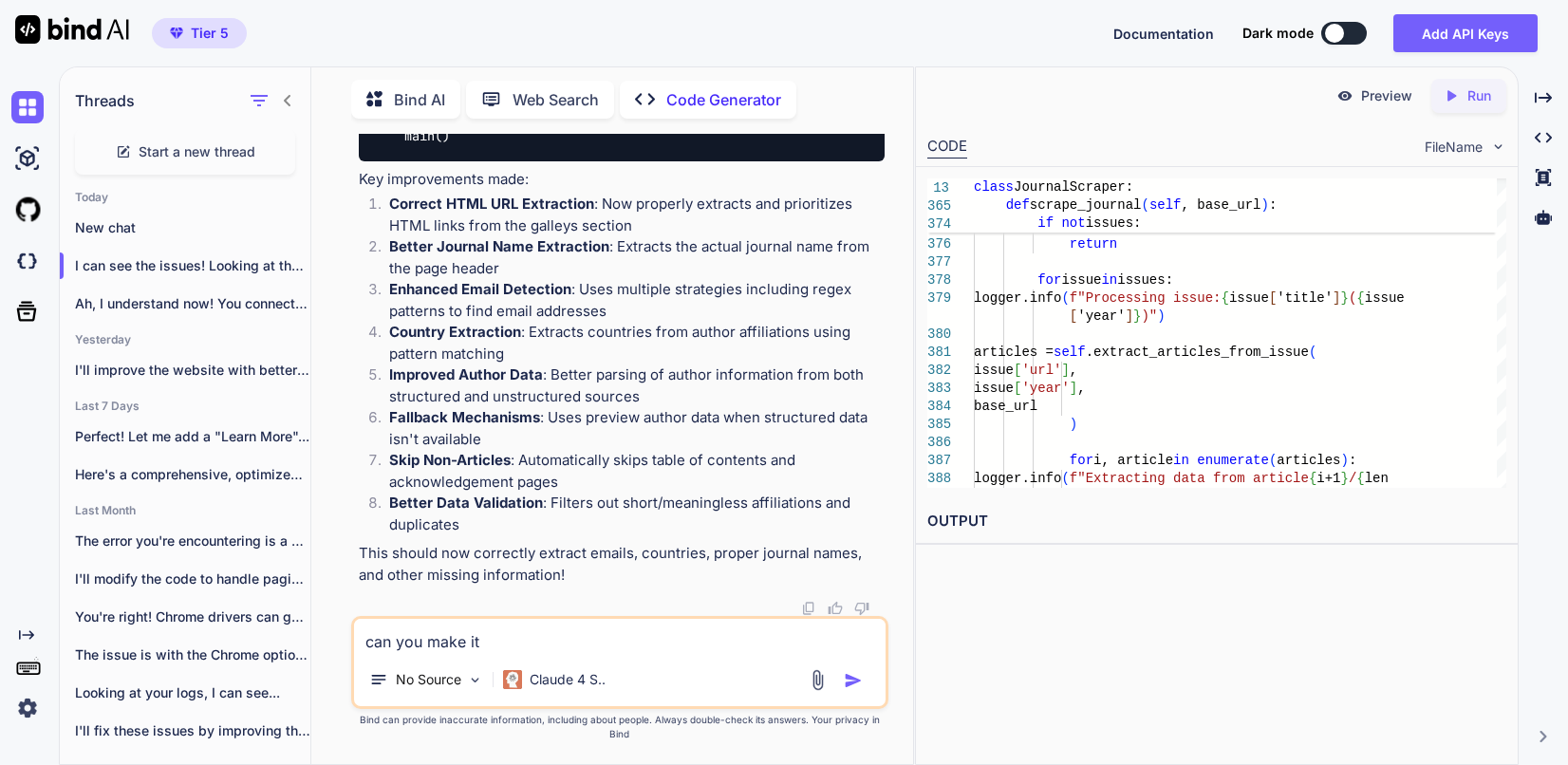 type on "can you make it" 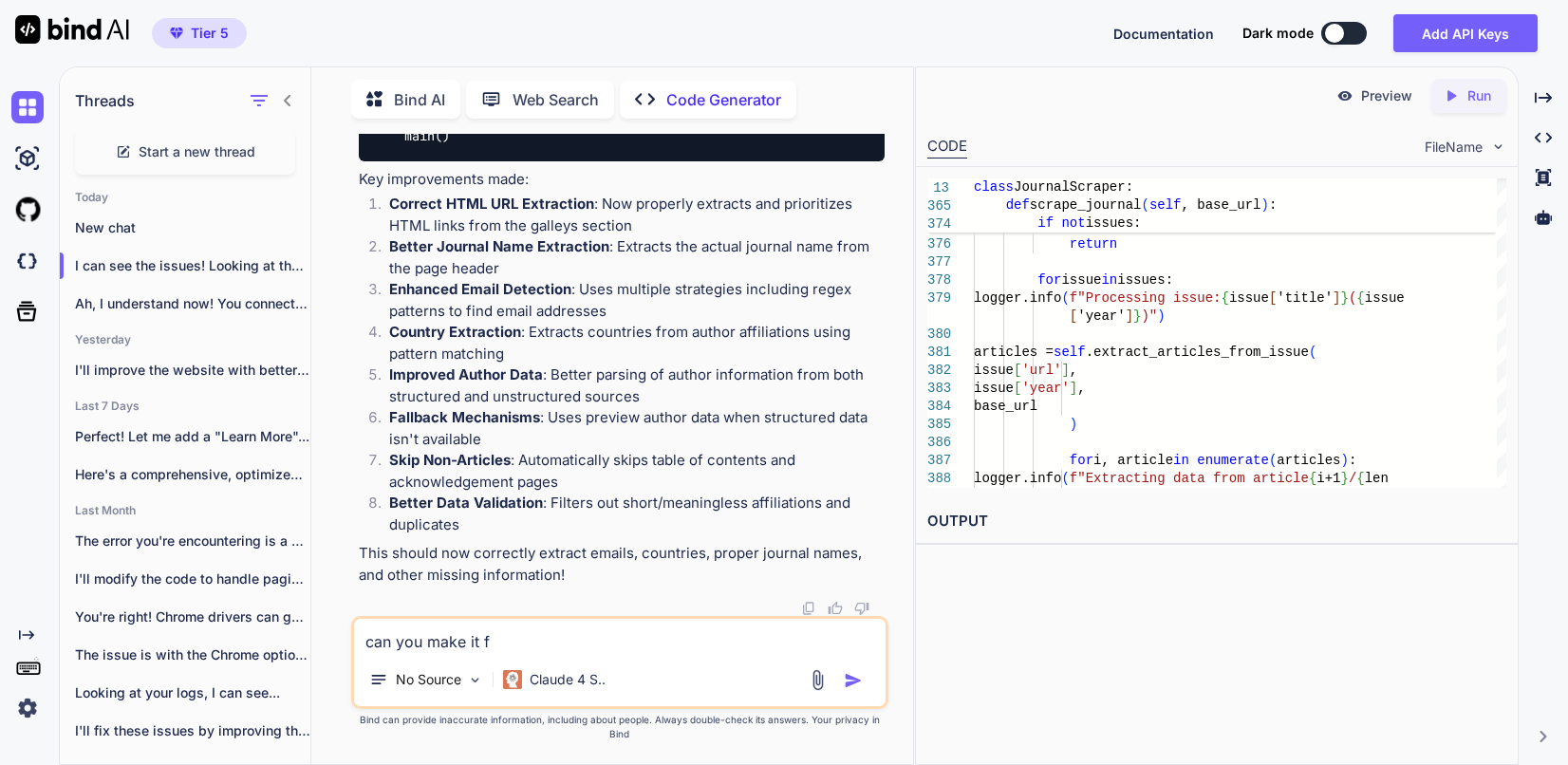 type on "can you make it fa" 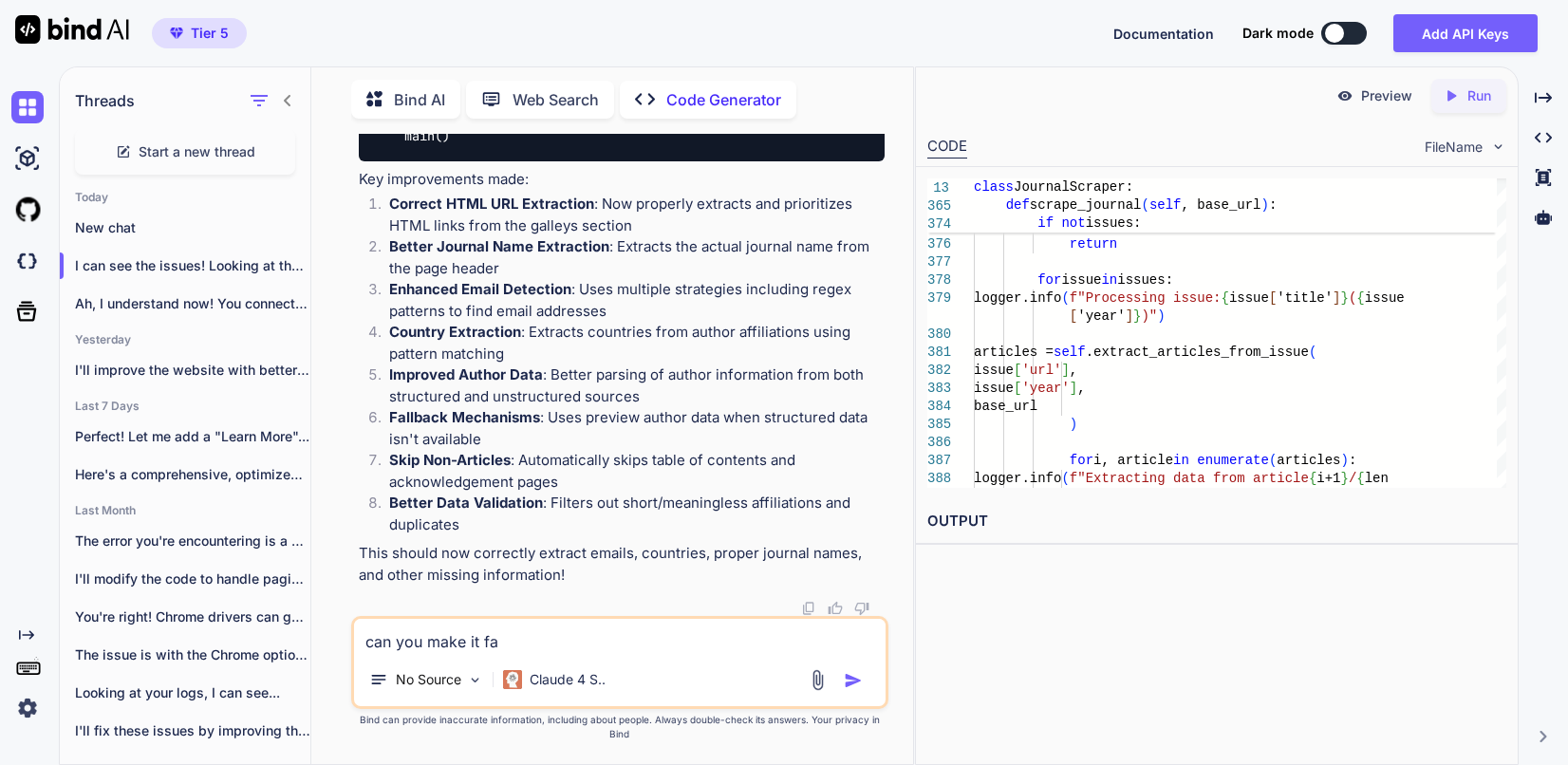 type on "can you make it fas" 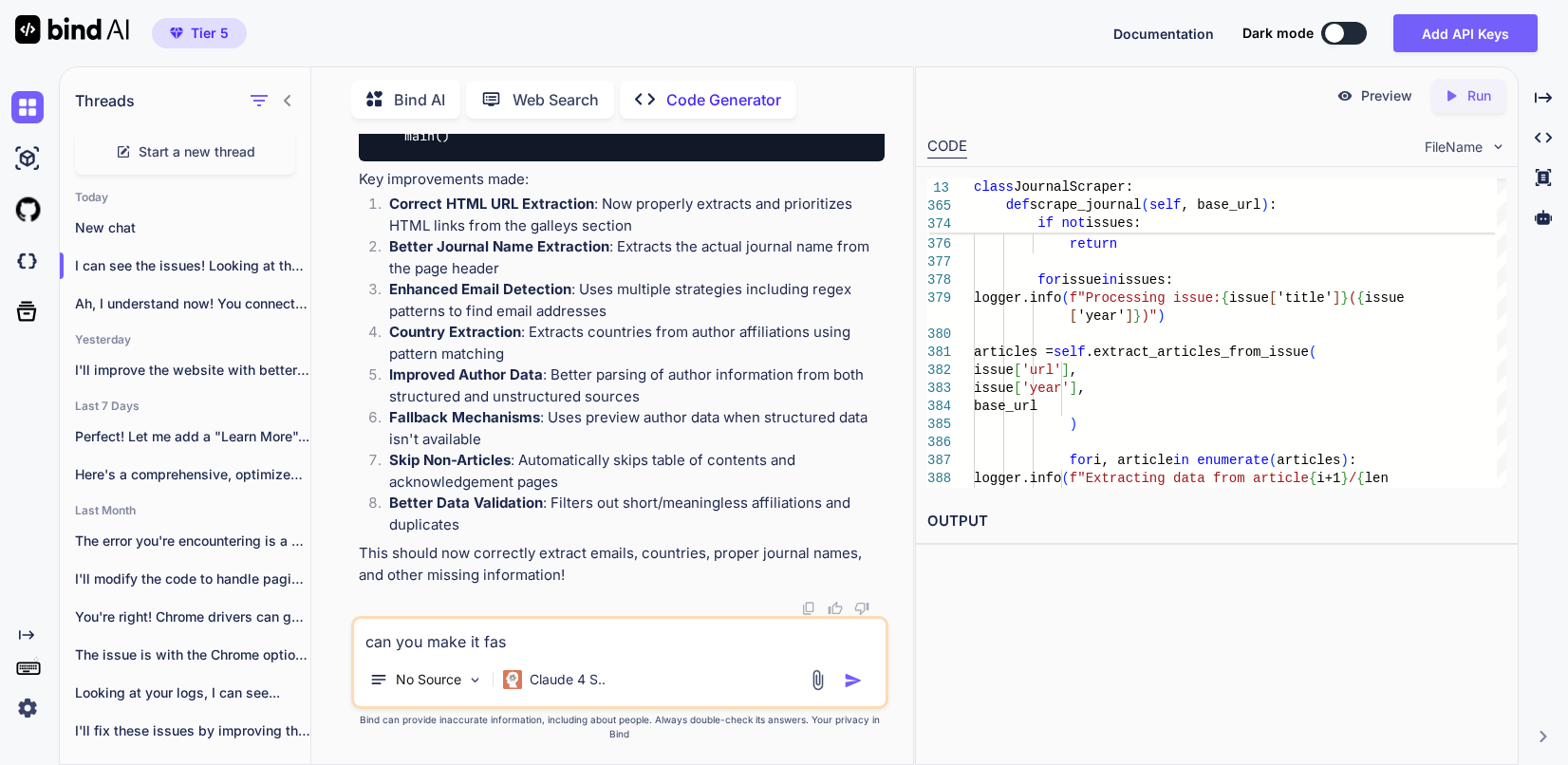 type on "can you make it fast" 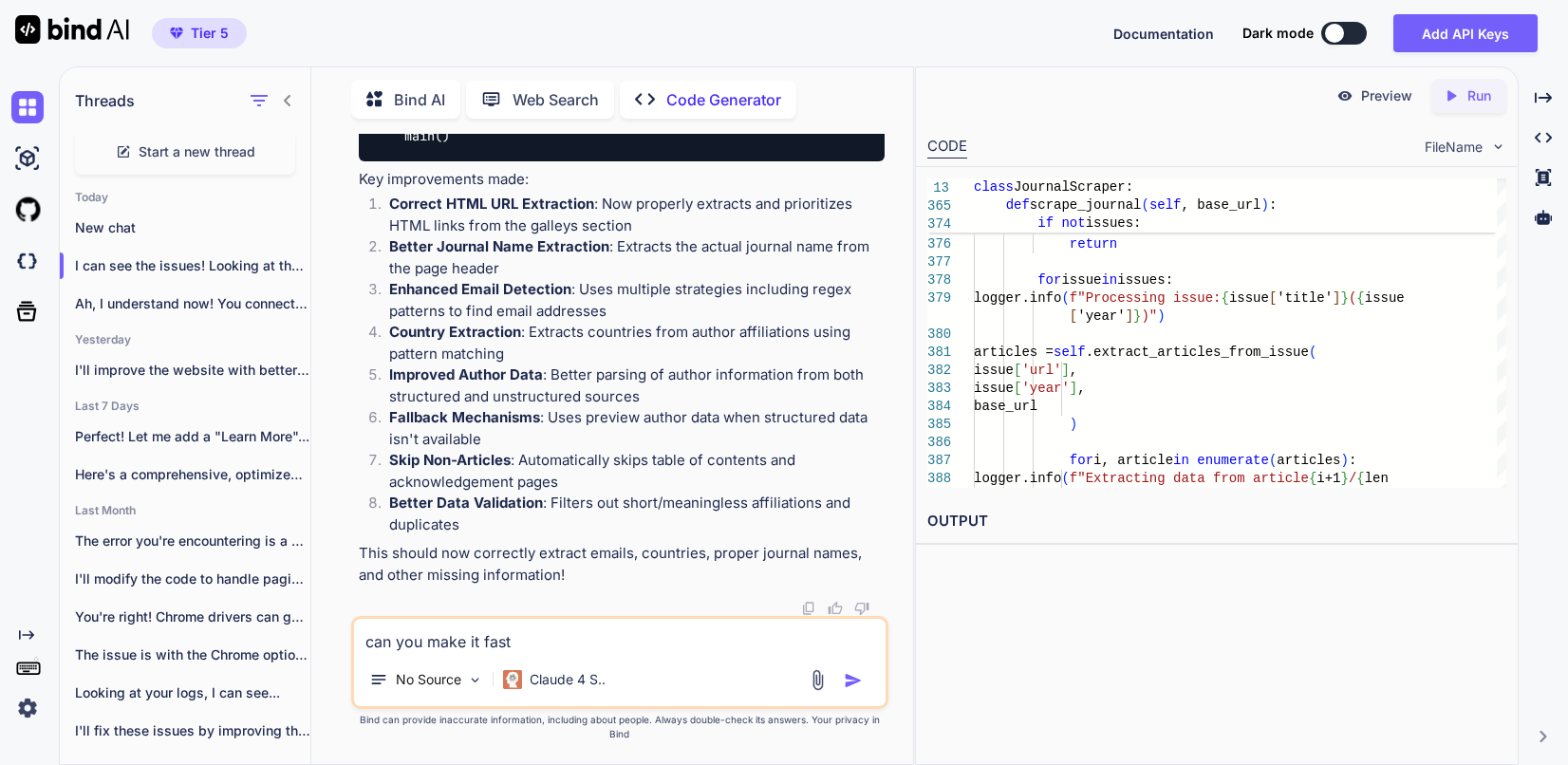 type on "can you make it faste" 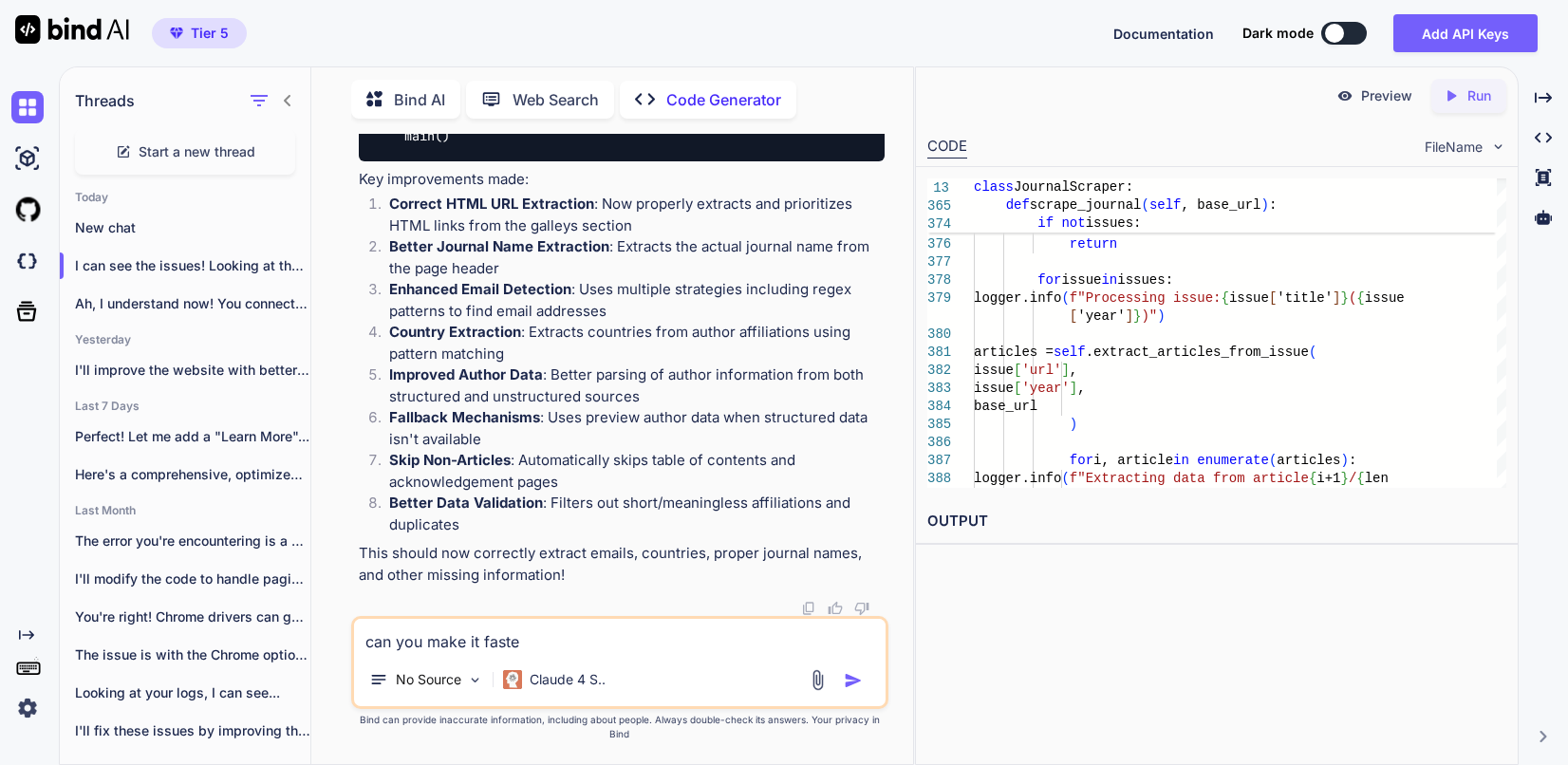 type on "can you make it faster" 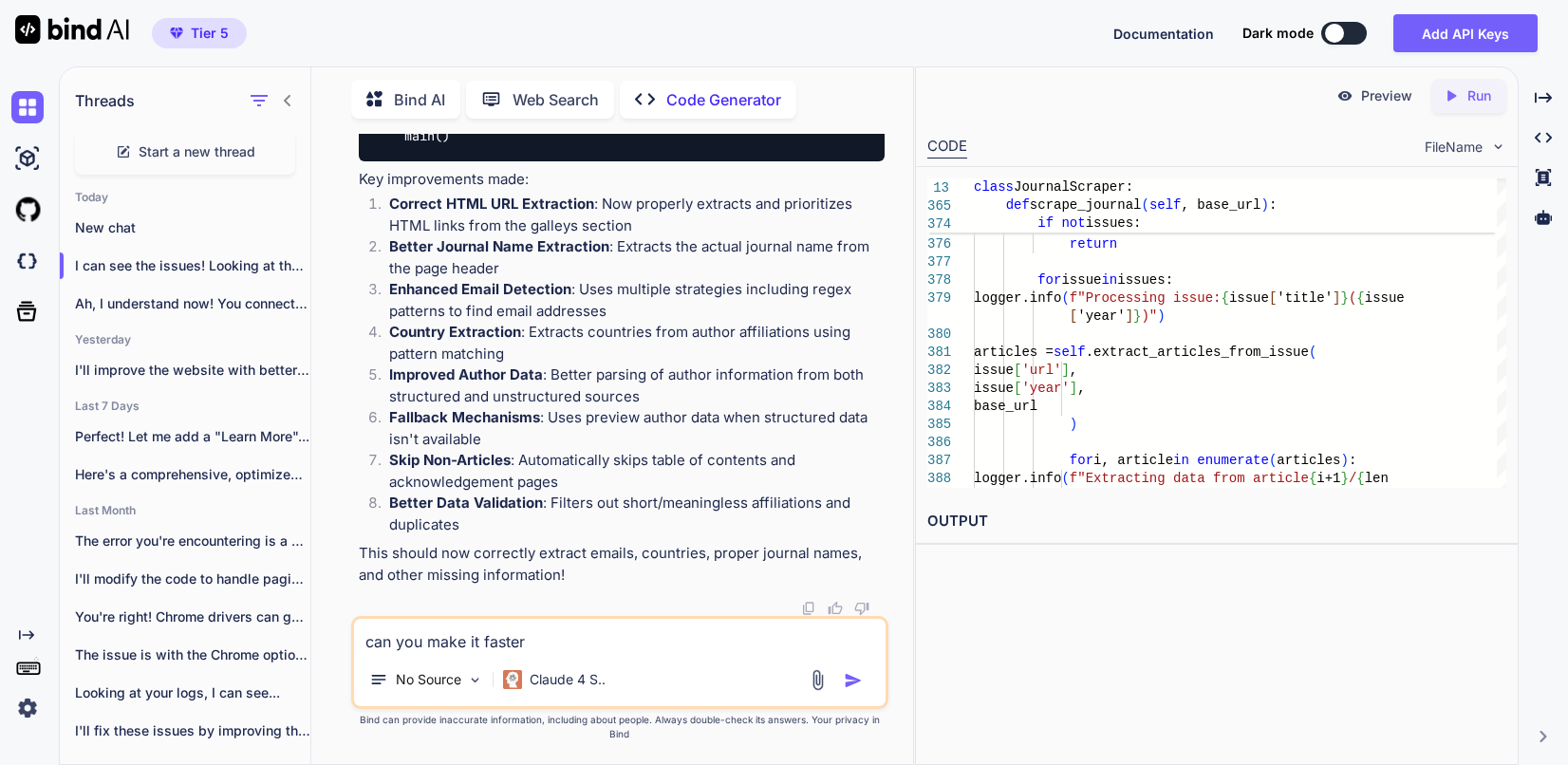 type on "can you make it faster?" 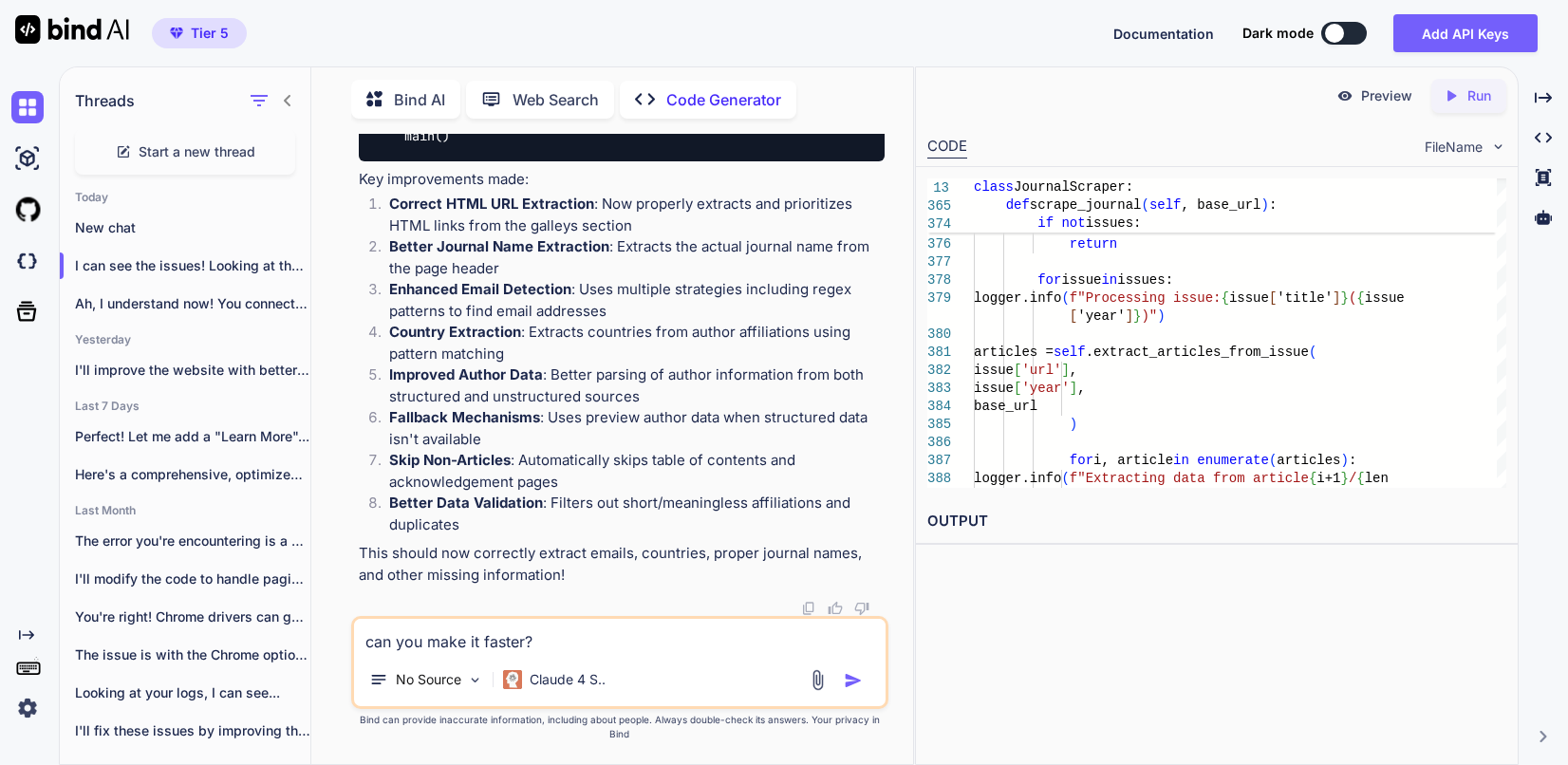 type on "can you make it faster?" 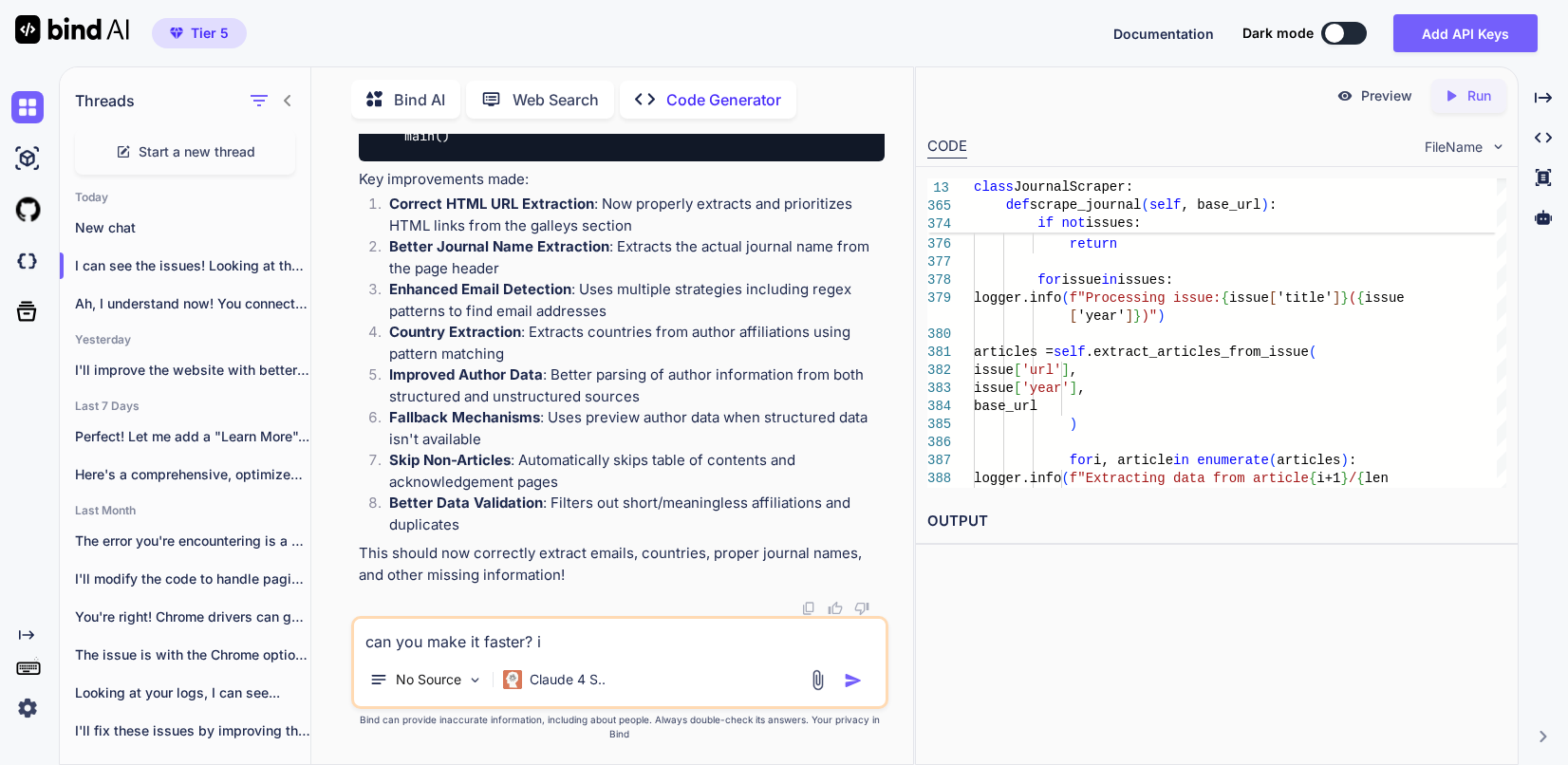 type on "can you make it faster? i" 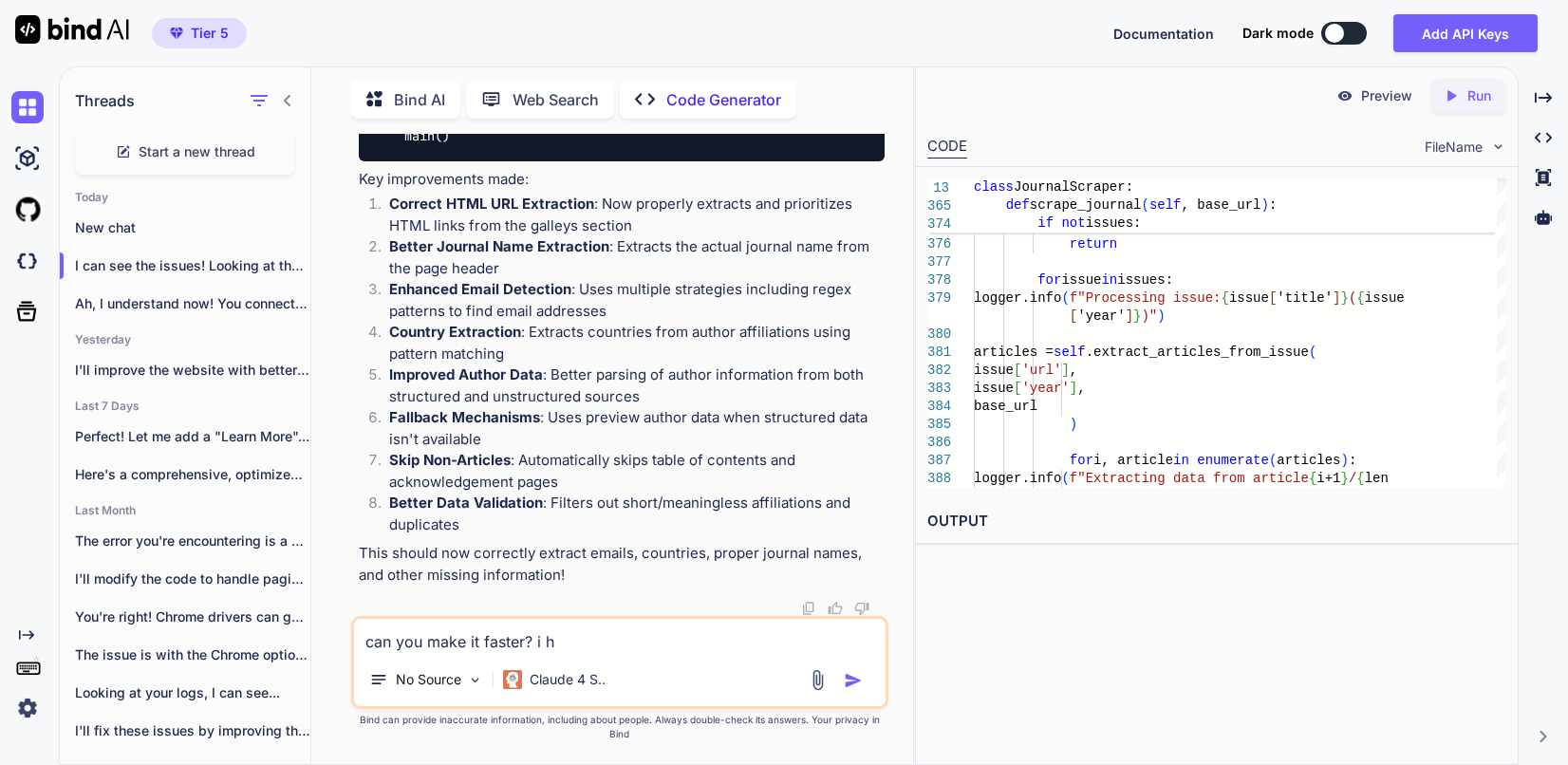 type on "can you make it faster? i ha" 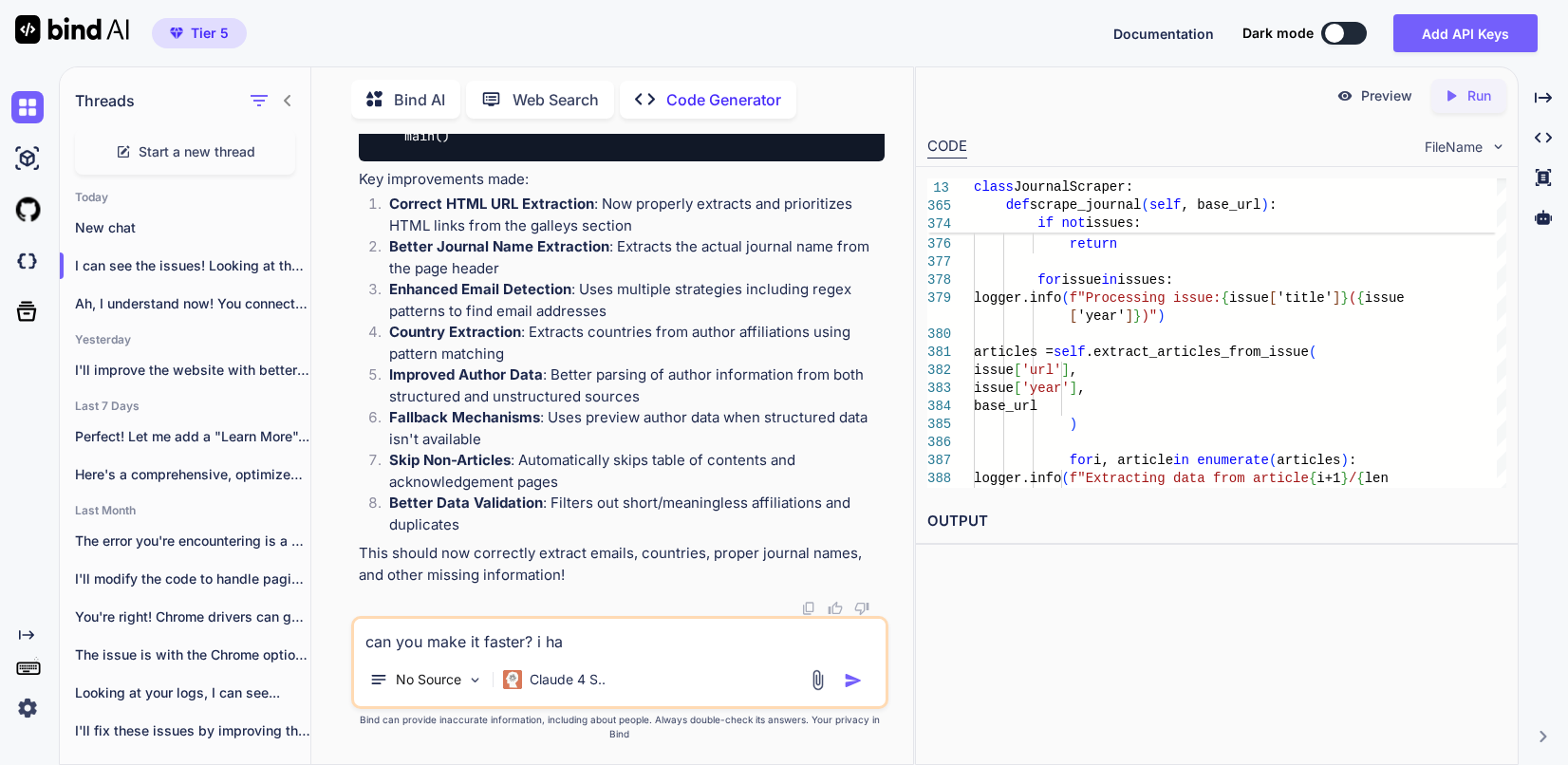 type on "can you make it faster? i hav" 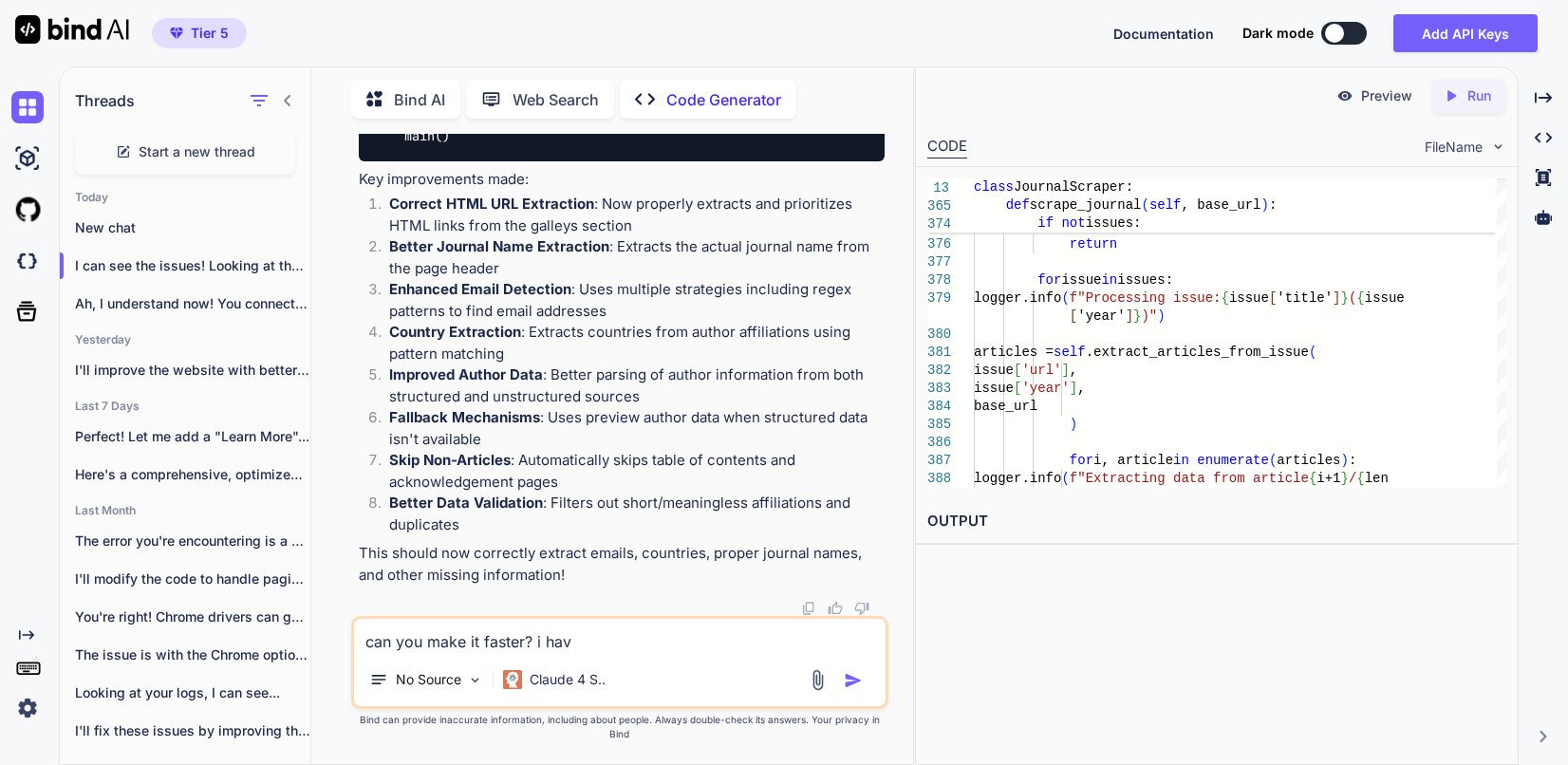 type on "x" 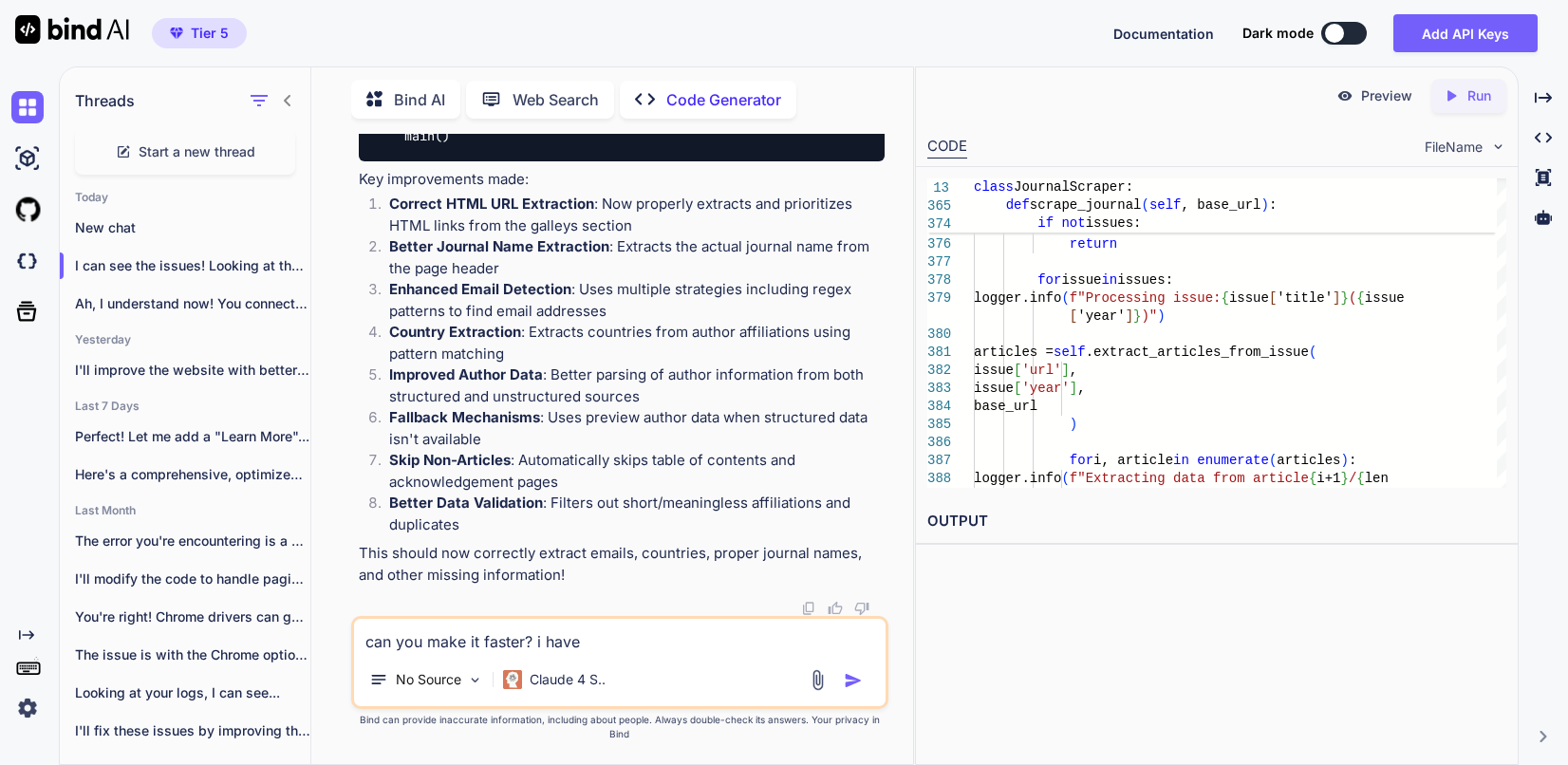 type on "can you make it faster? i have" 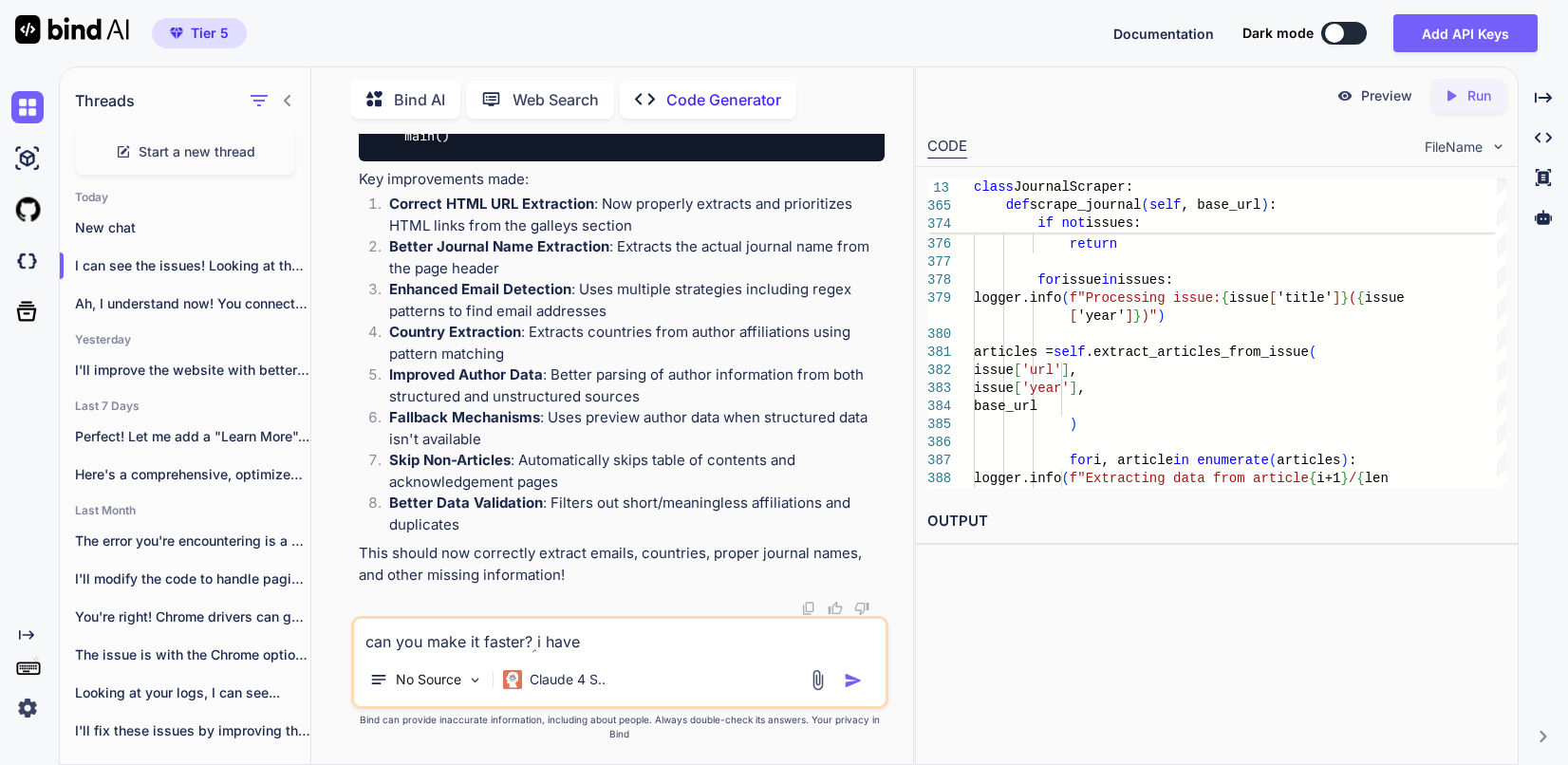type on "can you make it faster? i have m" 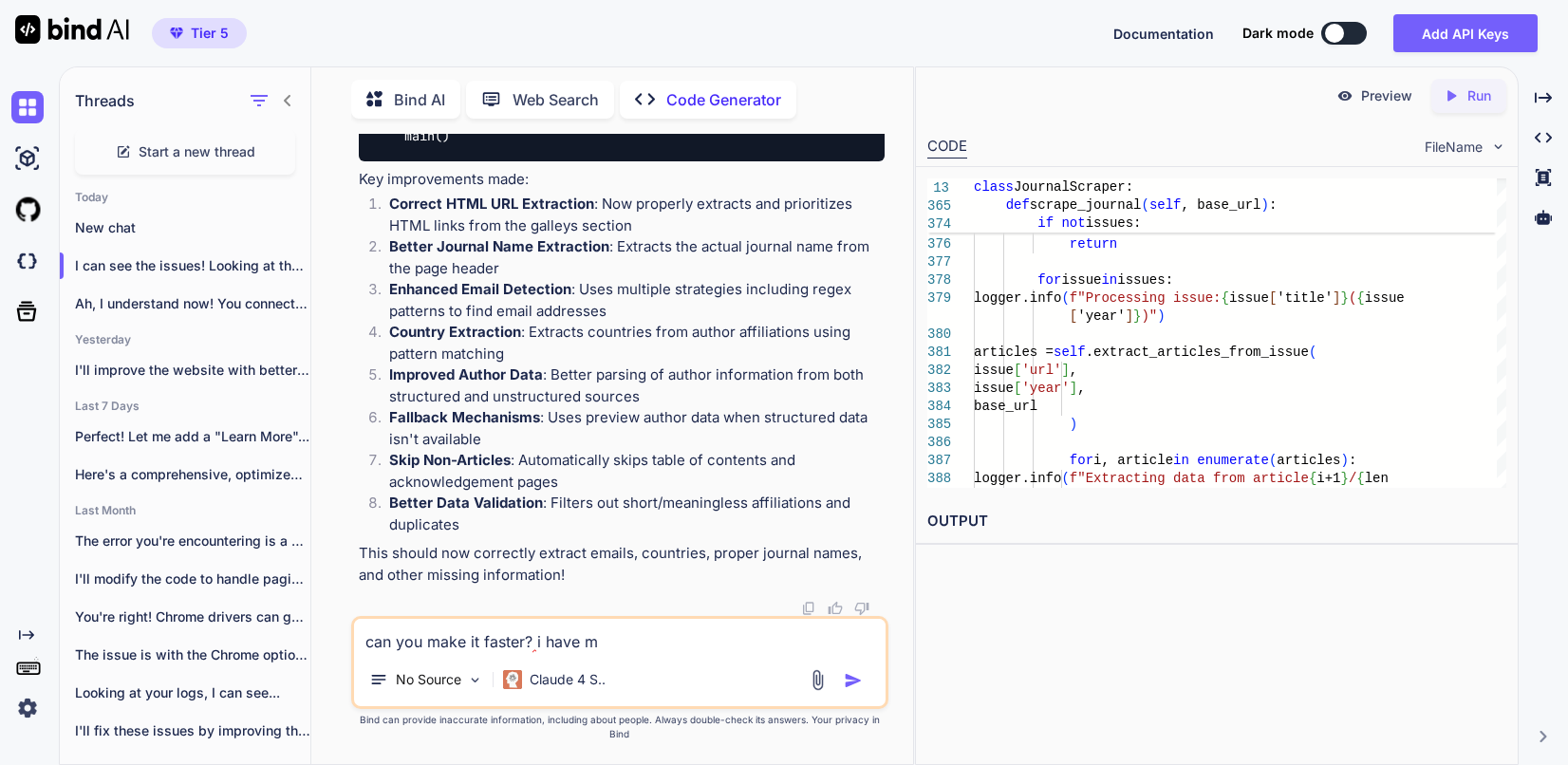 type on "can you make it faster? i have m1" 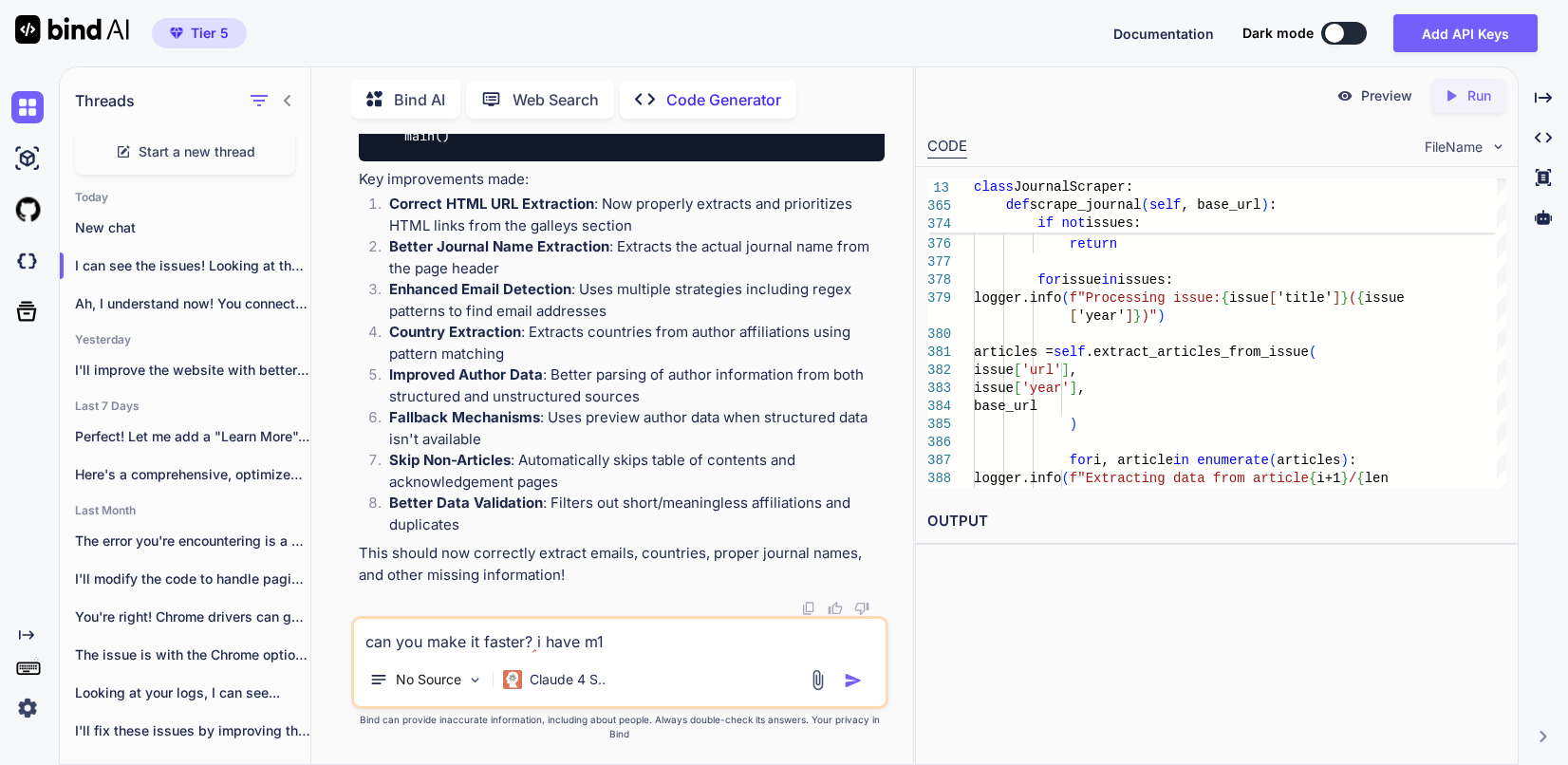 type on "can you make it faster? i have m16" 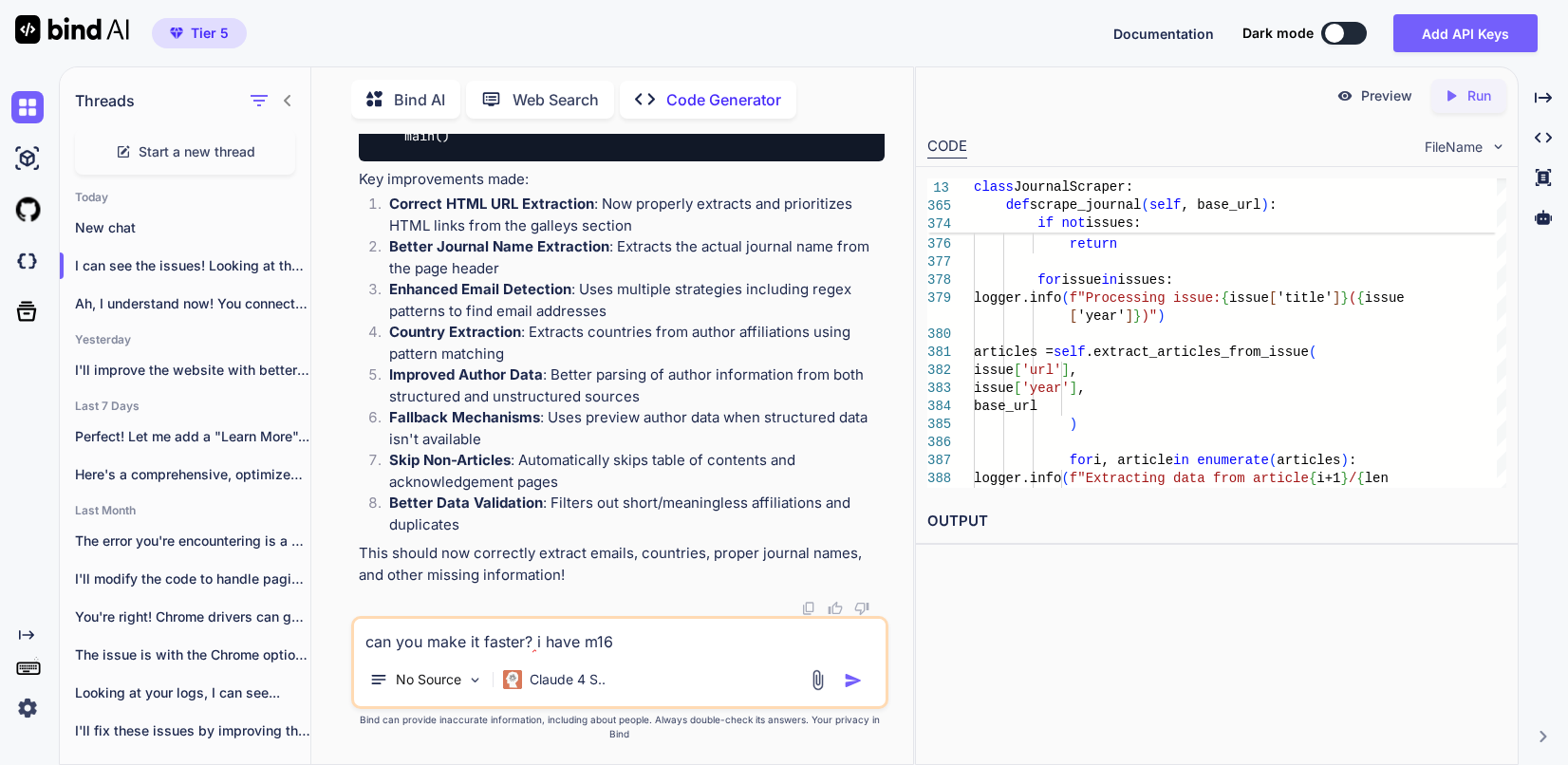 type on "can you make it faster? i have m16" 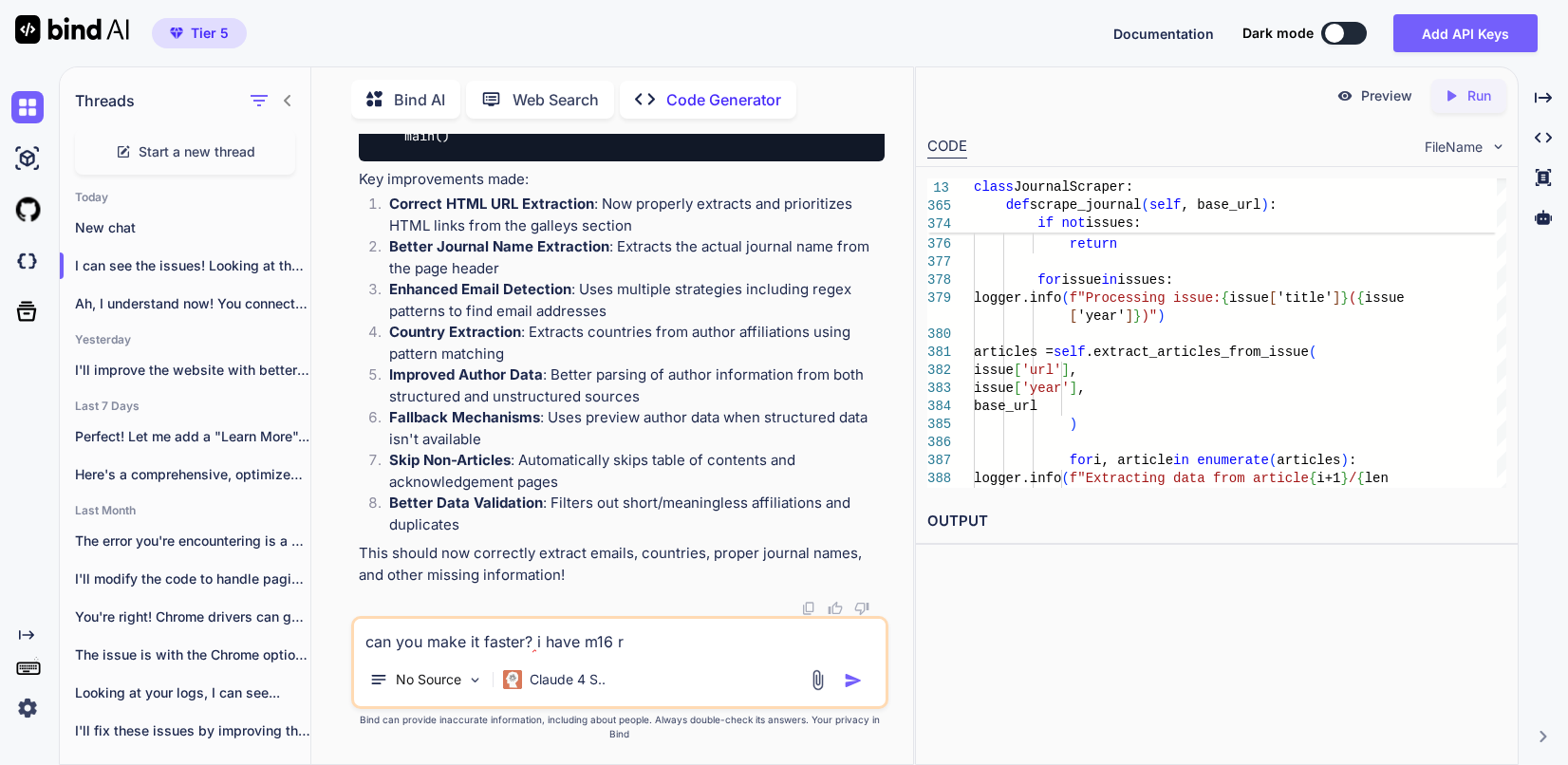 type on "can you make it faster? i have m16 r1" 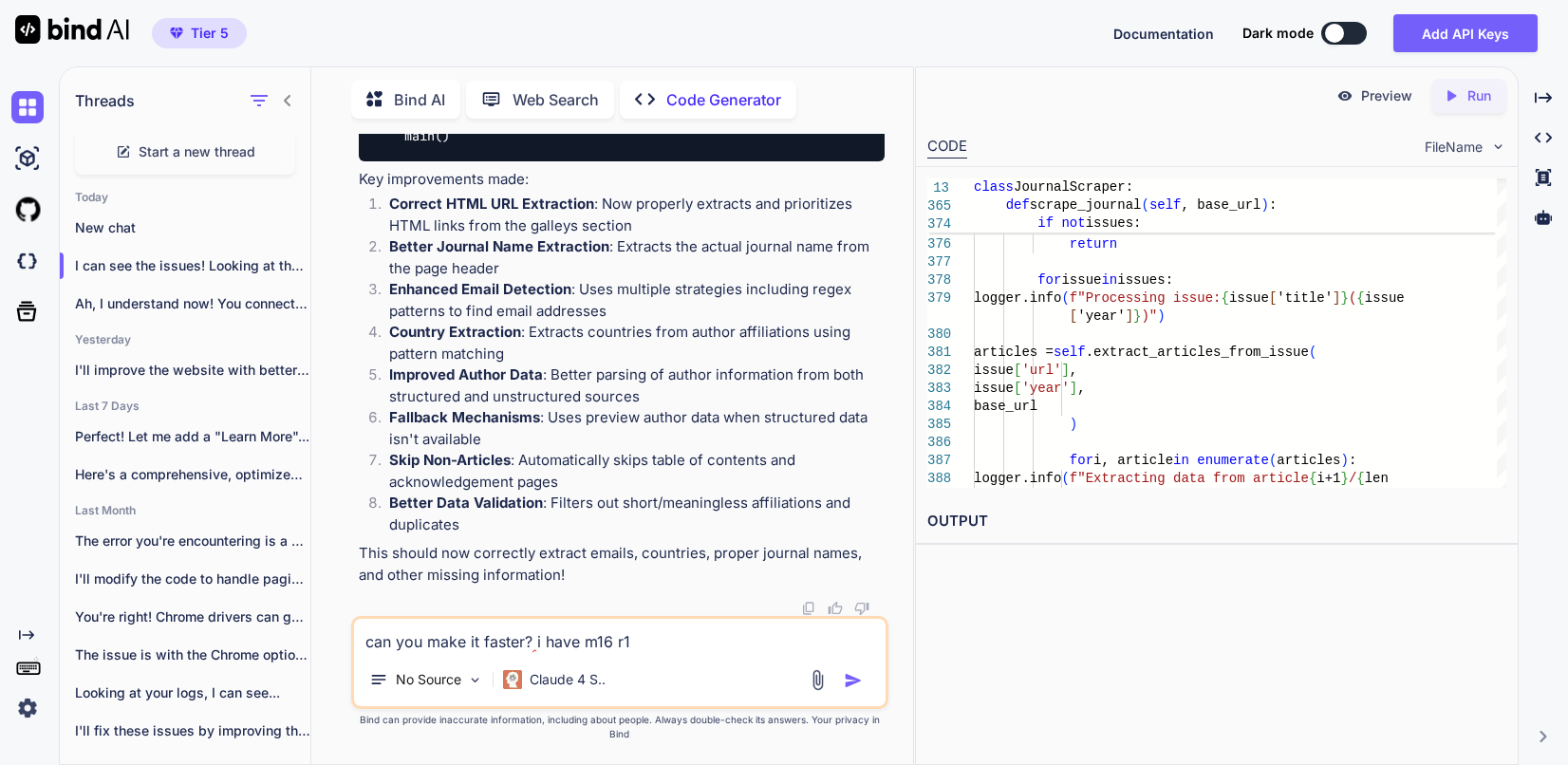 type on "x" 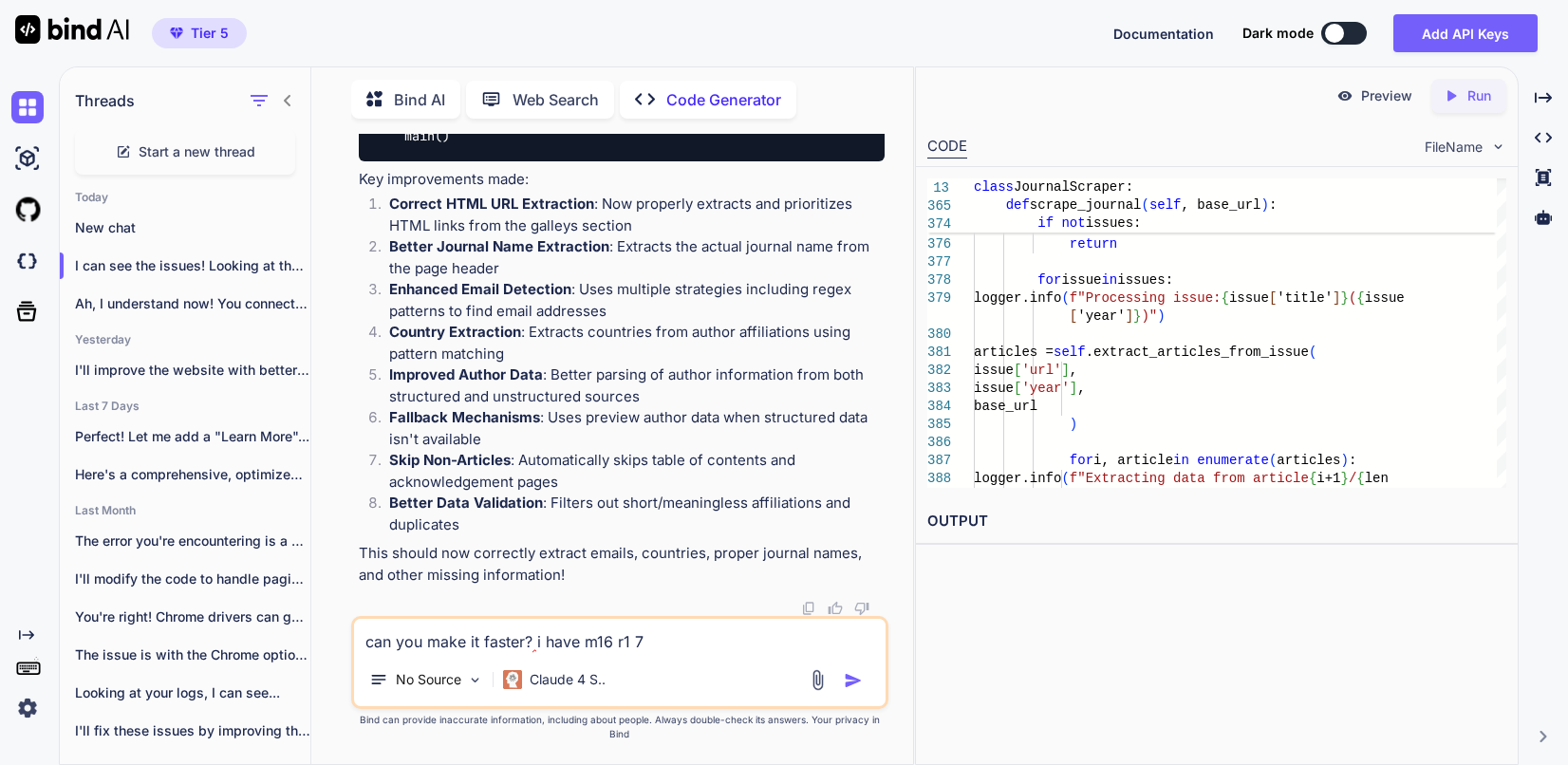 type on "can you make it faster? i have m16 r1 78" 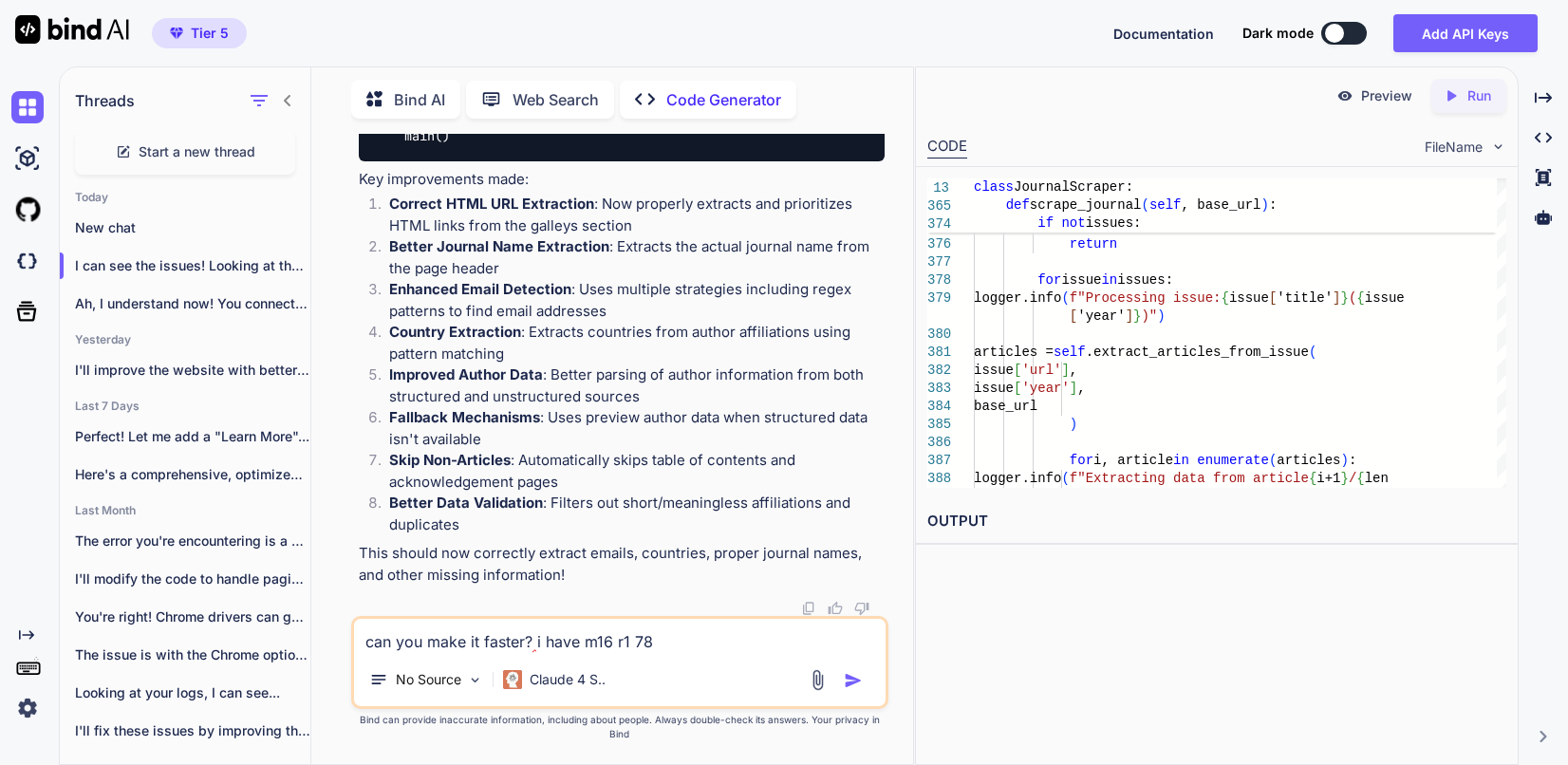 type on "can you make it faster? i have m16 r1 784" 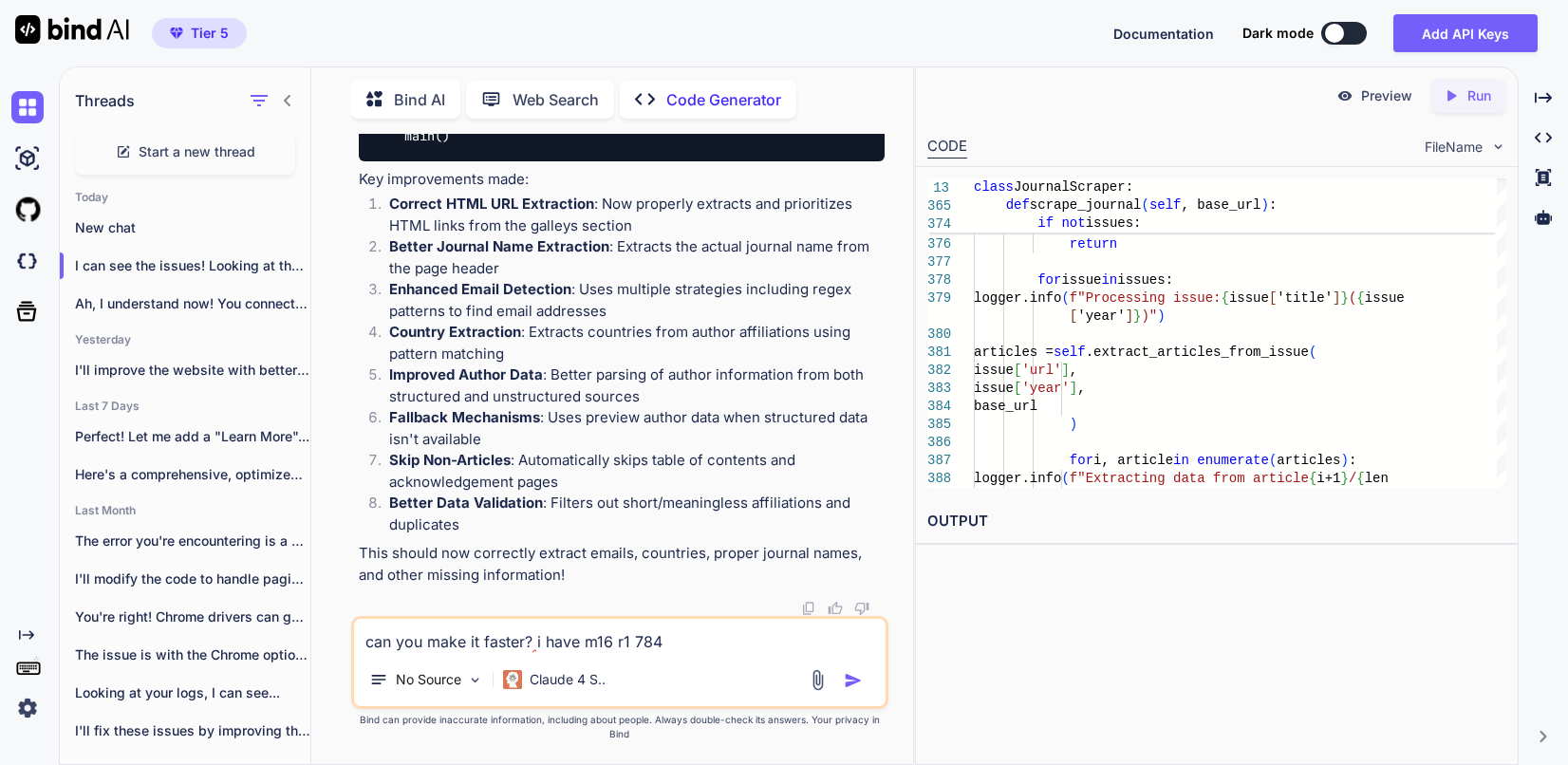 type on "can you make it faster? i have m16 r1 7845" 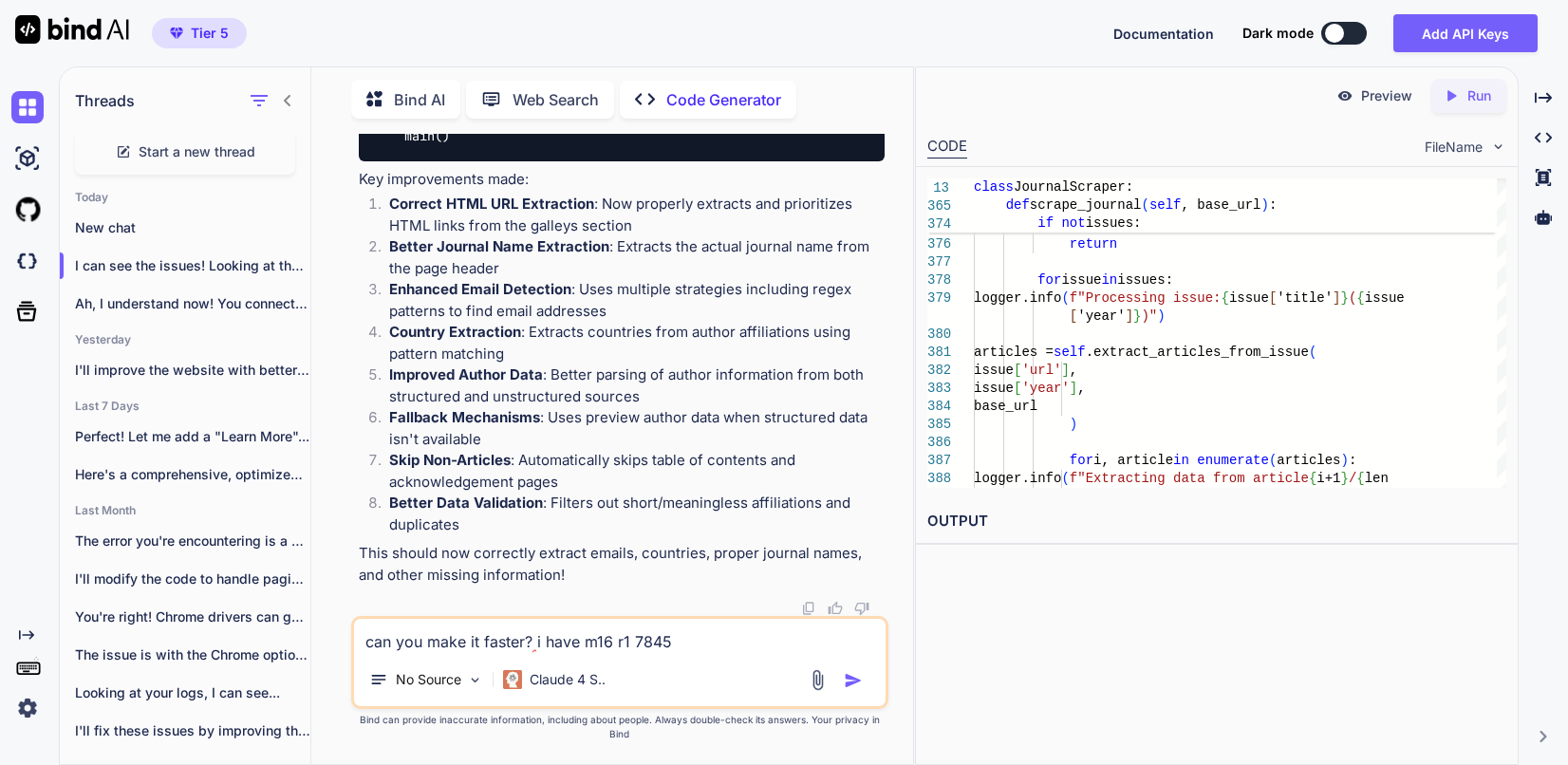 type on "can you make it faster? i have m16 r1 7845h" 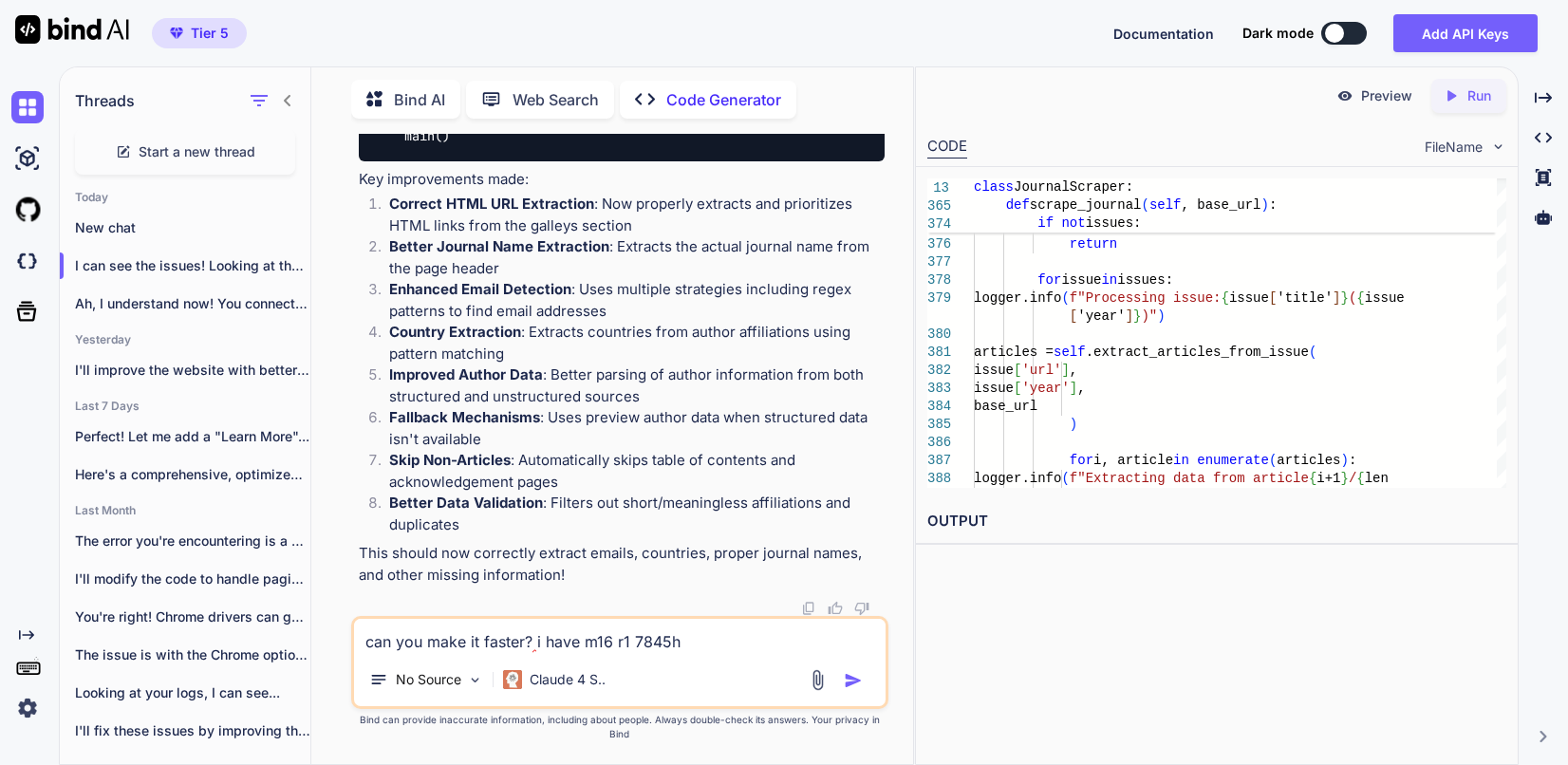type on "can you make it faster? i have m16 r1 7845hx" 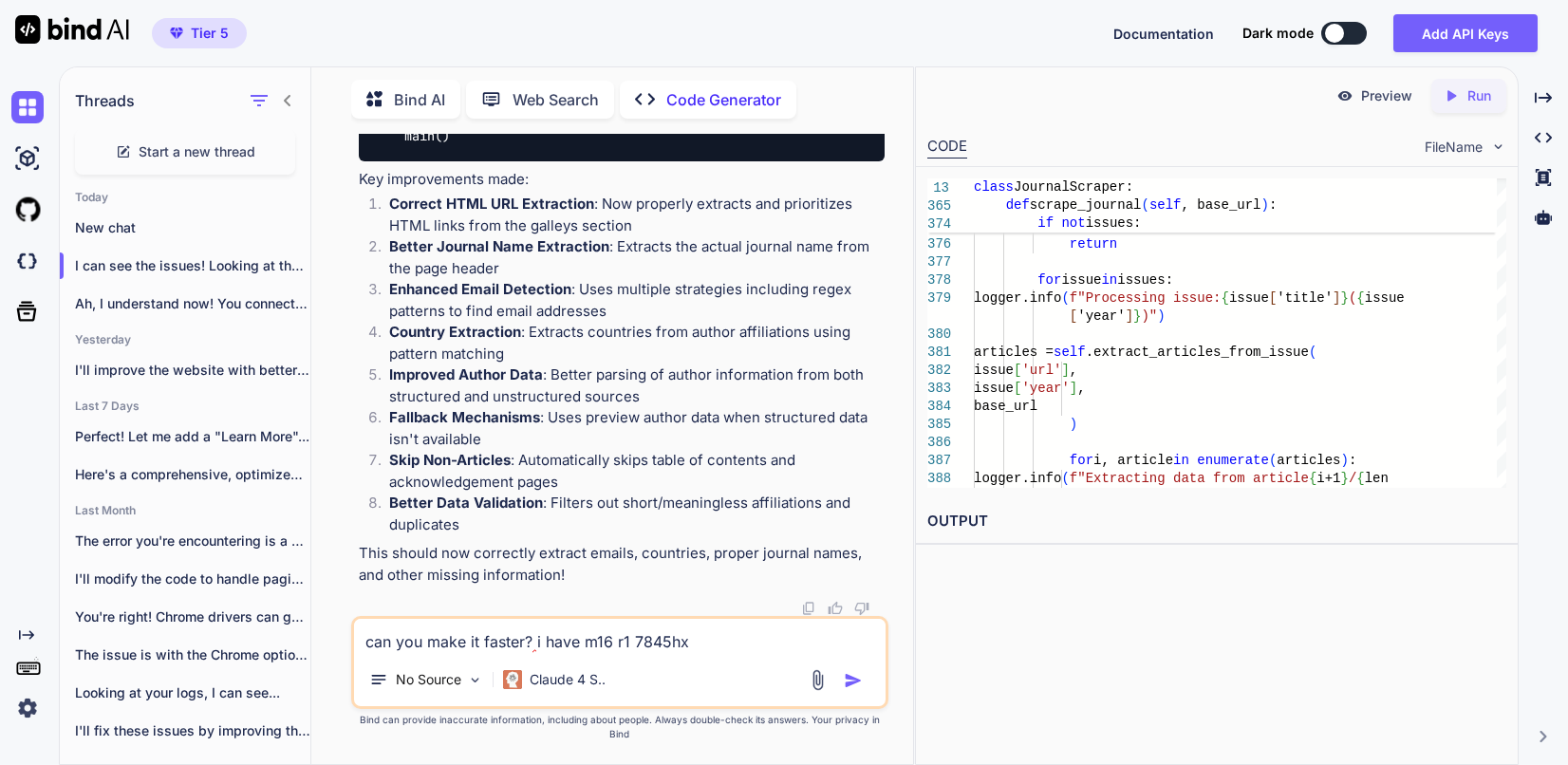 type on "can you make it faster? i have m16 r1 7845hx" 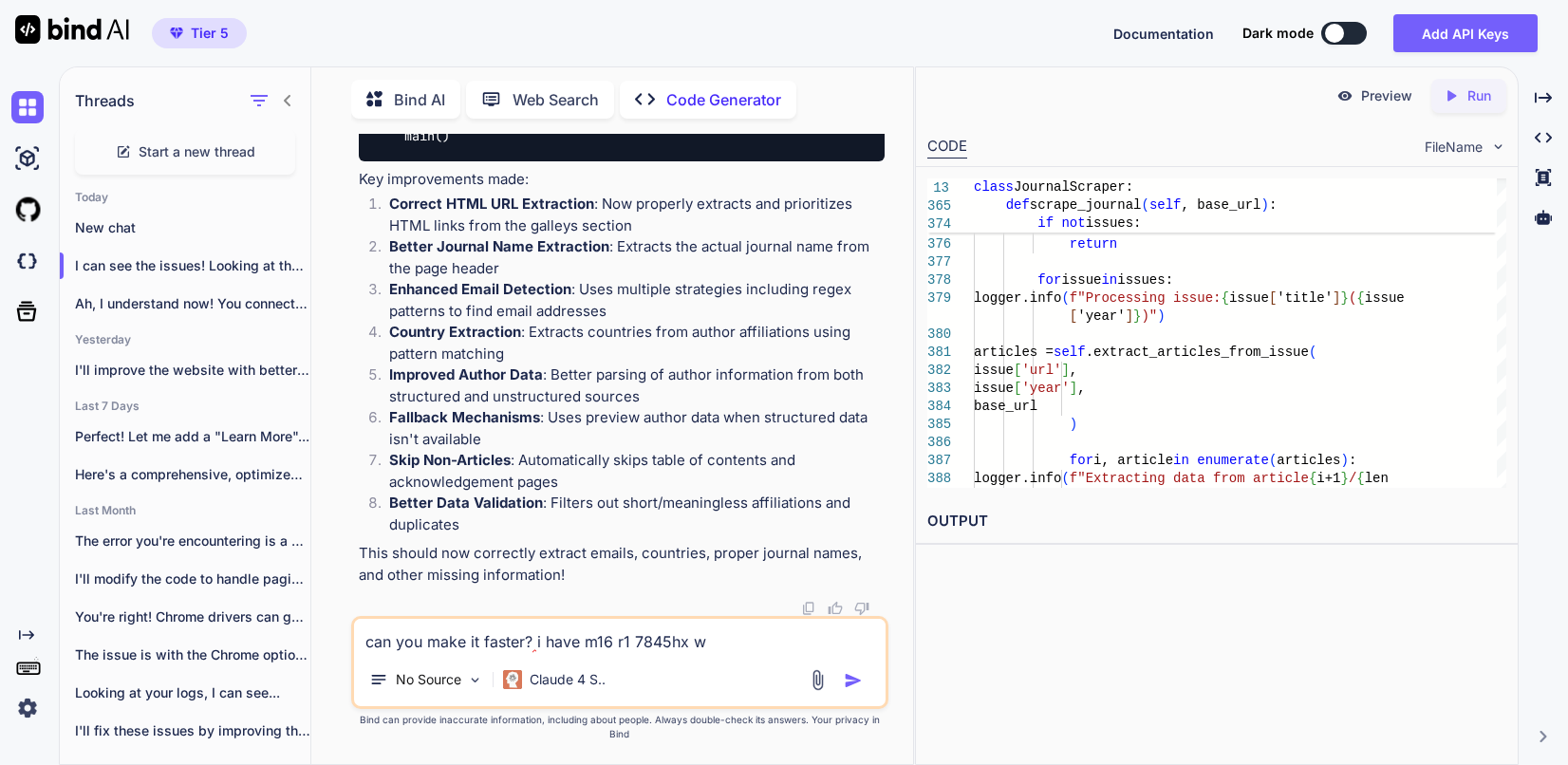 type on "can you make it faster? i have m16 r1 7845hx wi" 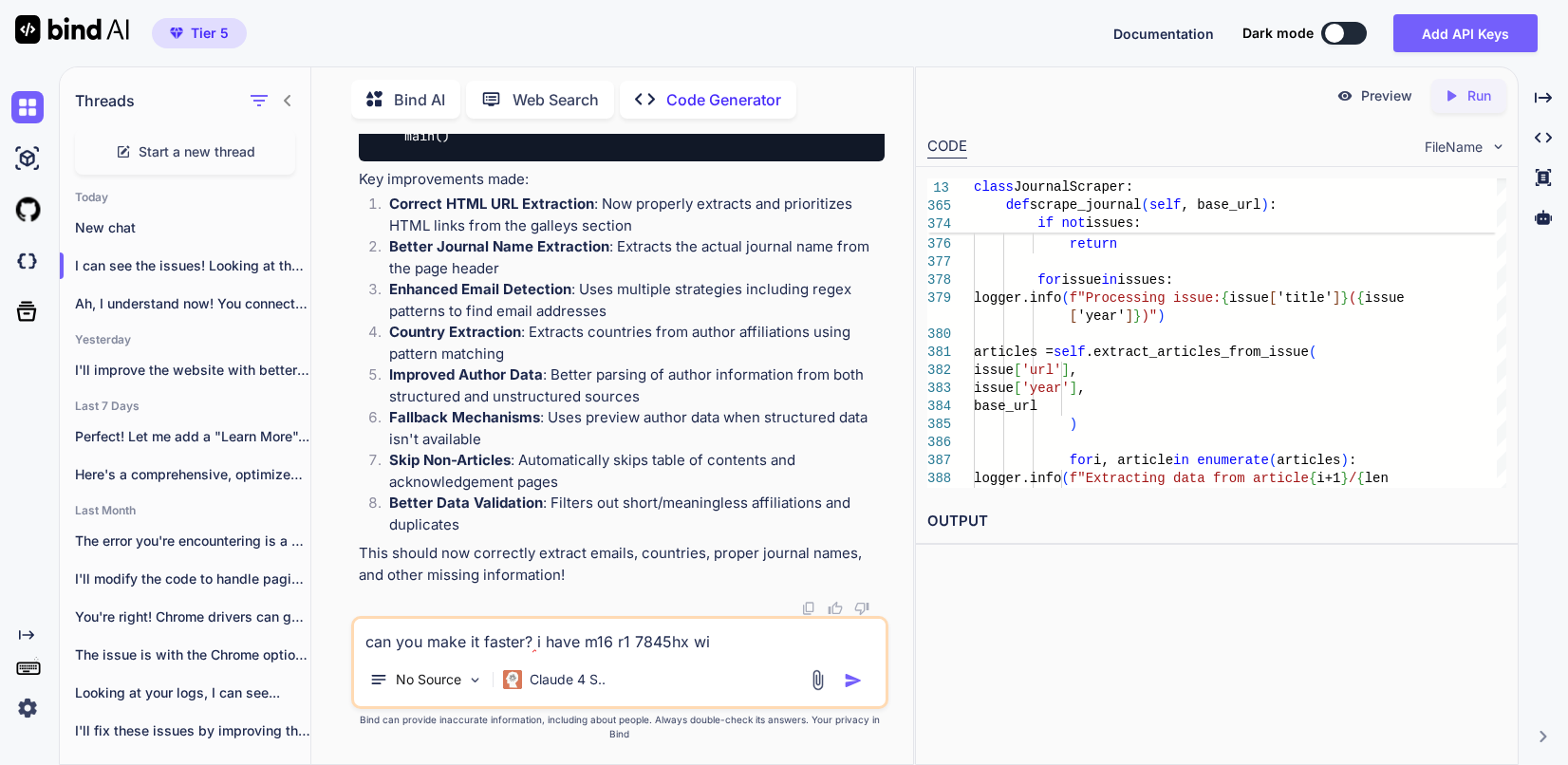 type on "can you make it faster? i have m16 r1 7845hx wit" 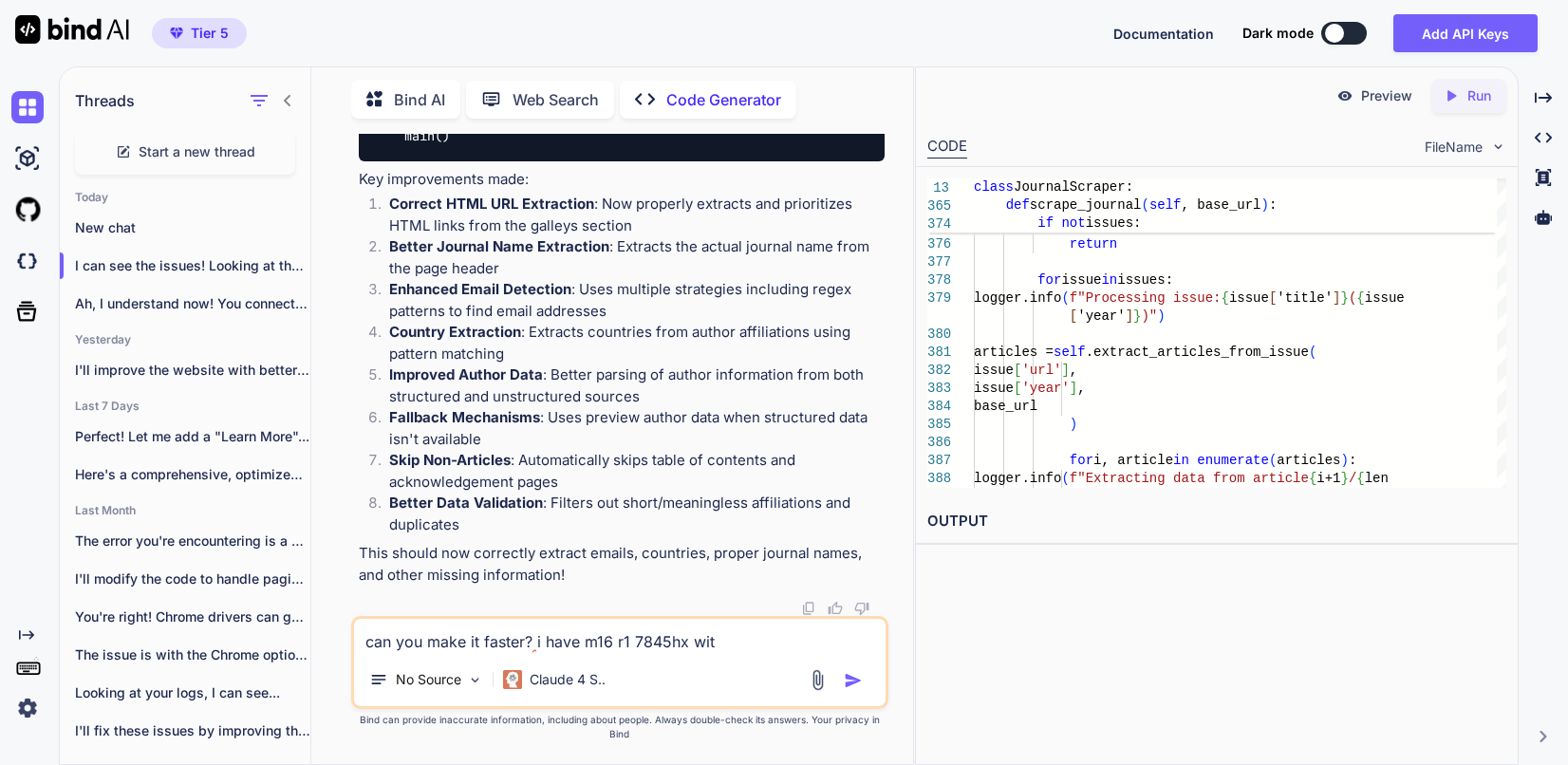 type on "can you make it faster? i have m16 r1 7845hx with" 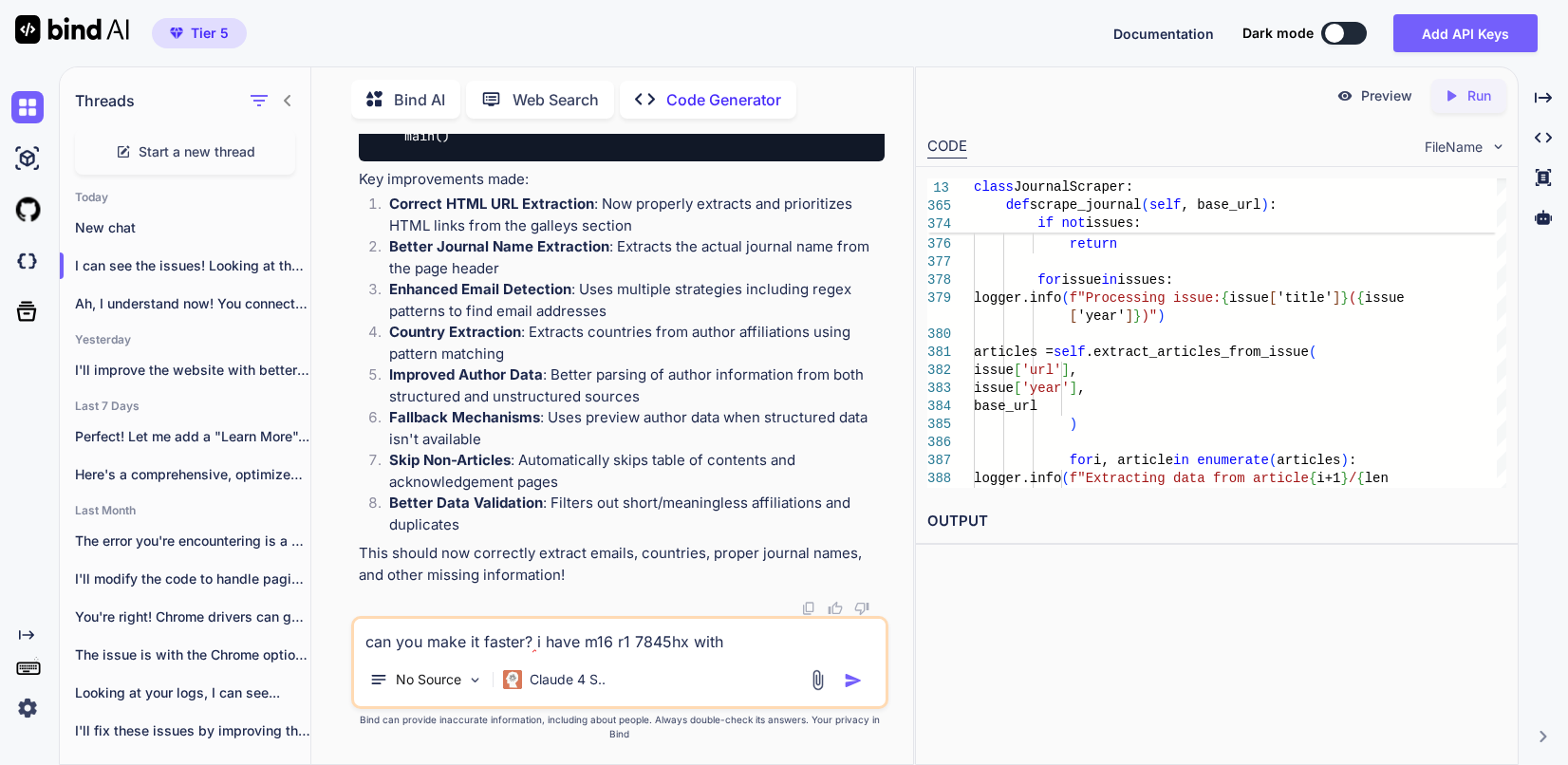 type on "can you make it faster? i have m16 r1 7845hx with" 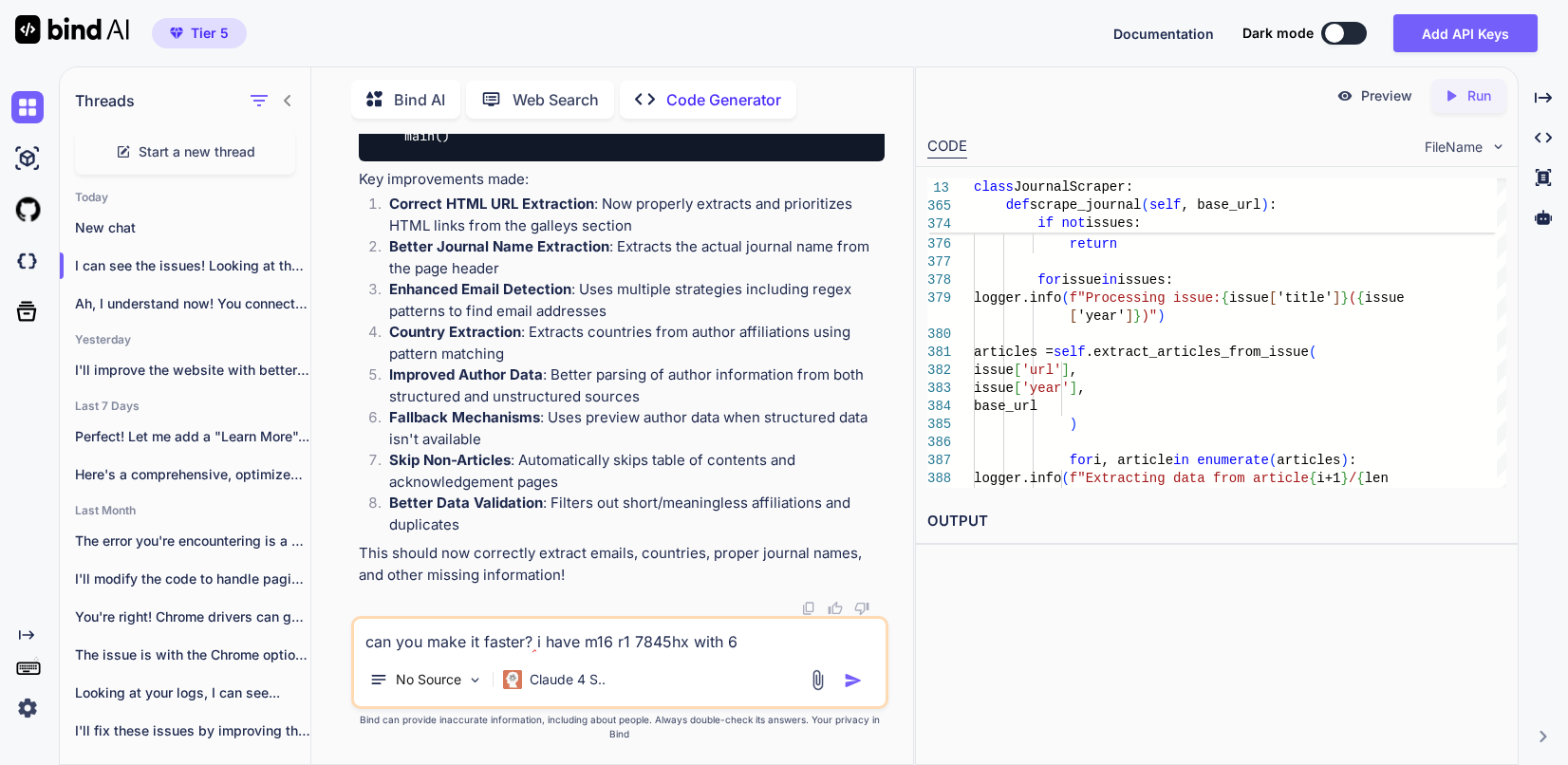 type on "can you make it faster? i have m16 r1 7845hx with 64" 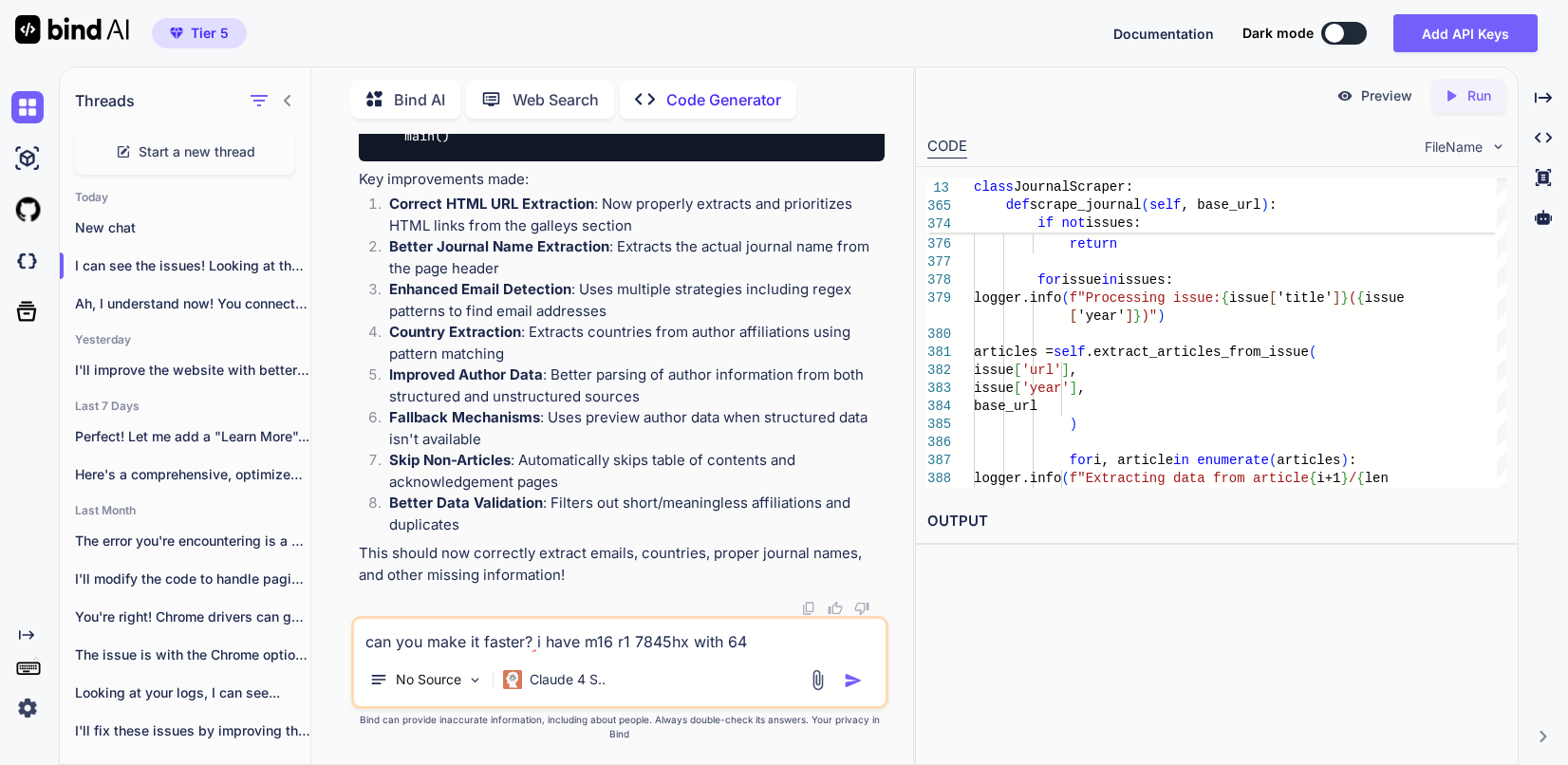 type on "can you make it faster? i have m16 r1 7845hx with 64" 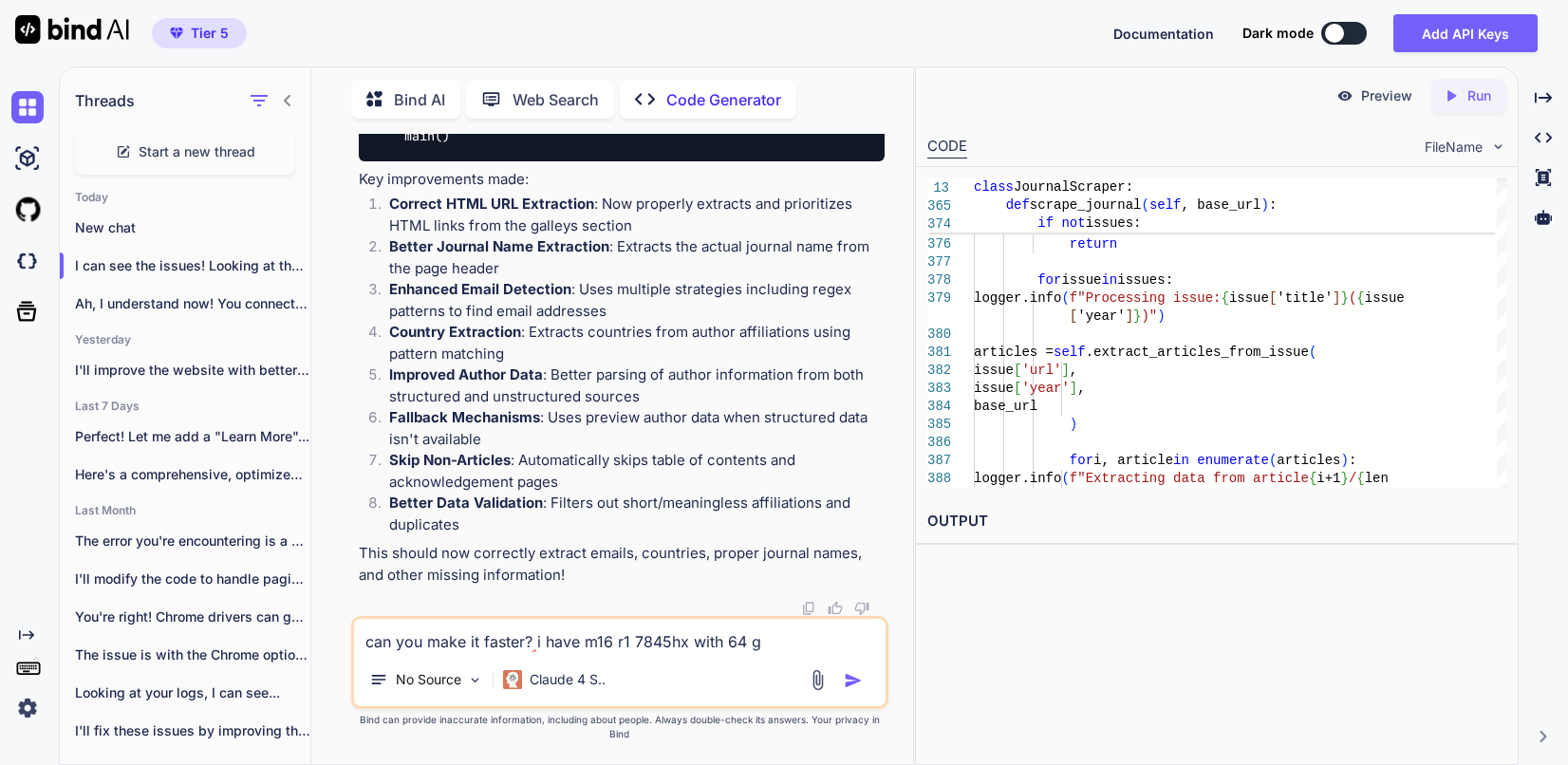 type on "can you make it faster? i have m16 r1 7845hx with 64 gb" 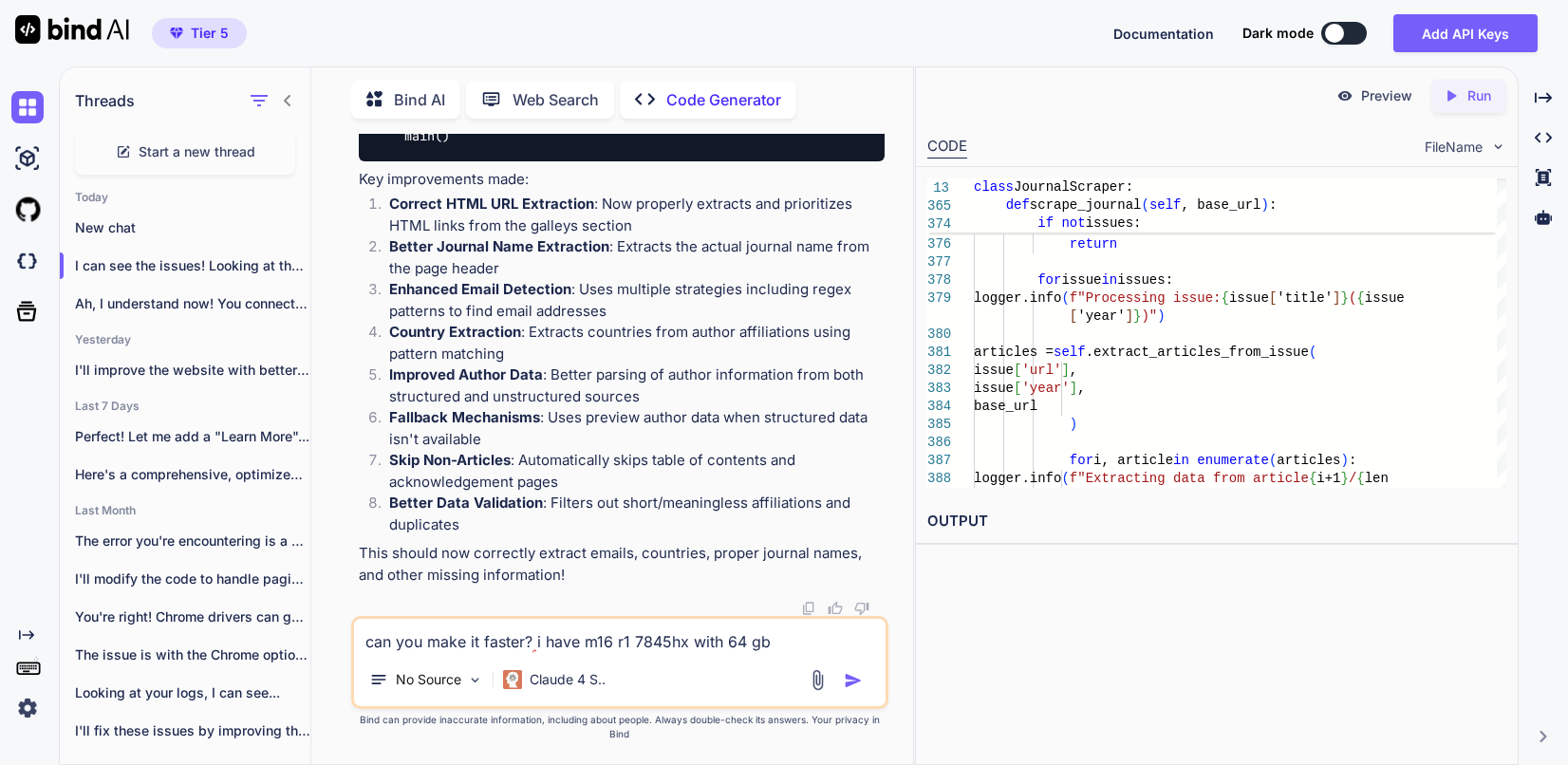 type on "can you make it faster? i have m16 r1 7845hx with 64 gb" 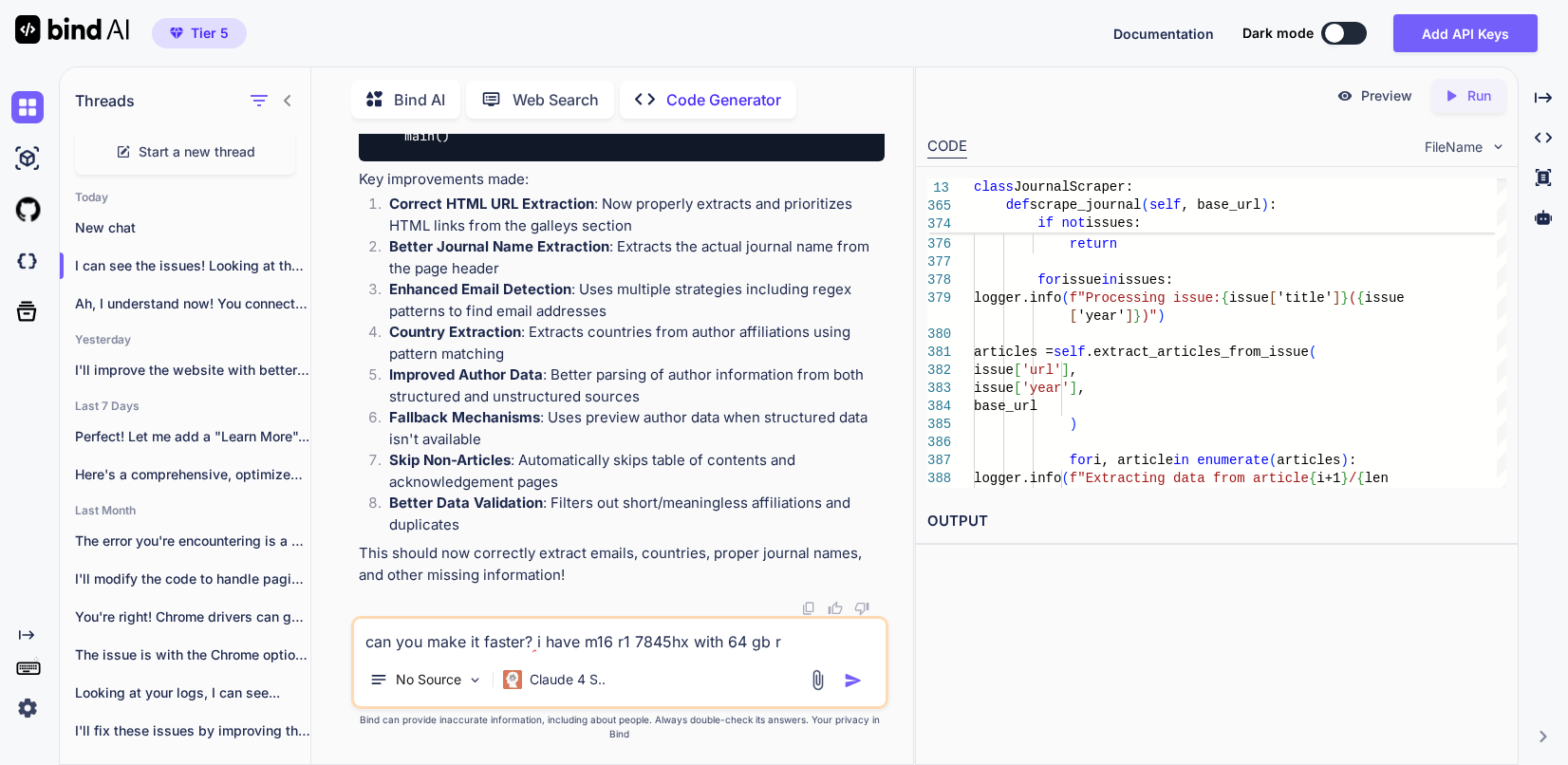 type on "can you make it faster? i have m16 r1 7845hx with 64 gb ra" 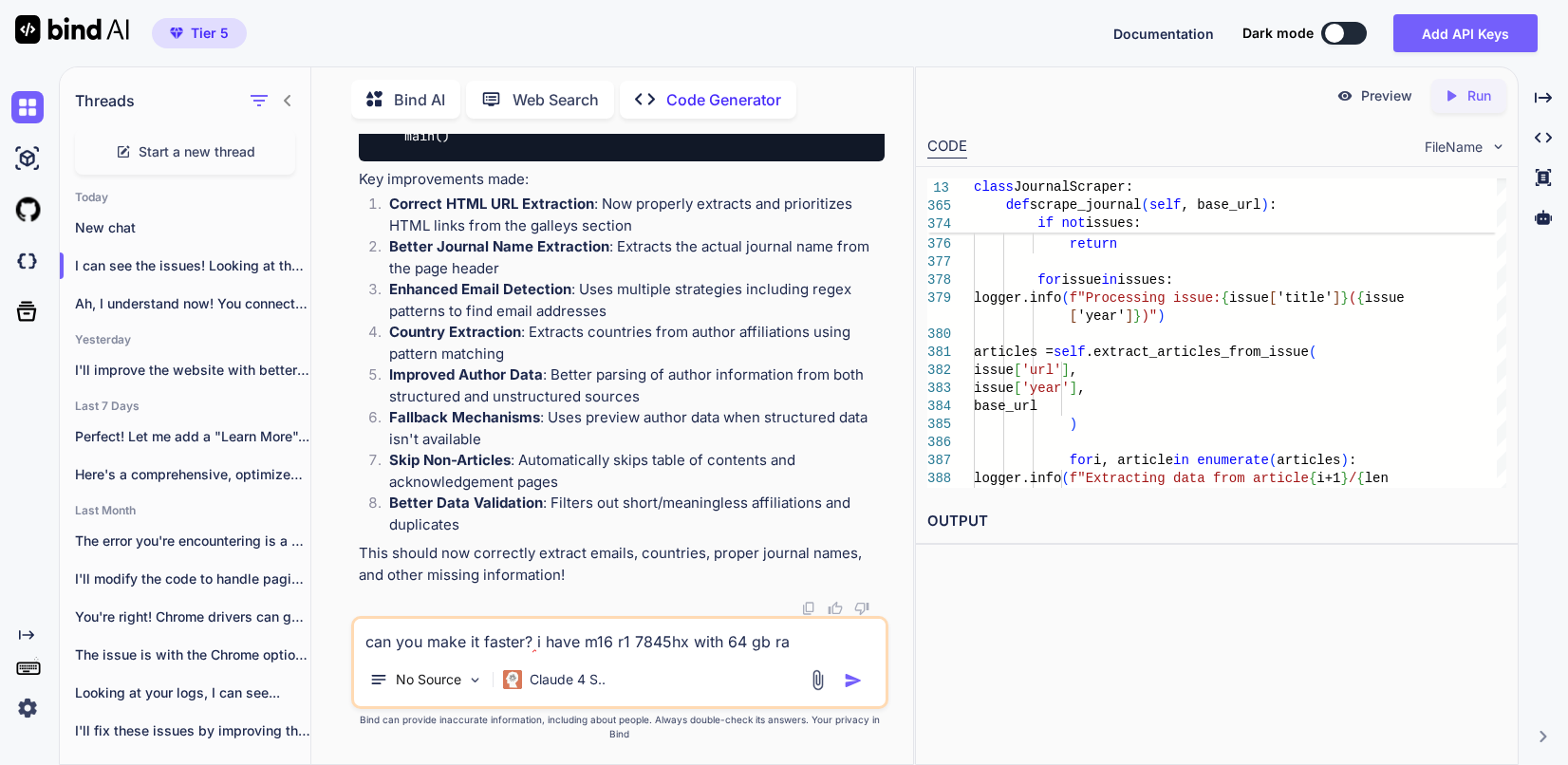 type on "x" 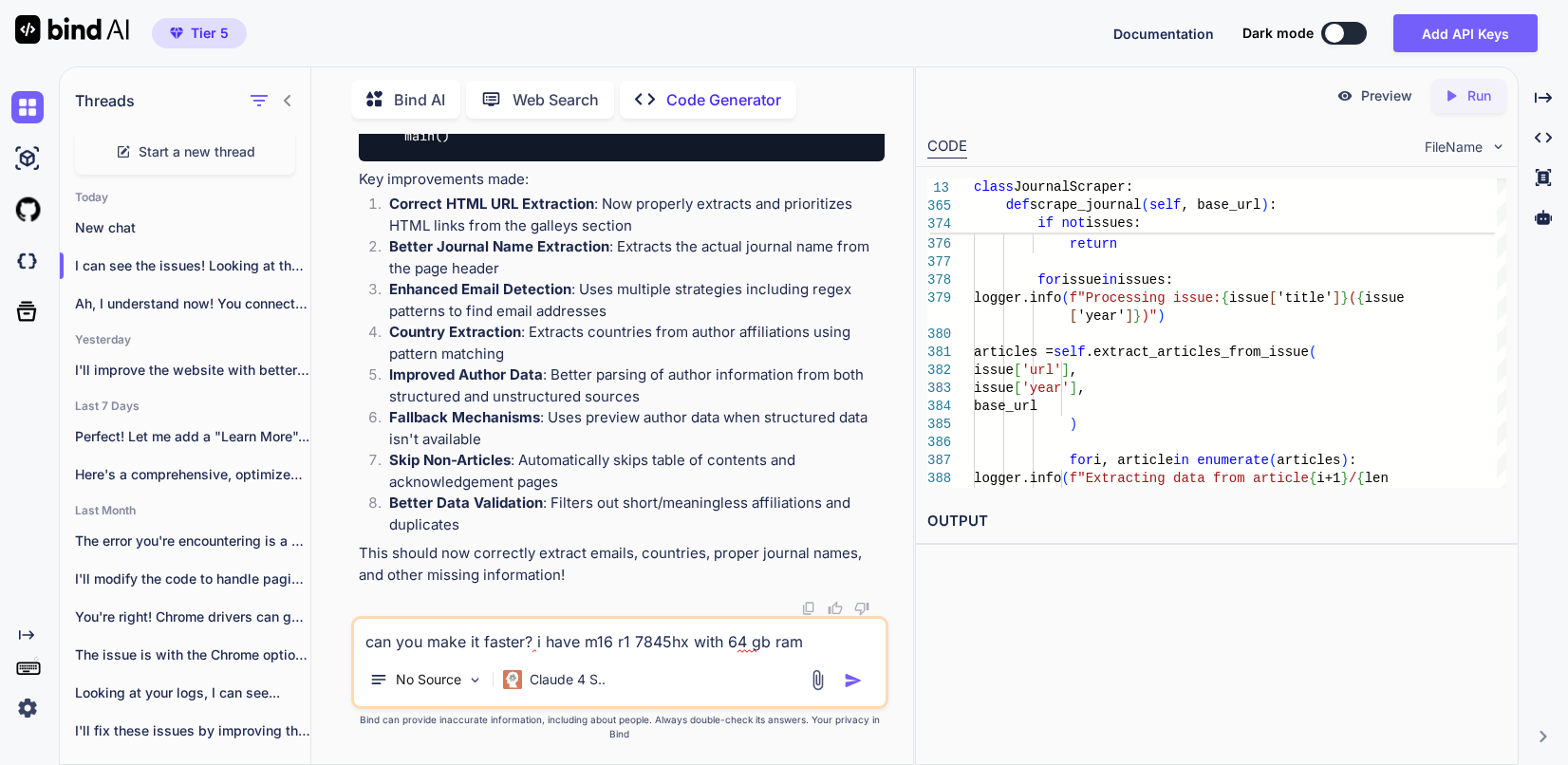 type on "x" 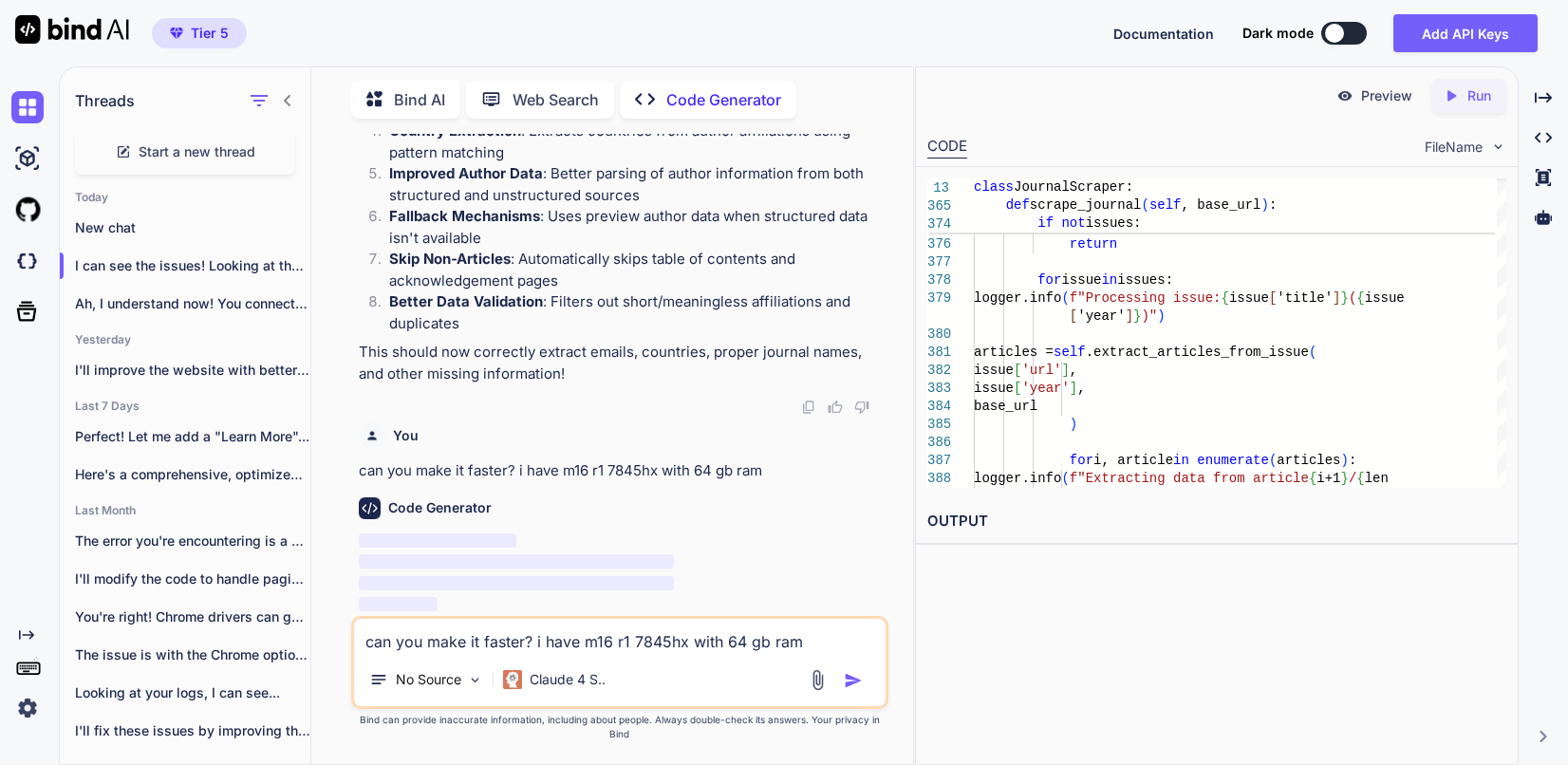 type 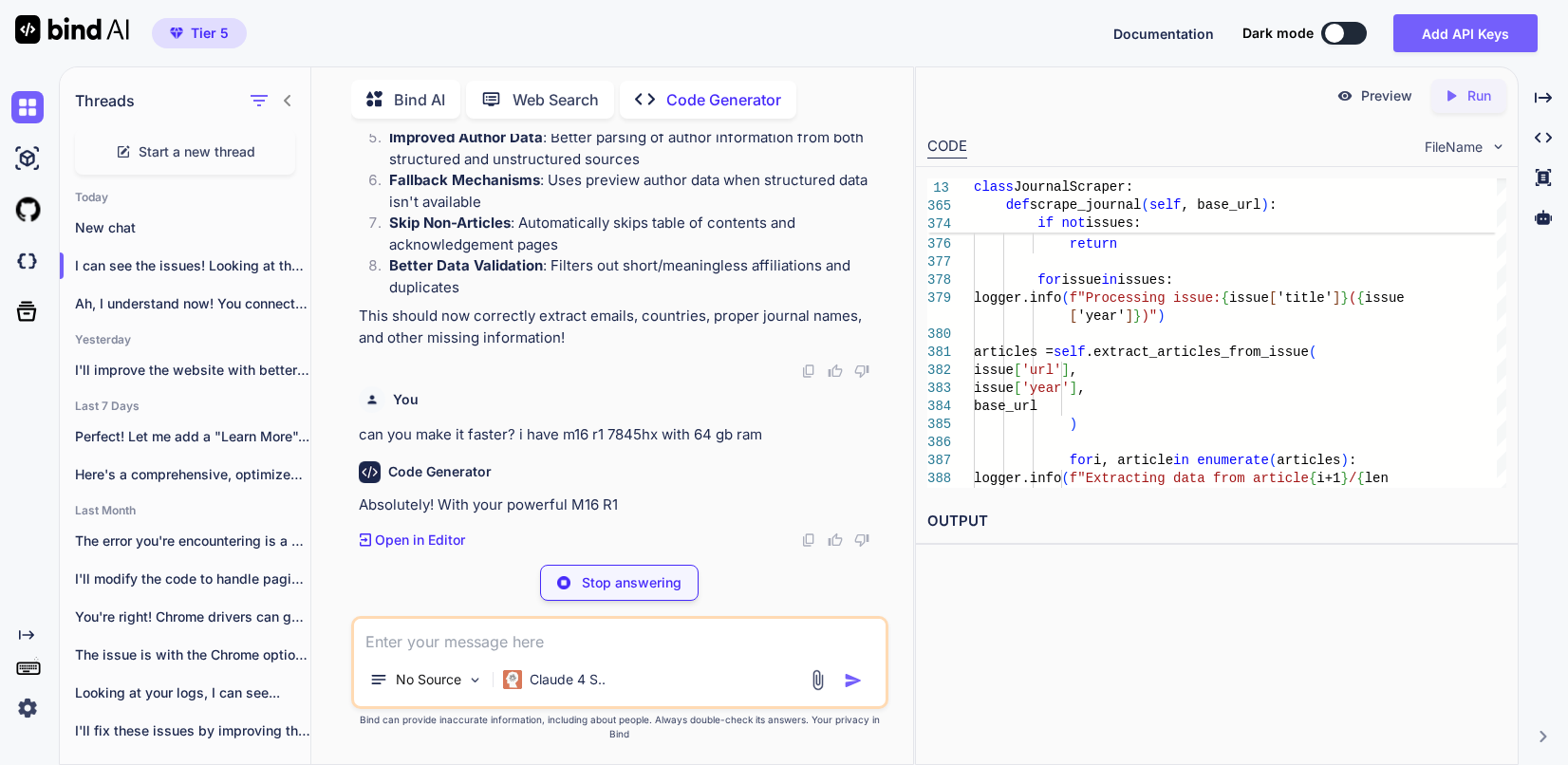 scroll, scrollTop: 57680, scrollLeft: 0, axis: vertical 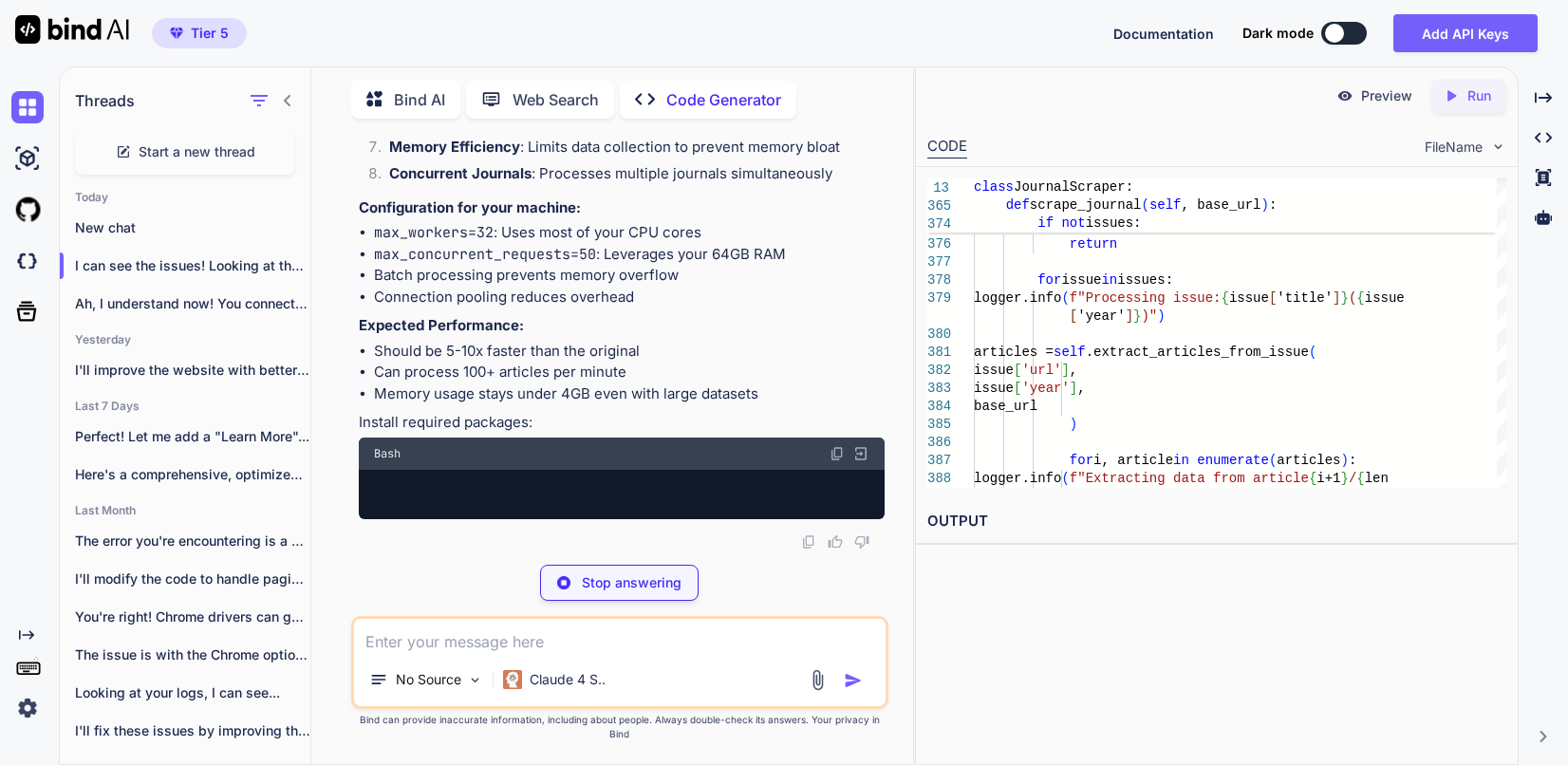 type on "x" 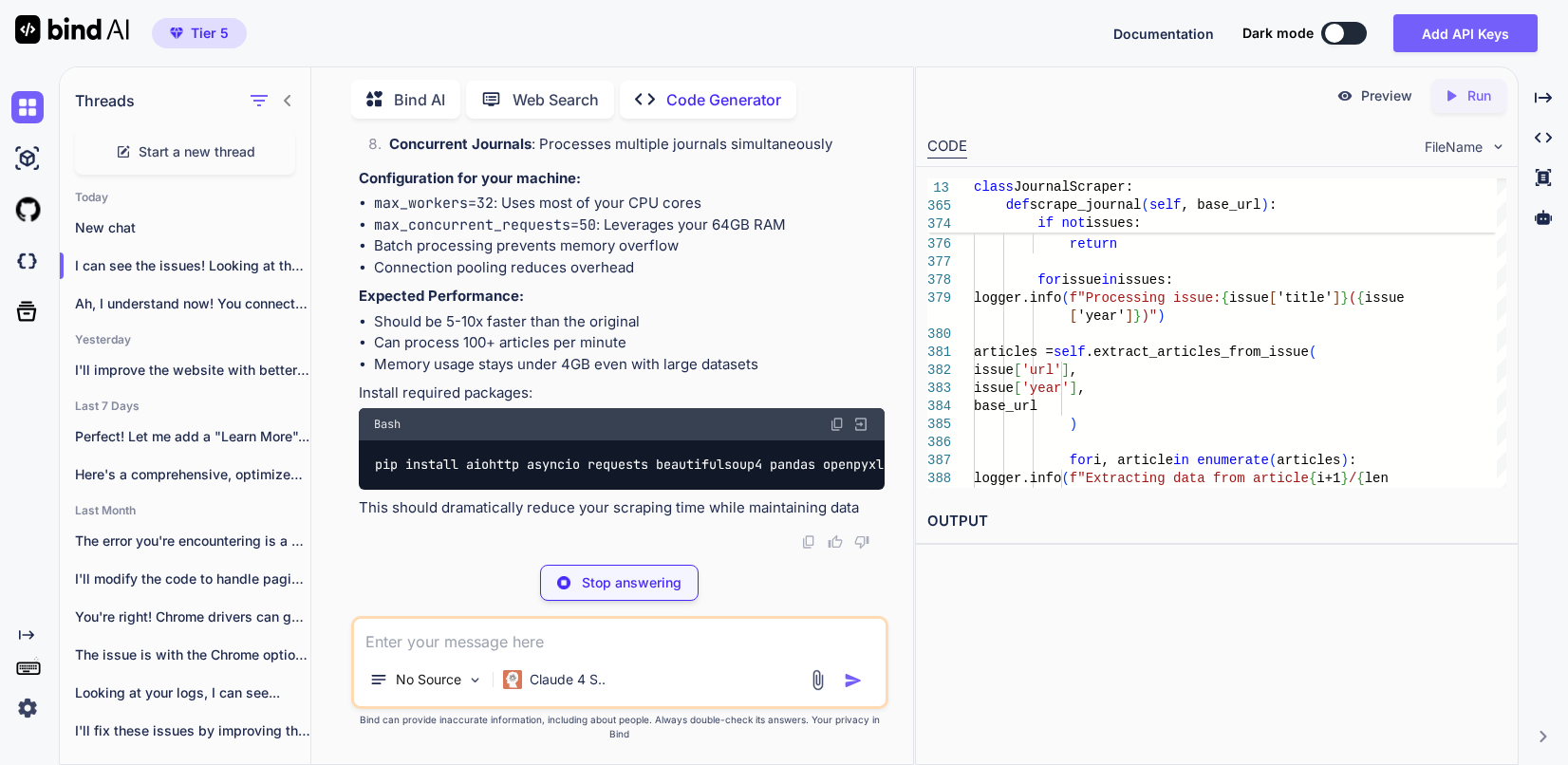 type on "total_time = time.time() - start_time
logger.info(f"Total execution time: {total_time:.2f} seconds")
if __name__ == "__main__":
main()" 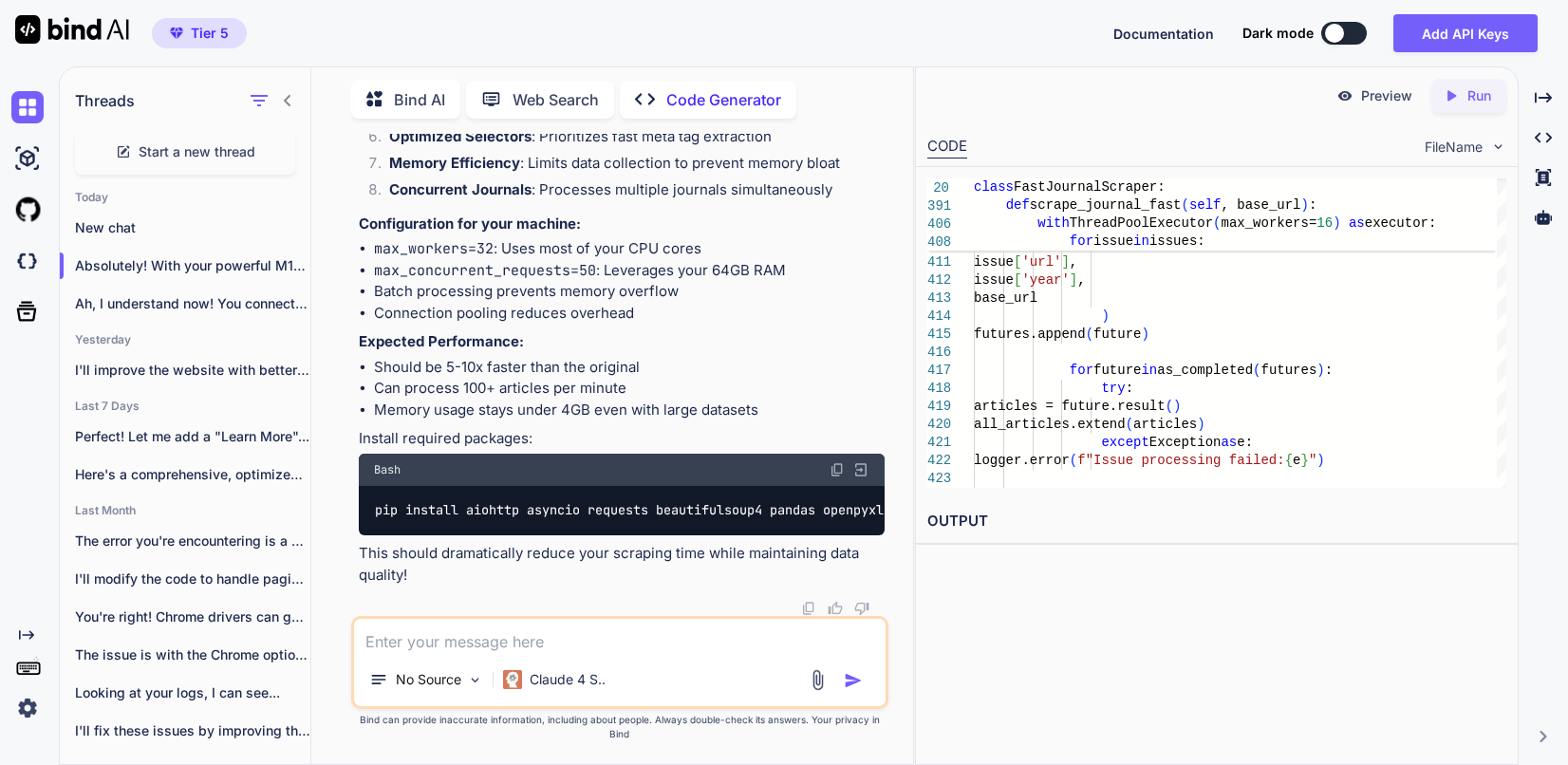 scroll, scrollTop: 68228, scrollLeft: 0, axis: vertical 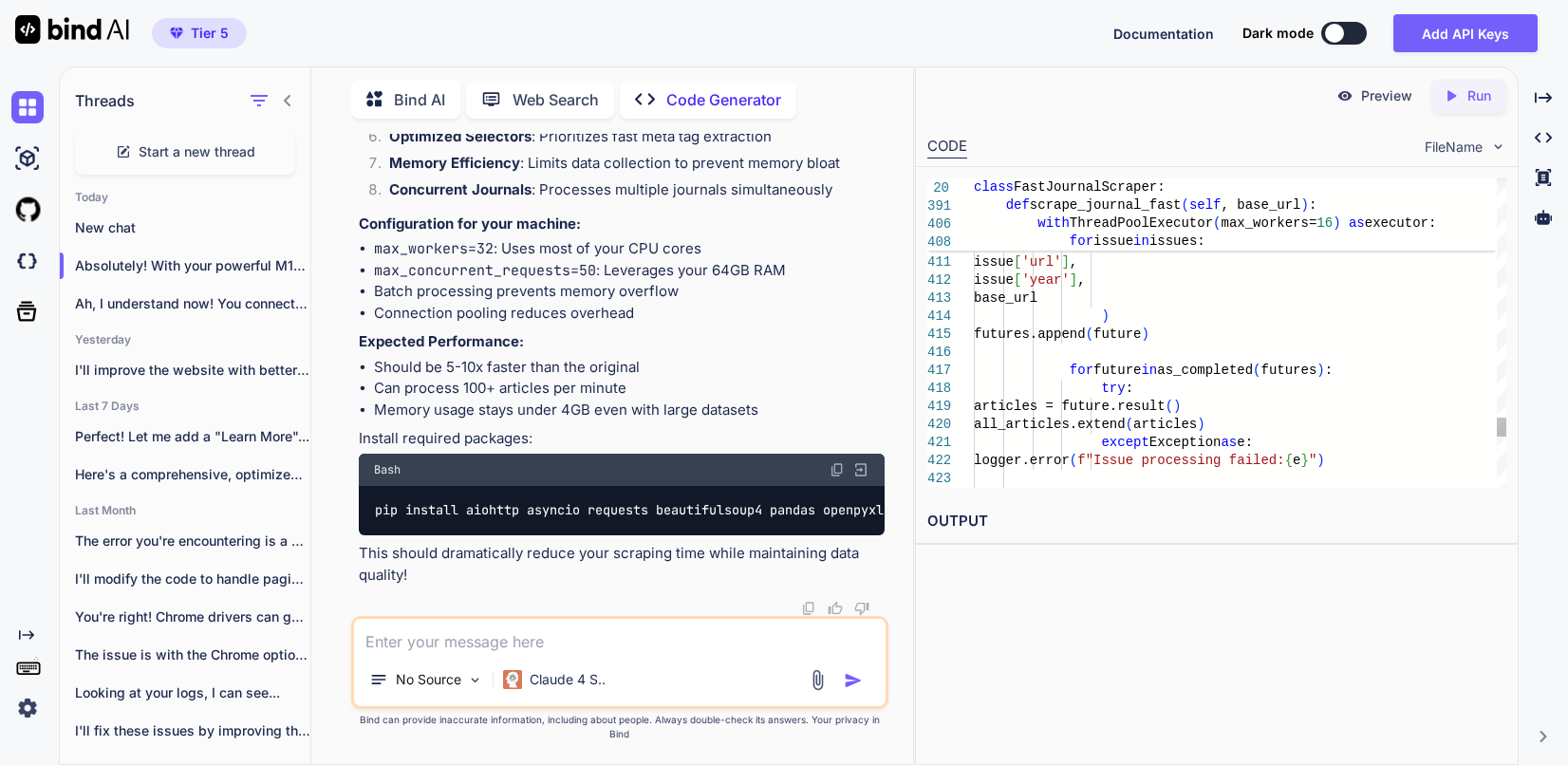 click on "with  ThreadPoolExecutor ( max_workers= 16 )   as  executor:             futures =  [ ]              for  issue  in  issues:                 future = executor.submit (                      self .extract_articles_from_issue,                     issue [ 'url' ] ,                     issue [ 'year' ] ,                     base_url                  )                 futures.append ( future )                           for  future  in  as_completed ( futures ) :                  try :                     articles = future.result ( )                     all_articles.extend ( articles )                  except  Exception  as  e:                     logger.error ( f"Issue processing failed:  { e } " )" at bounding box center (1240, -2884) 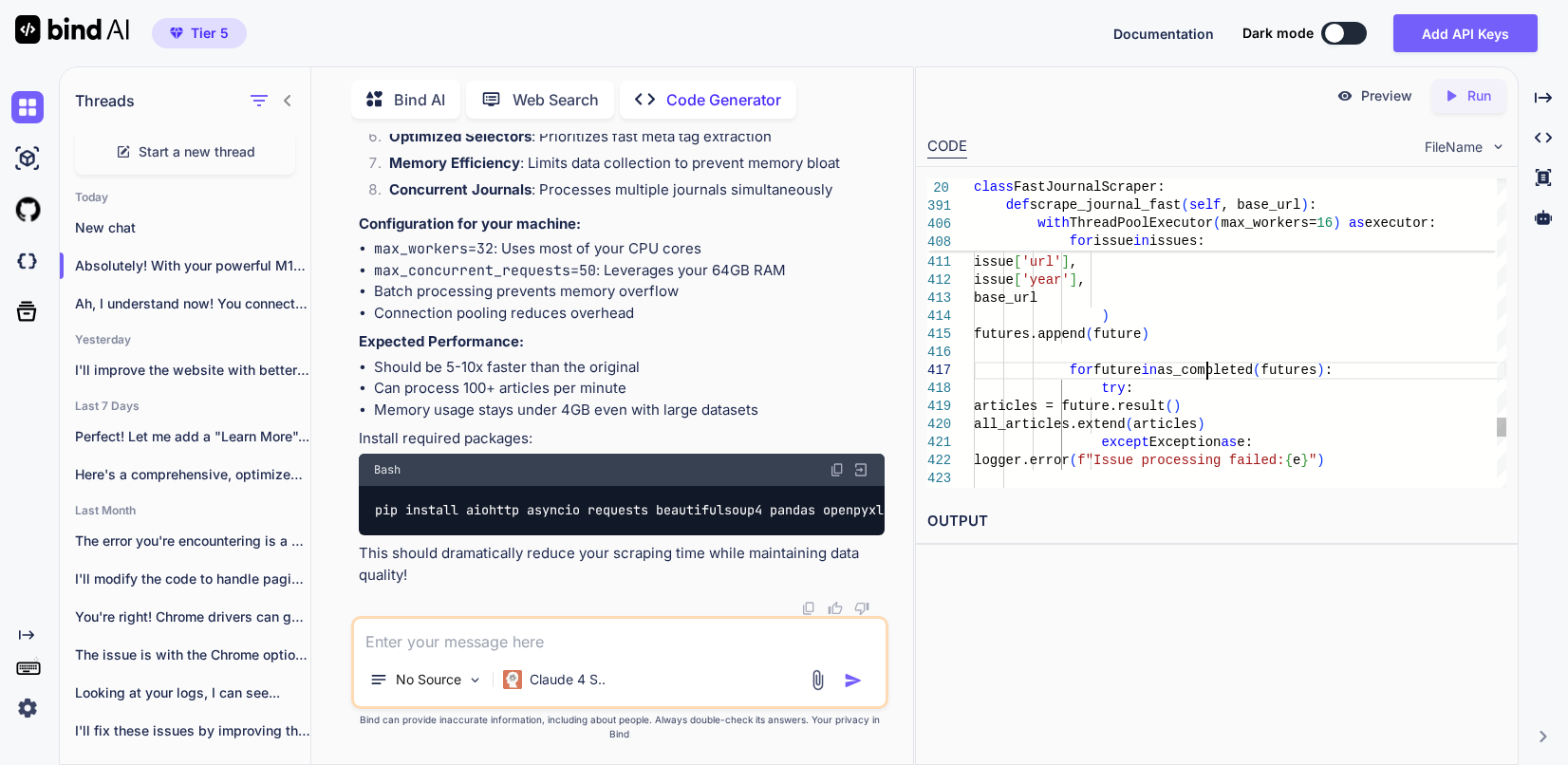 scroll, scrollTop: 0, scrollLeft: 0, axis: both 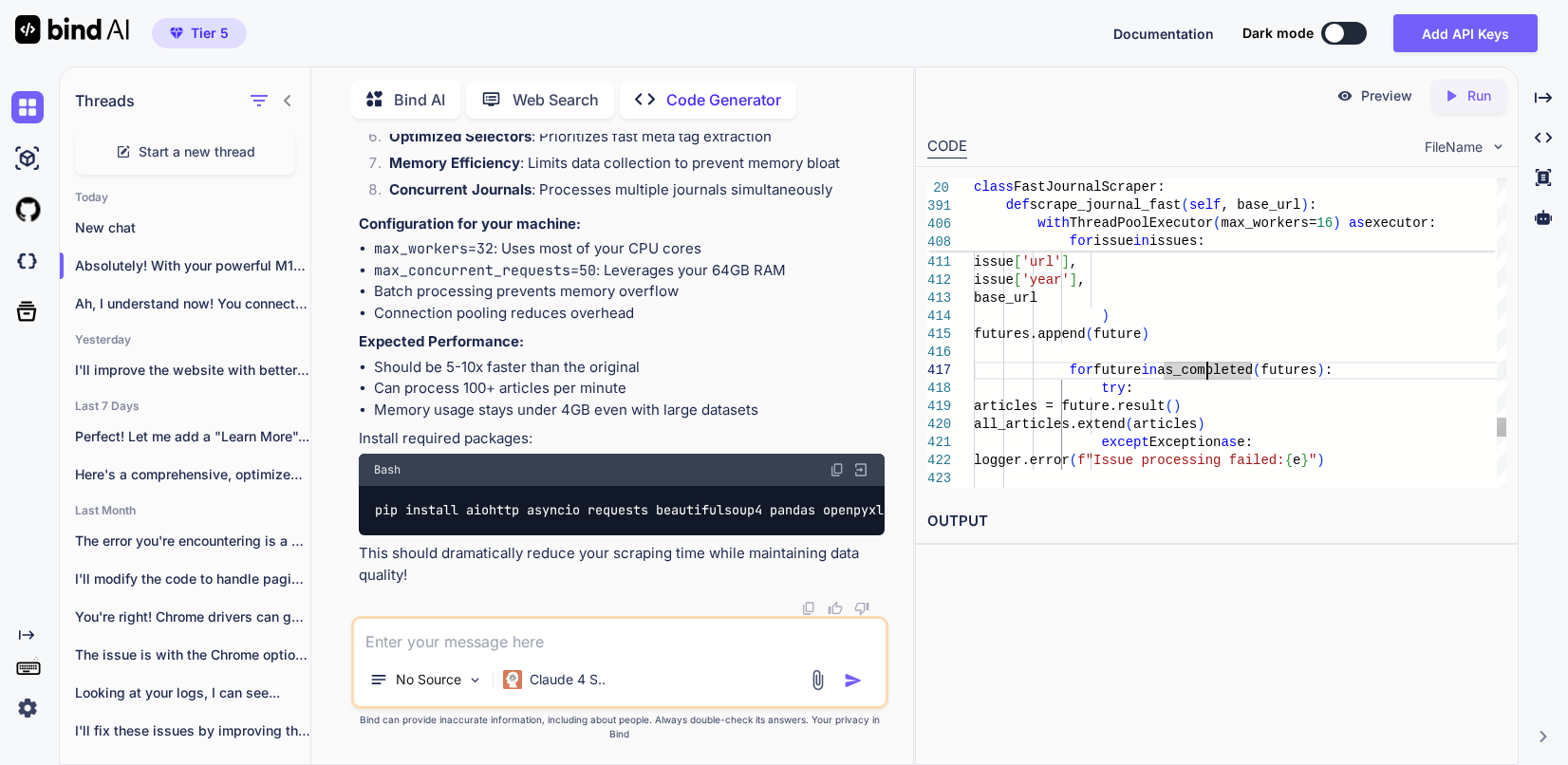 type on "import asyncio
import aiohttp
import requests
from bs4 import BeautifulSoup
import pandas as pd
import re
import time
from urllib.parse import urljoin, urlparse
import logging
from concurrent.futures import ThreadPoolExecutor, as_completed
…
total_time = time.time() - start_time
logger.info(f"Total execution time: {total_time:.2f} seconds")
if __name__ == "__main__":
main()" 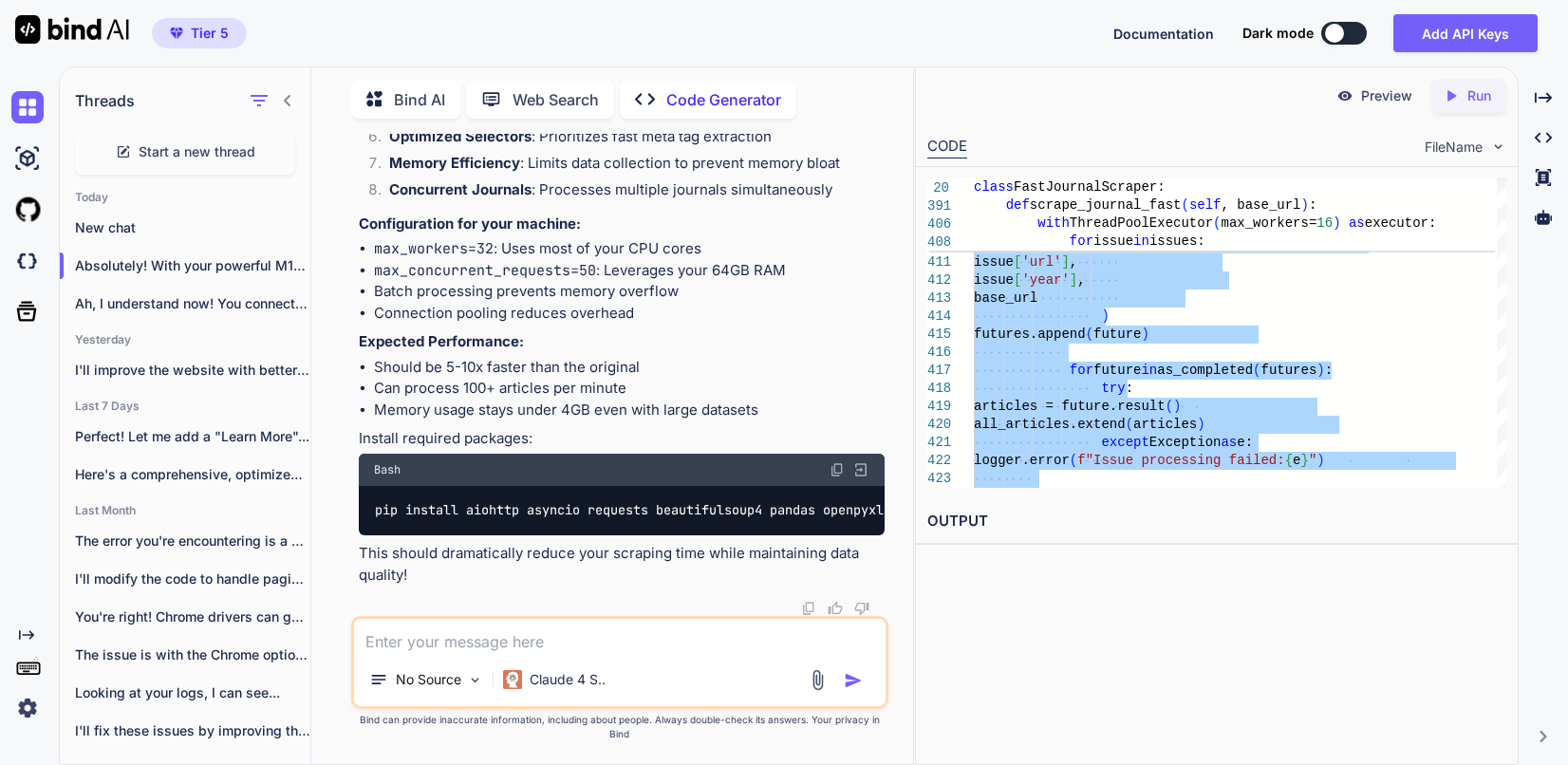 drag, startPoint x: 492, startPoint y: 655, endPoint x: 498, endPoint y: 642, distance: 14.317821 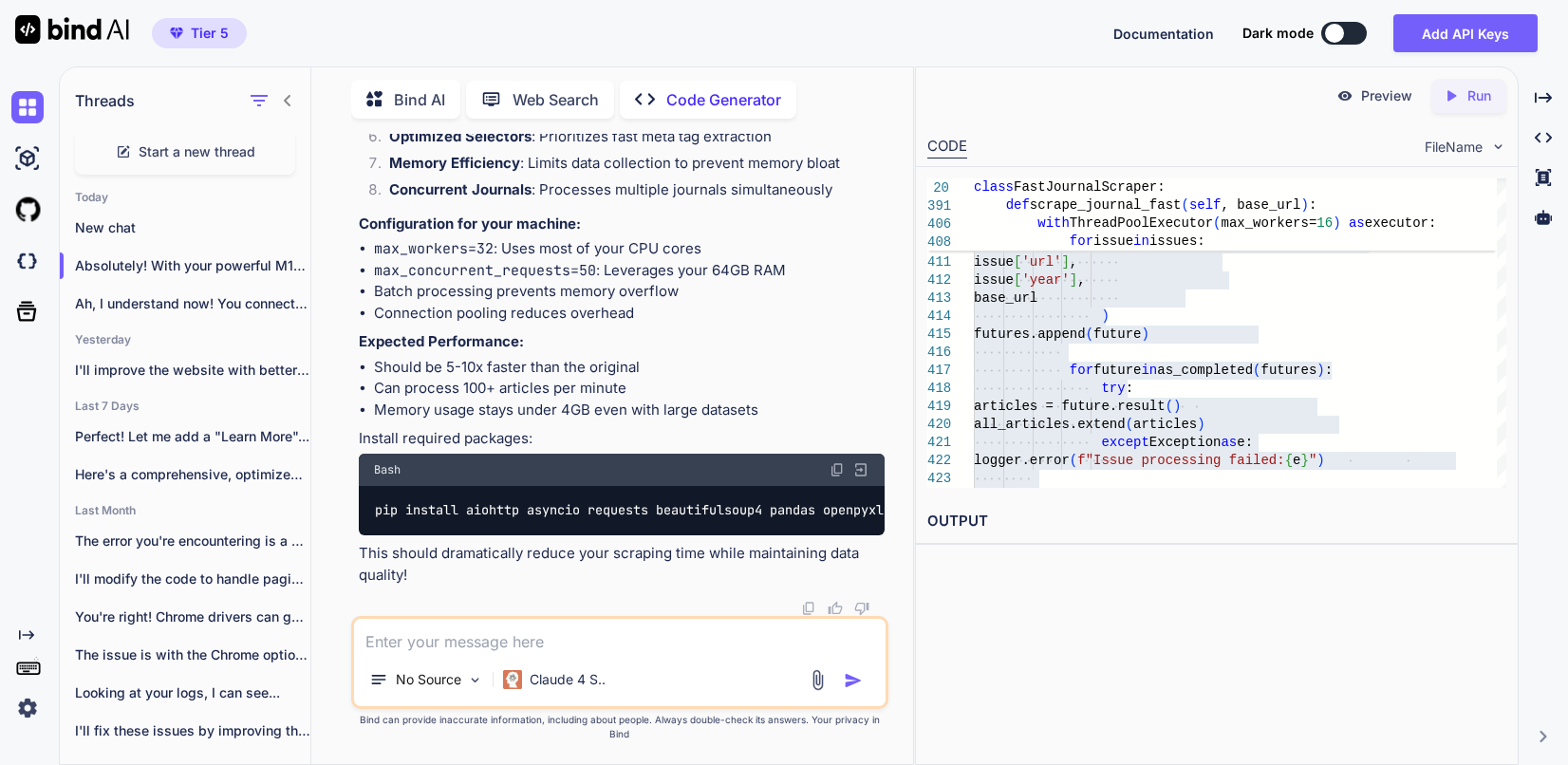 type on "i" 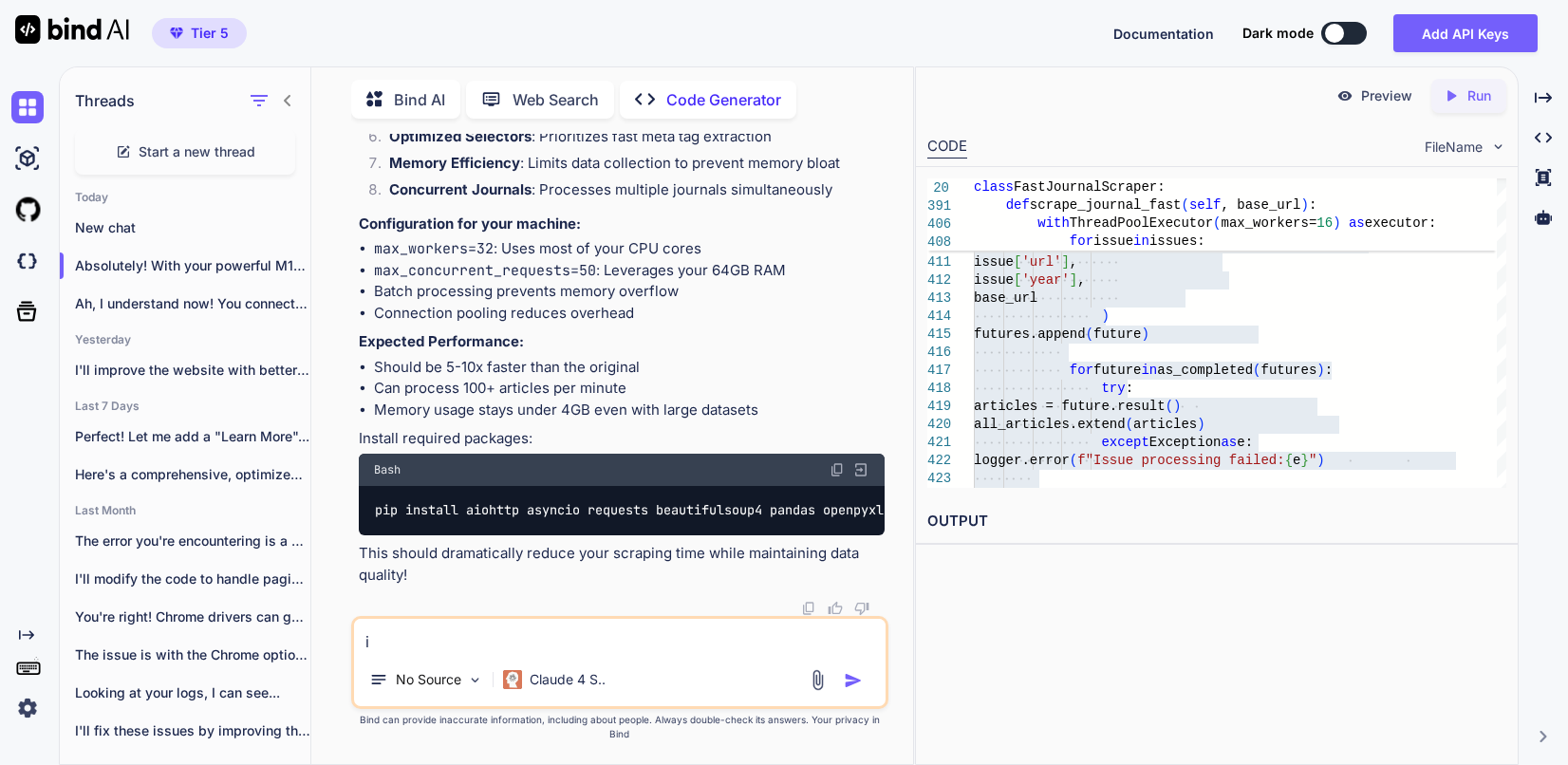 type on "i" 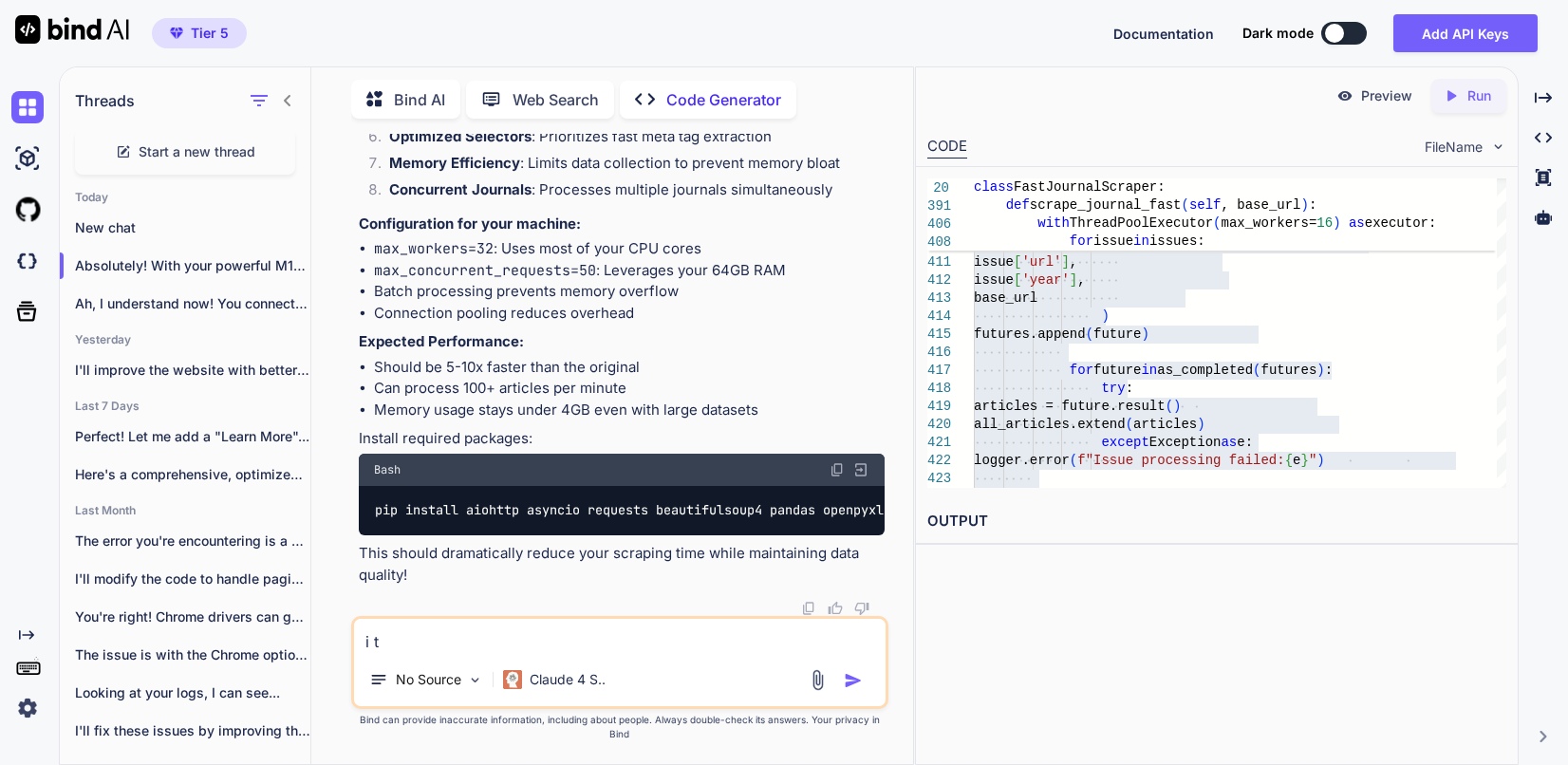 type on "i th" 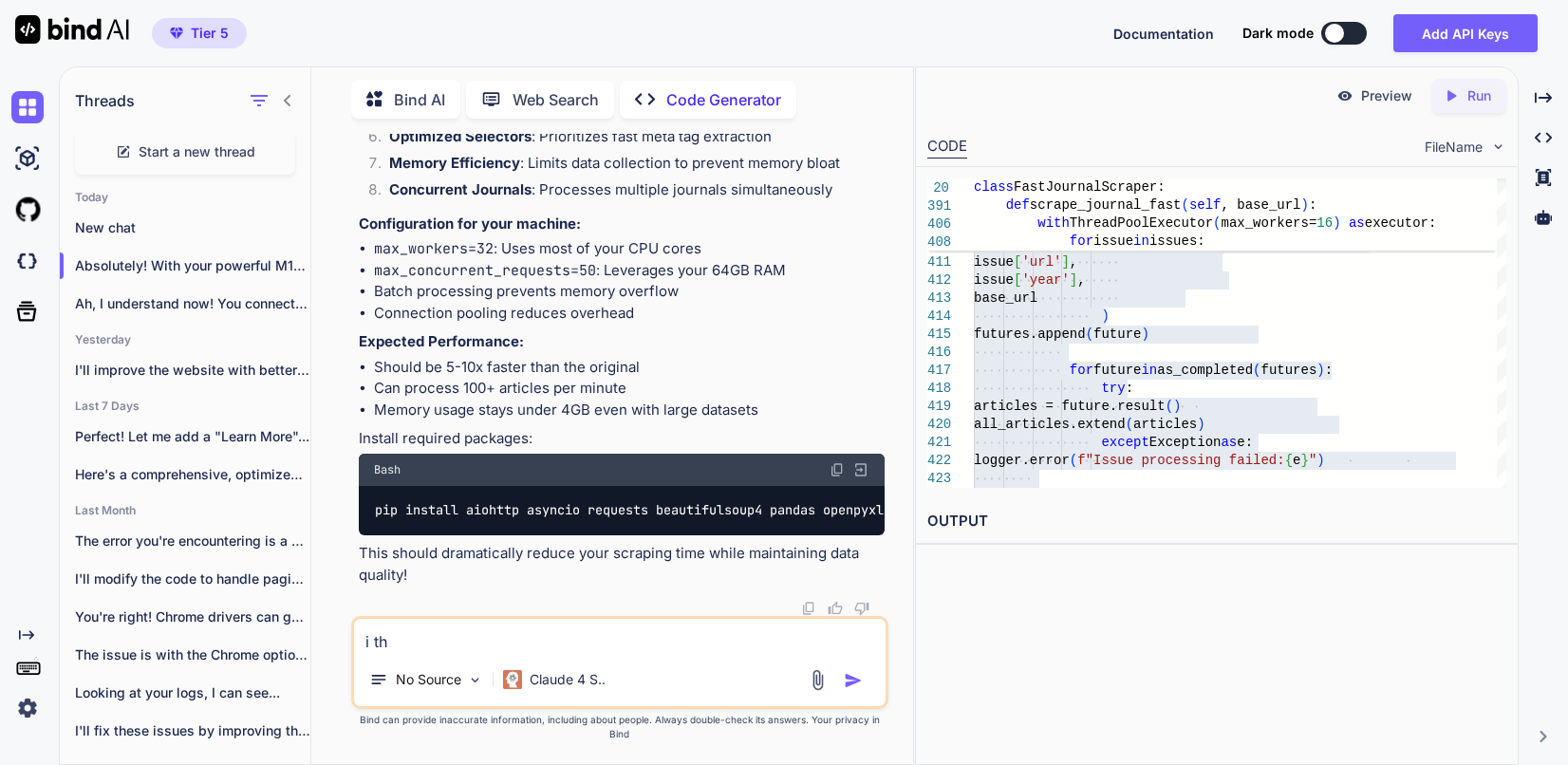 type on "i thi" 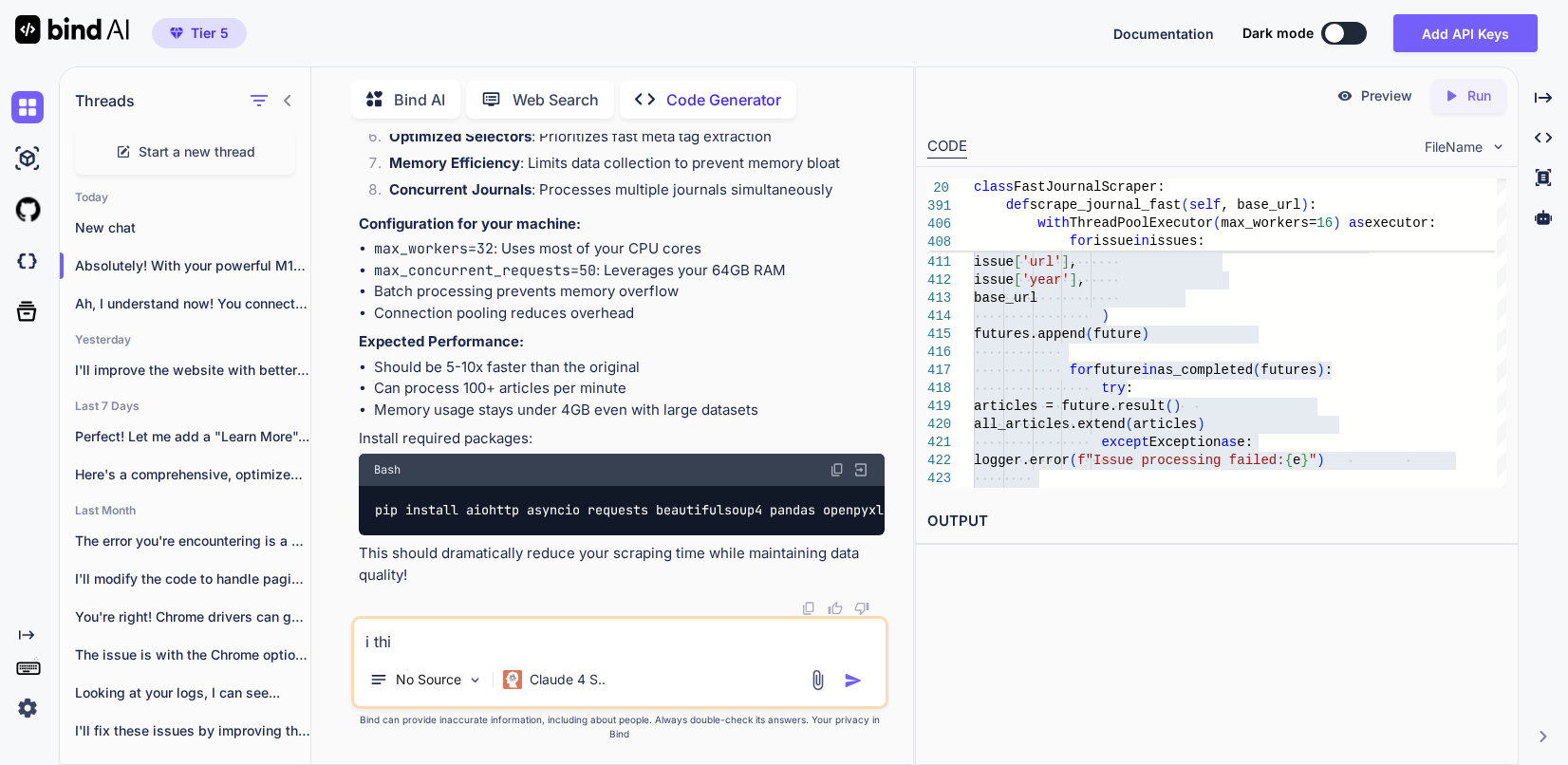 type on "i thin" 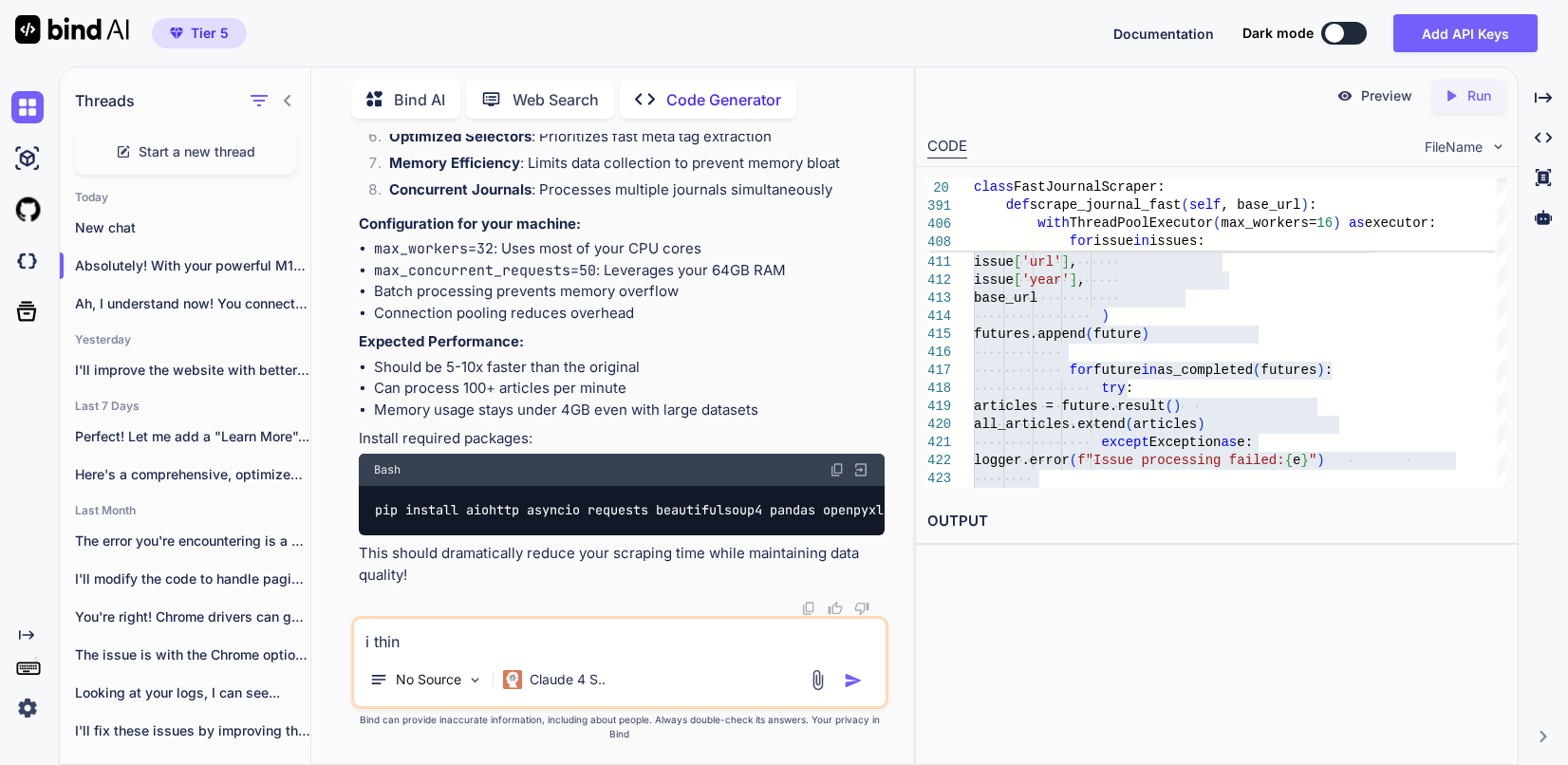 type on "i think" 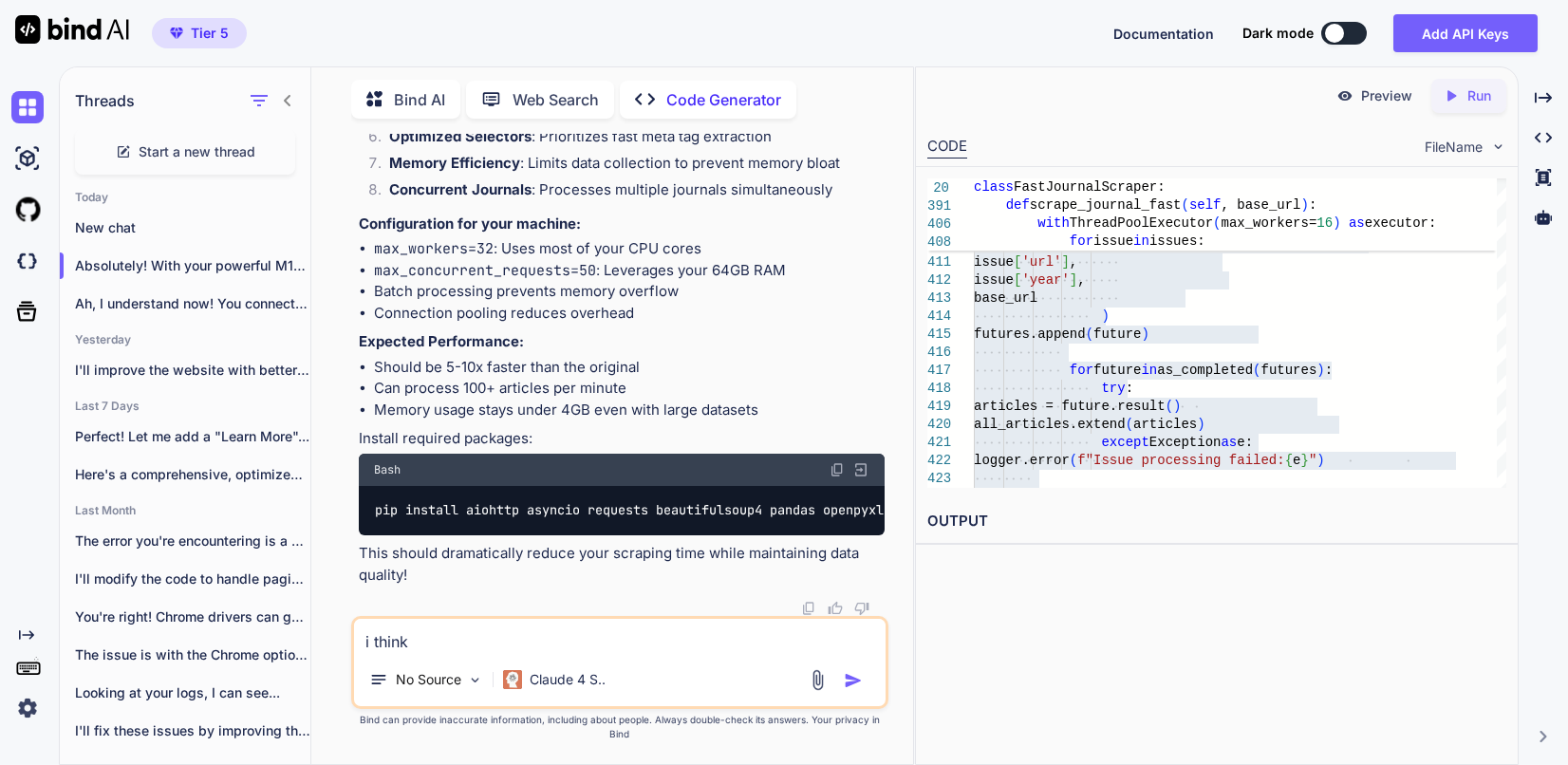 type on "i think" 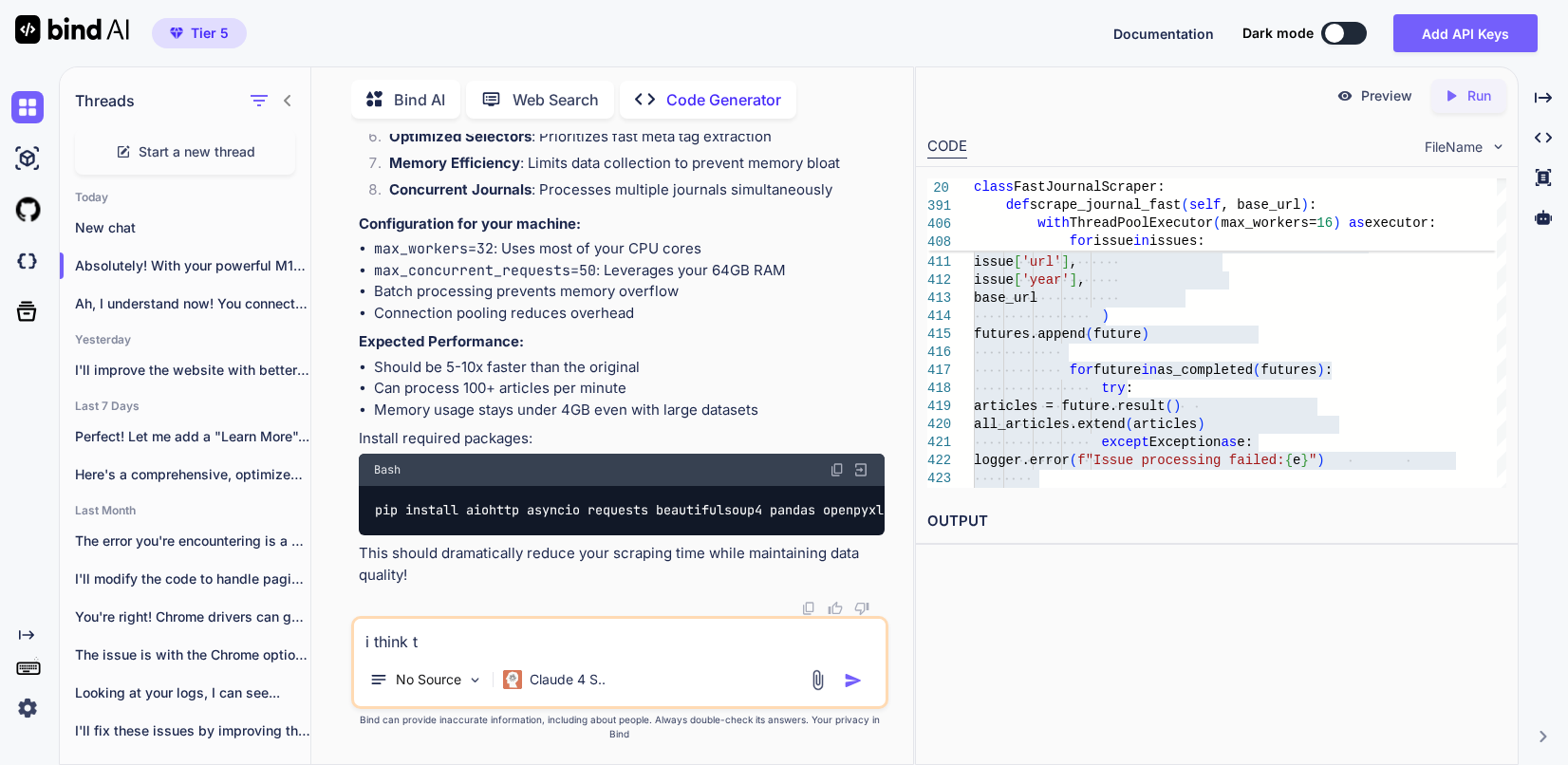 type on "i think th" 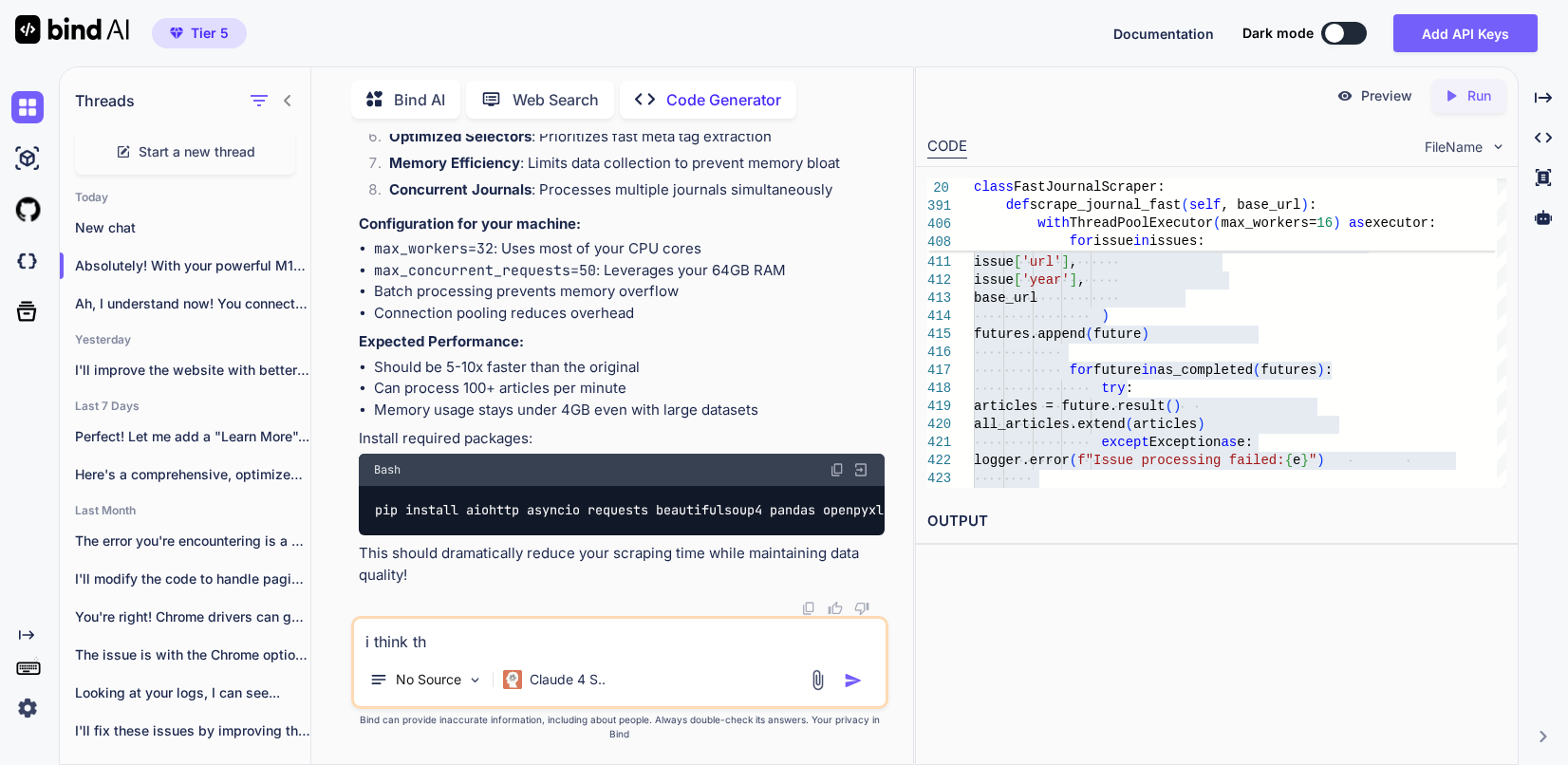 type on "i think the" 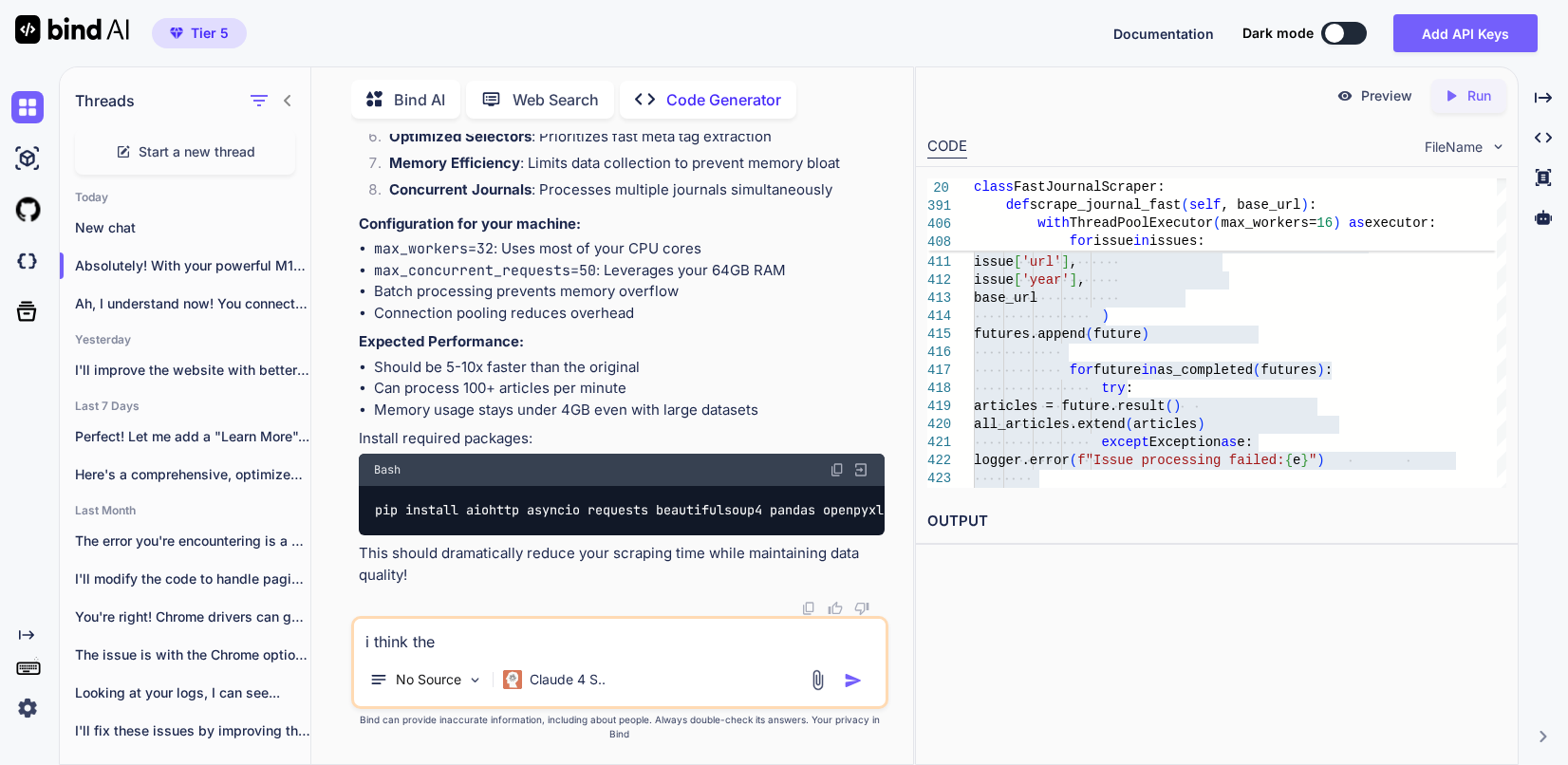 type on "i think the" 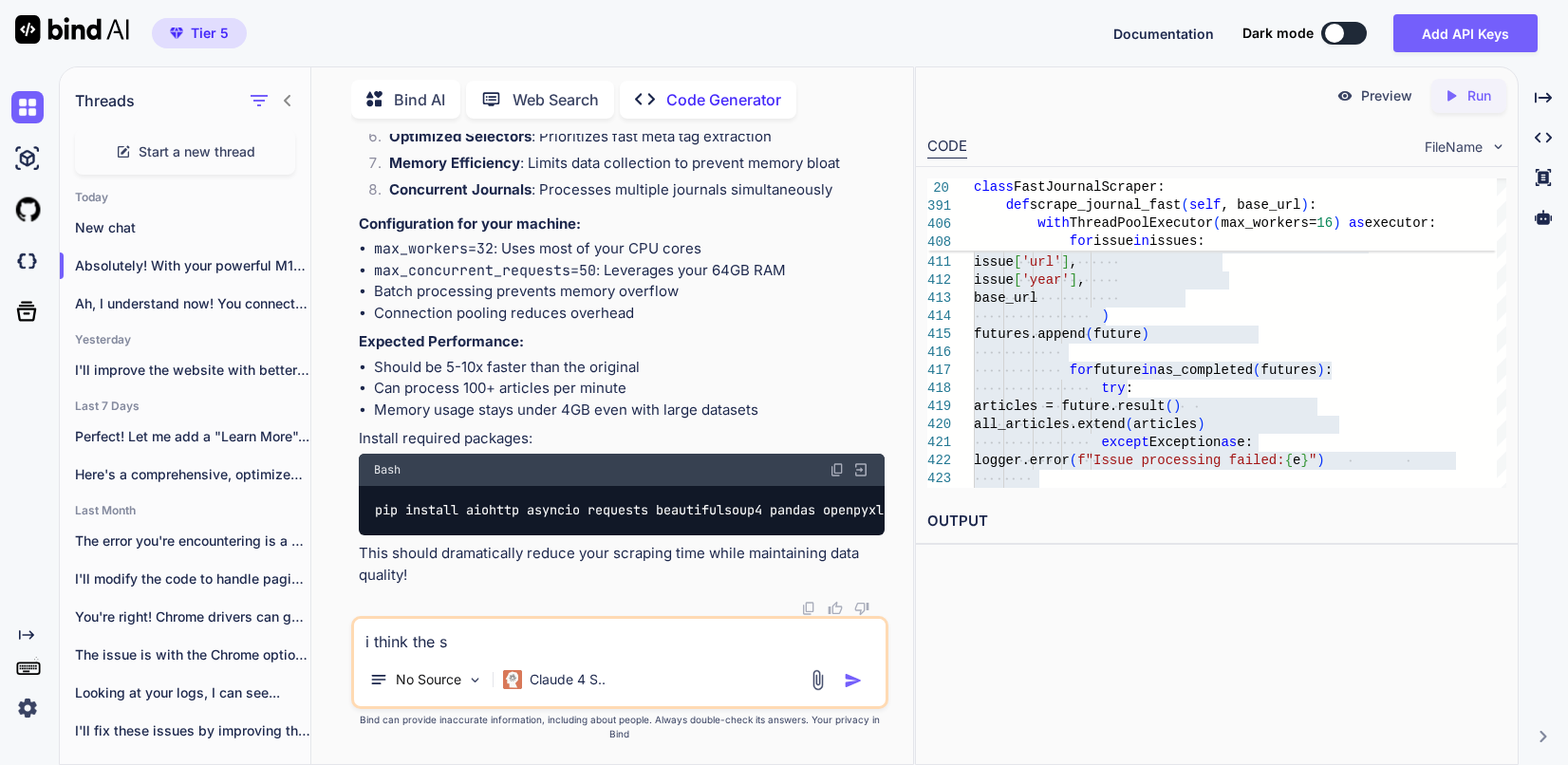 type on "i think the se" 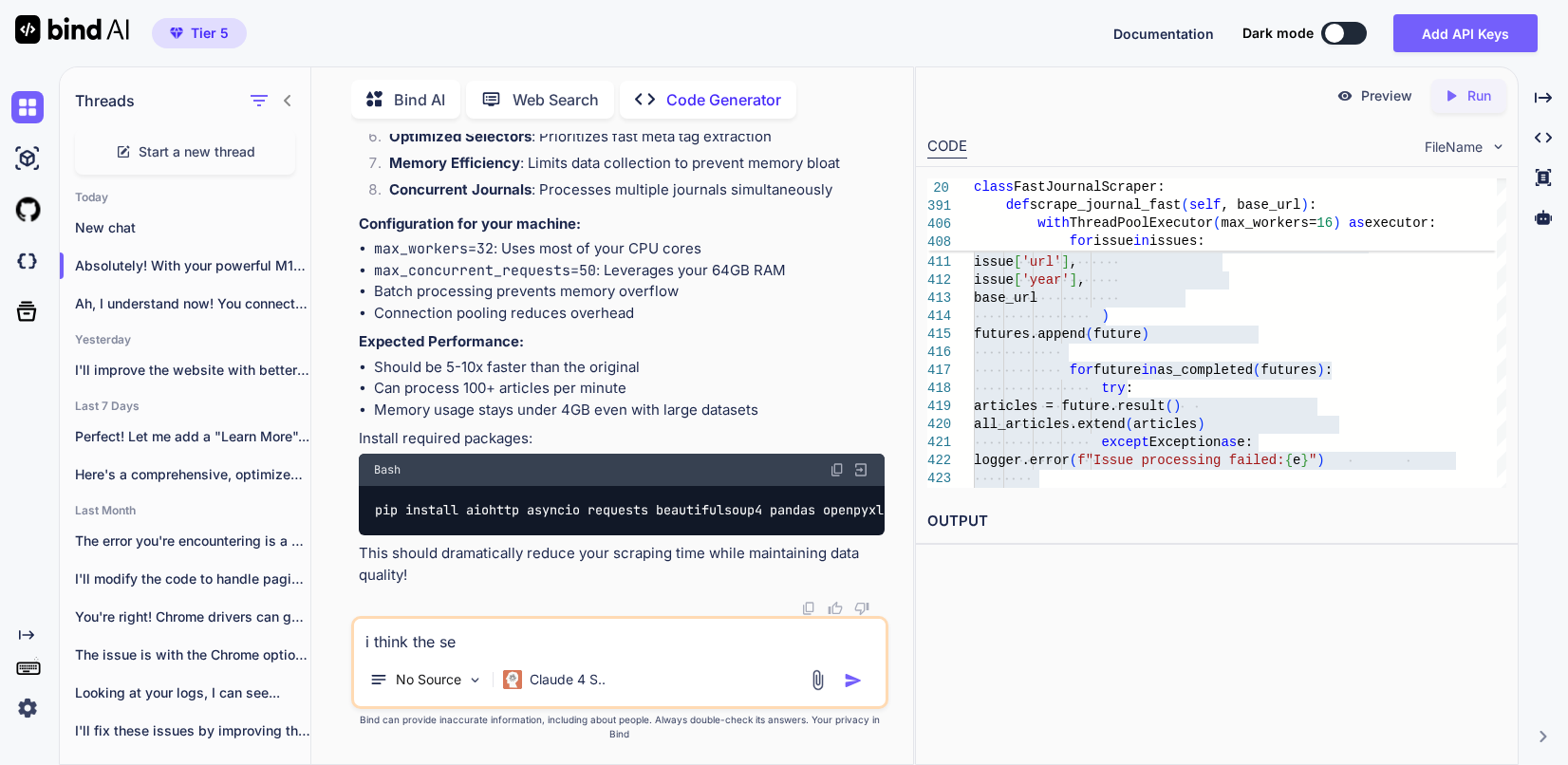 type on "i think the ser" 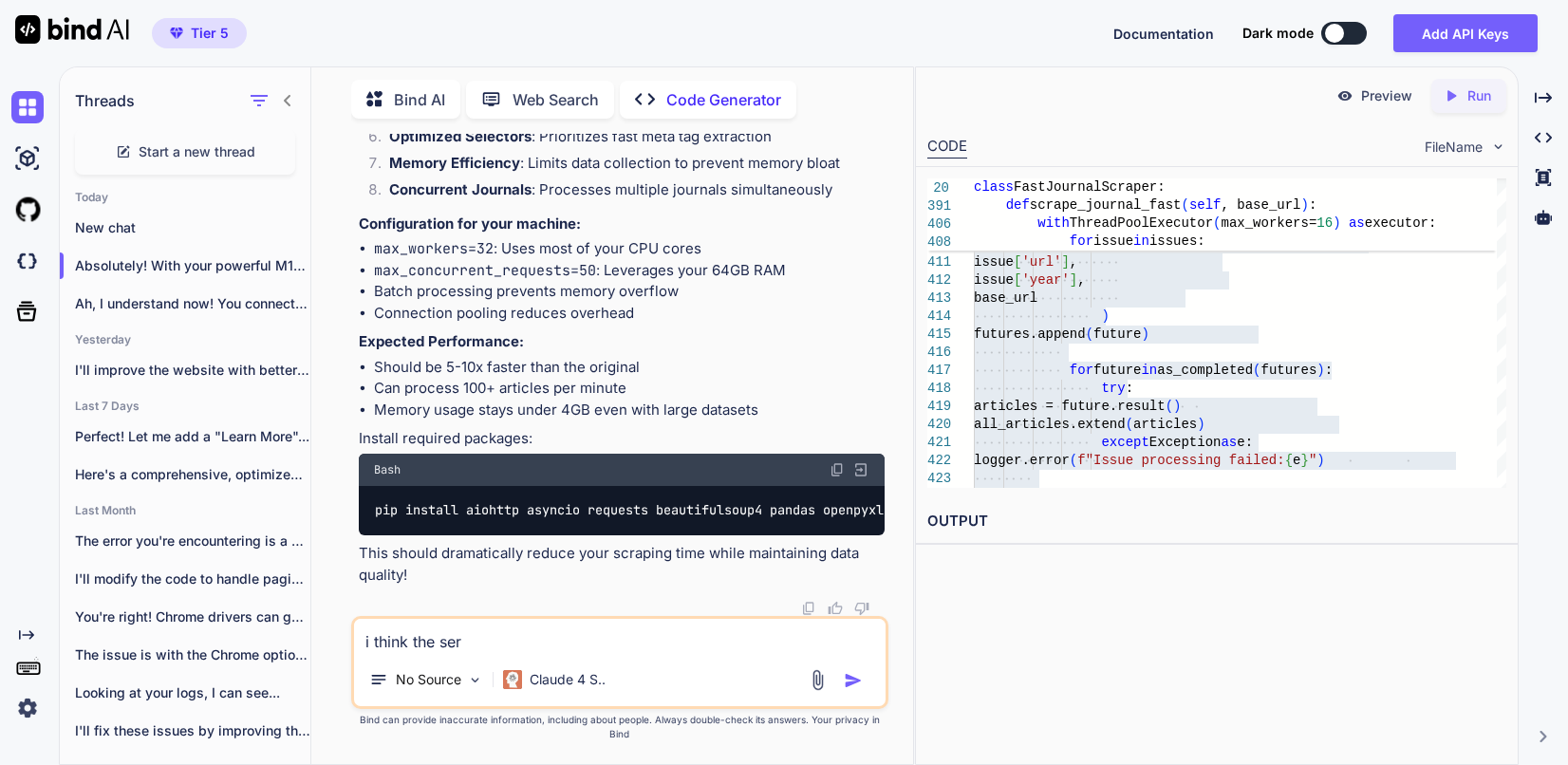 type on "i think the serv" 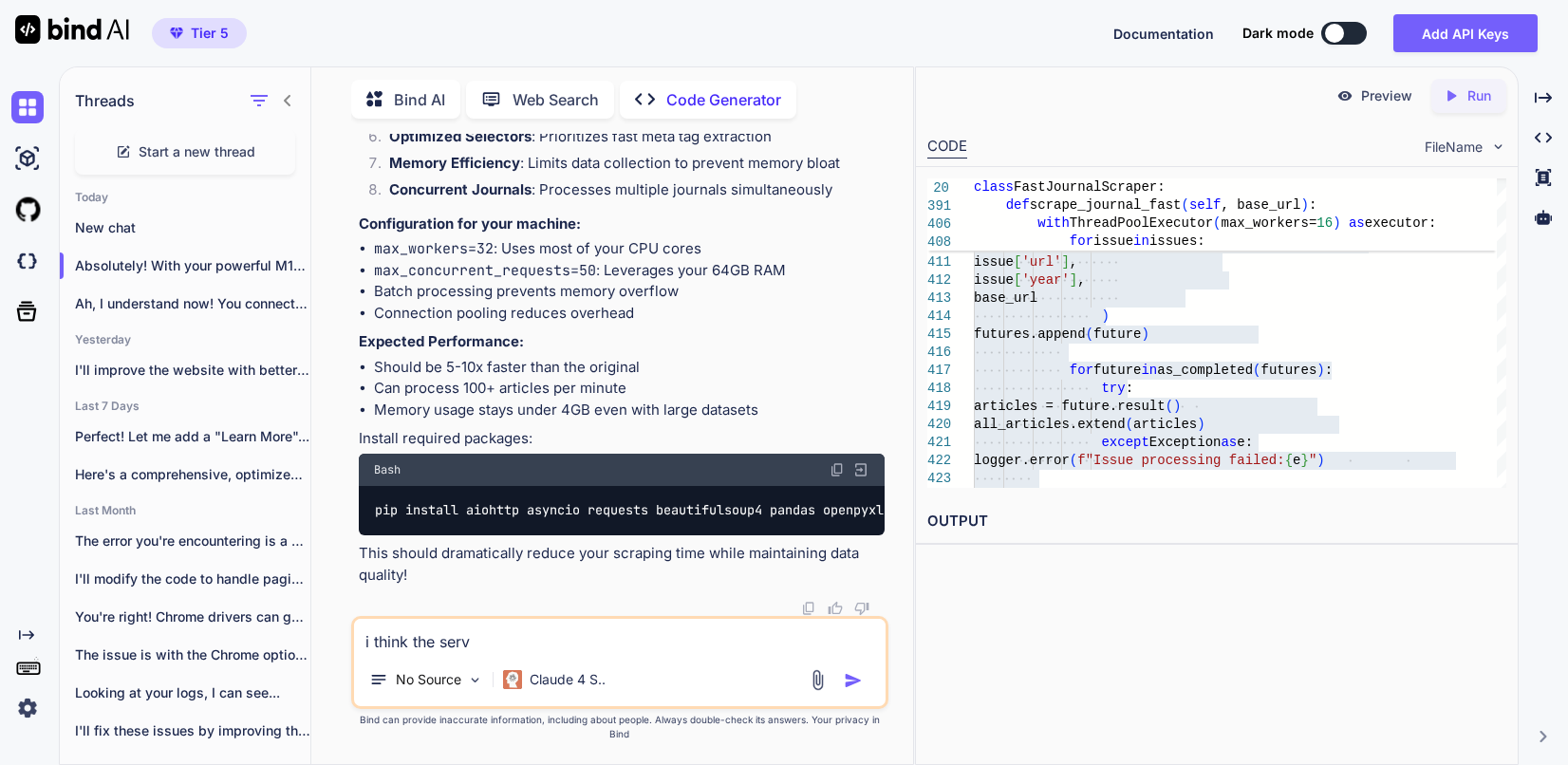 type on "i think the serve" 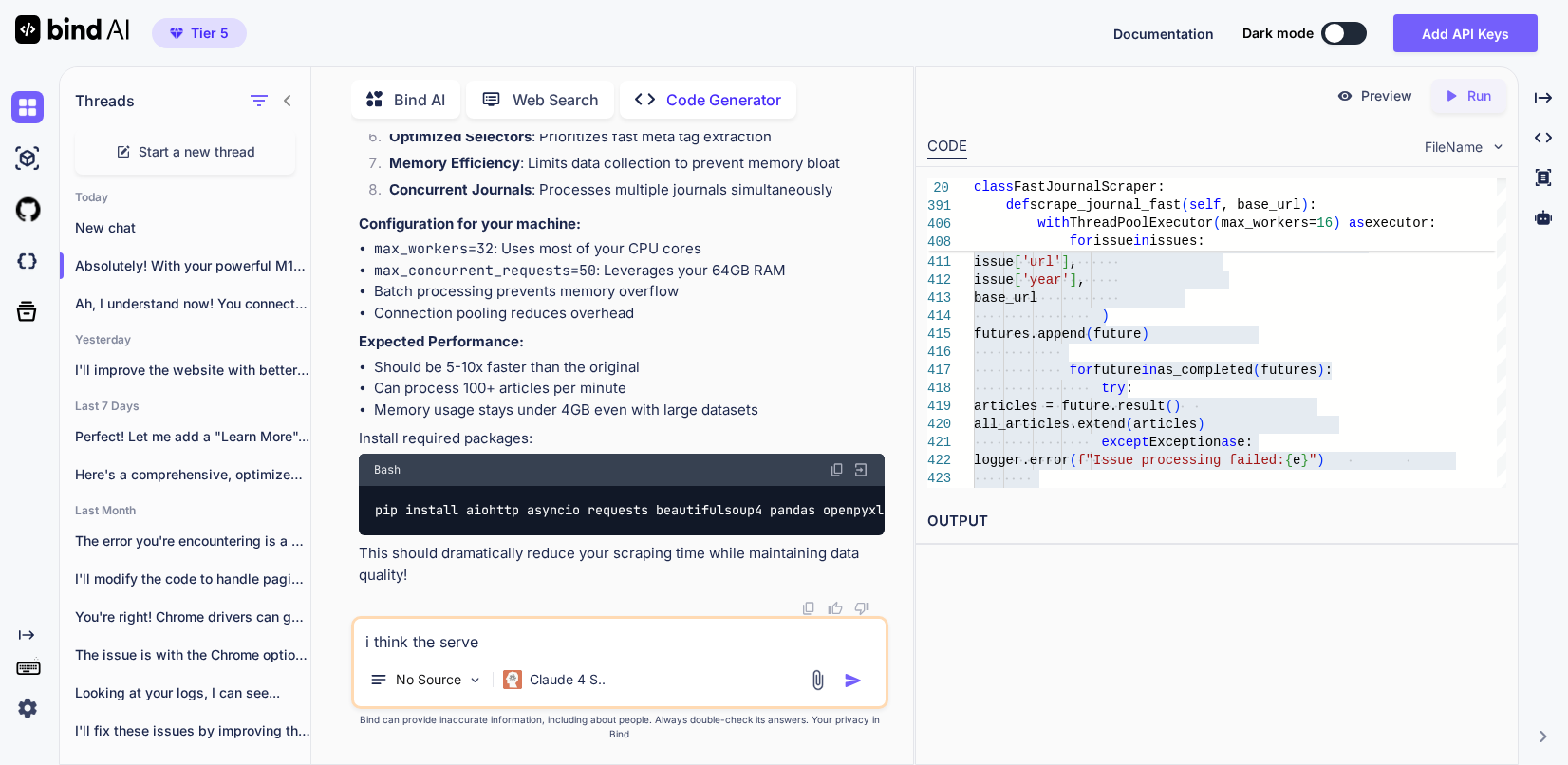type on "i think the server" 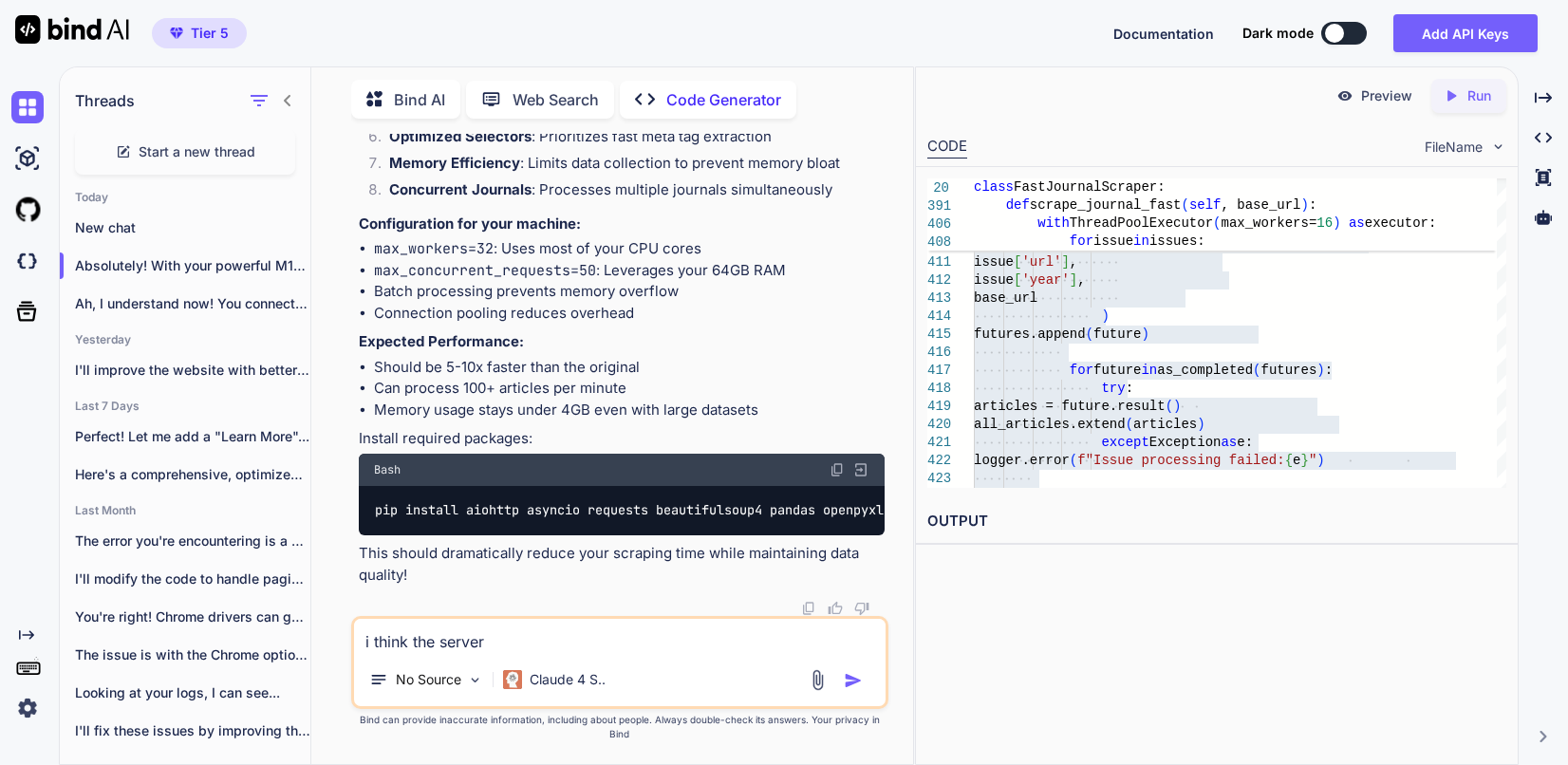 type on "i think the server" 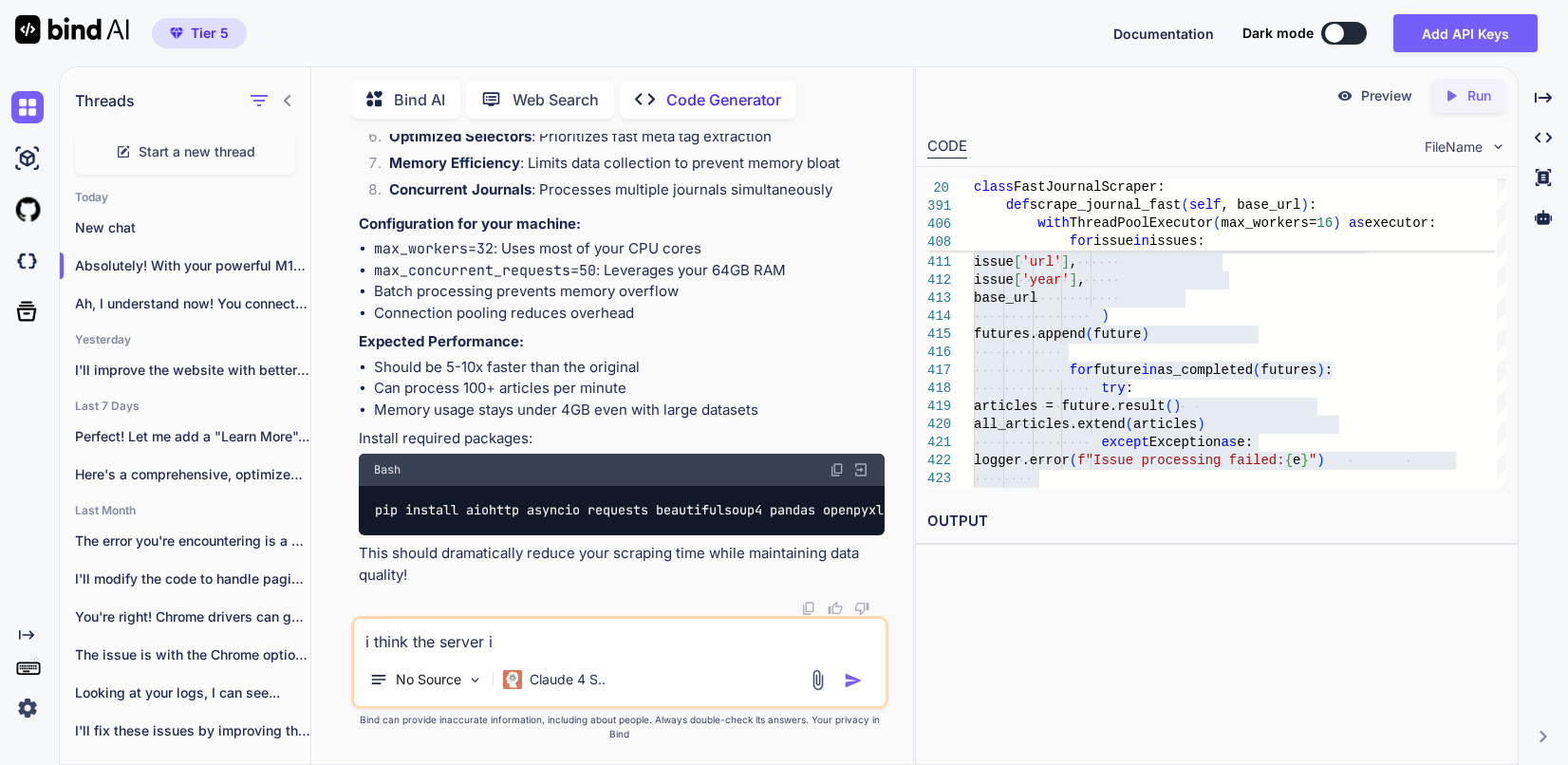 type on "i think the server is" 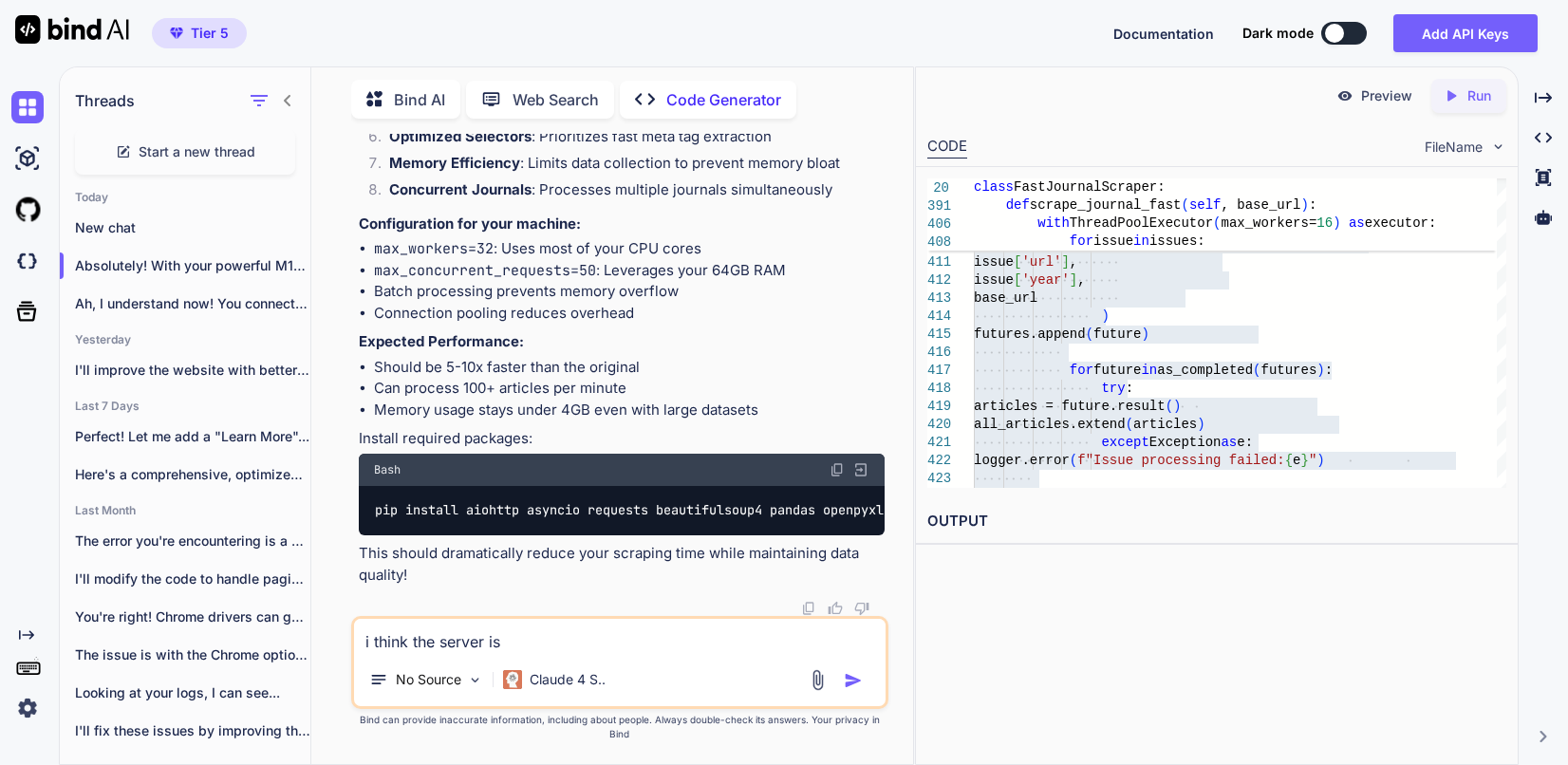 type on "i think the server is" 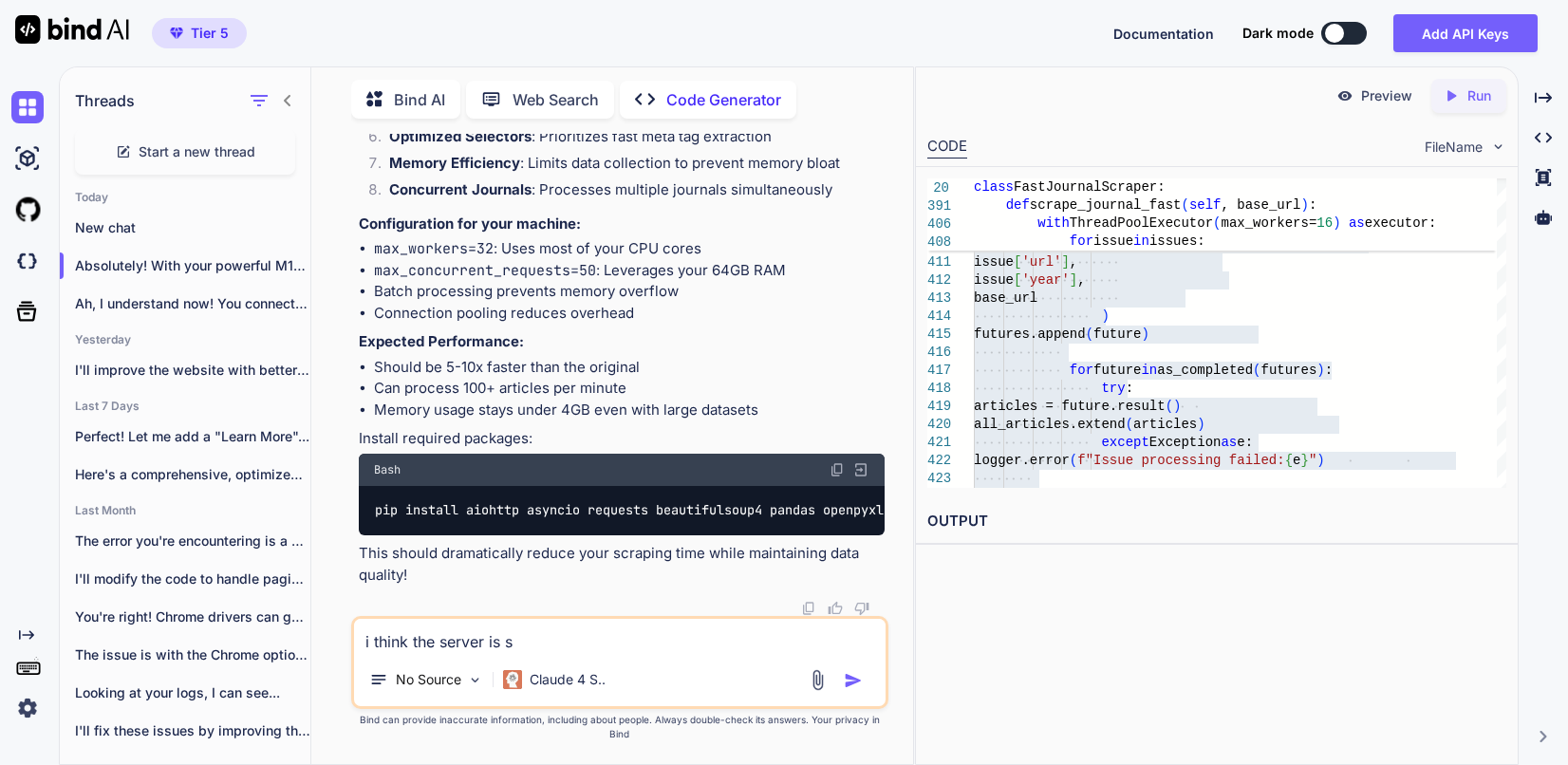 type on "i think the server is sl" 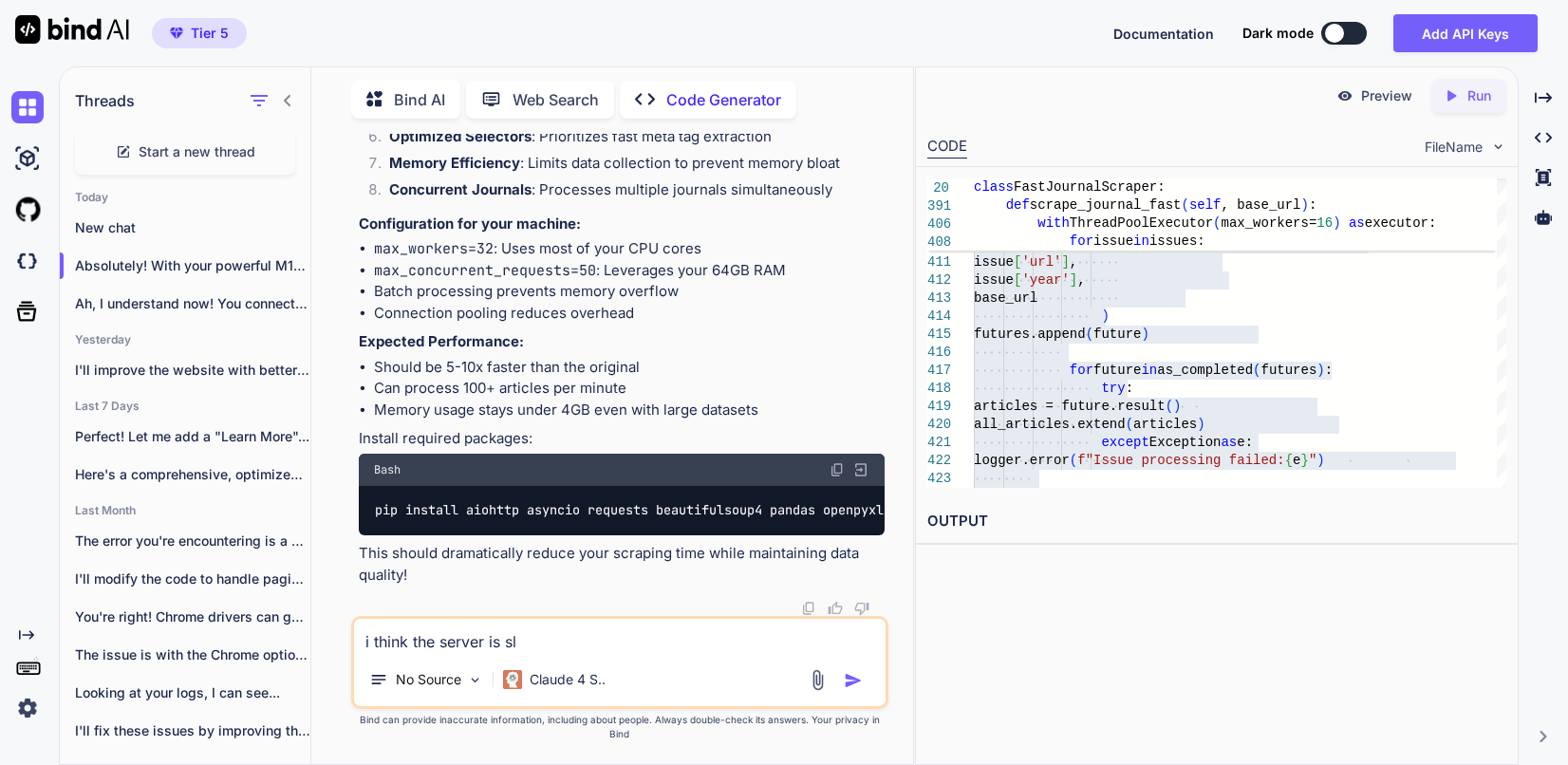 type on "i think the server is slo" 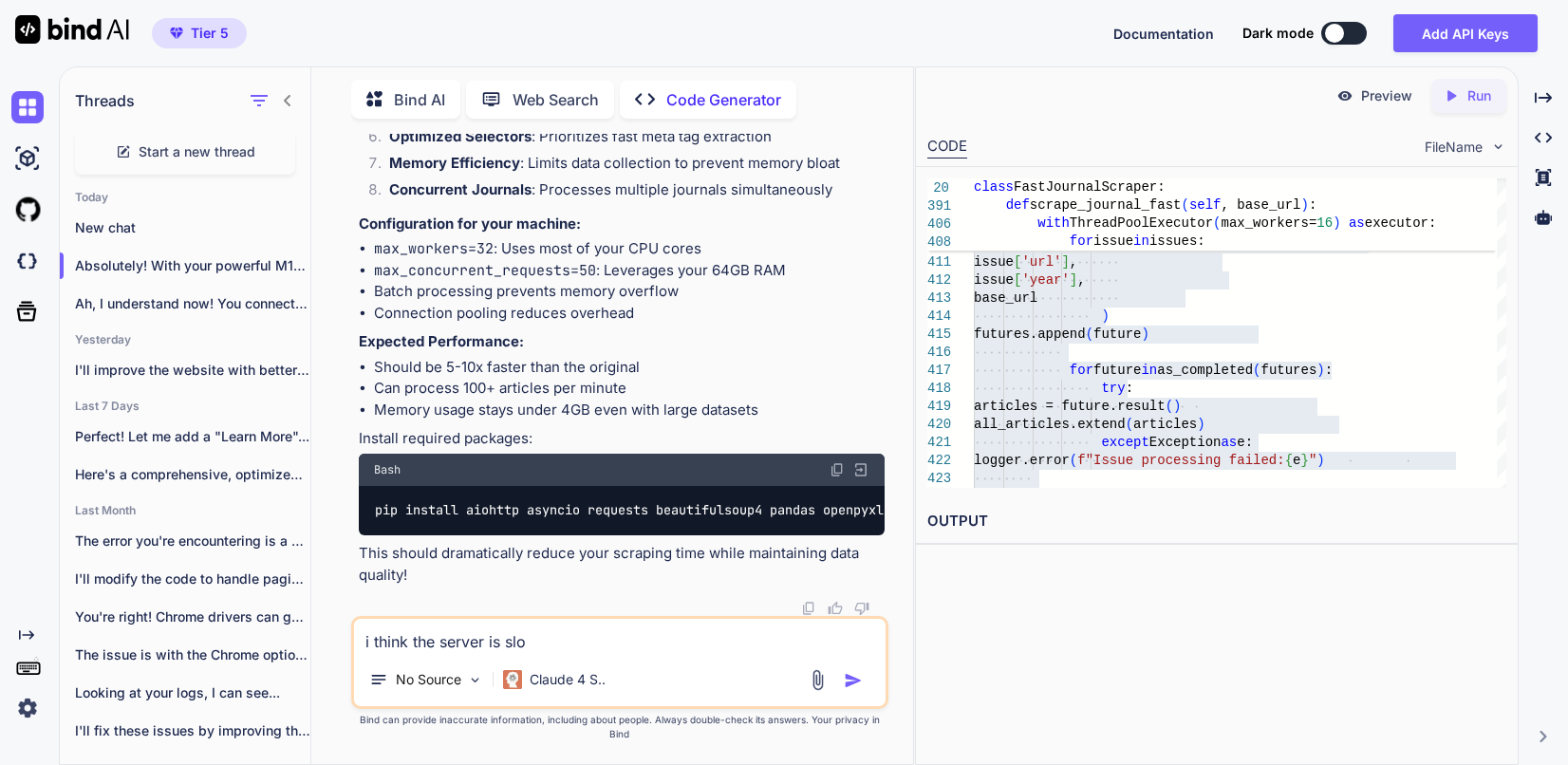 type on "i think the server is slow" 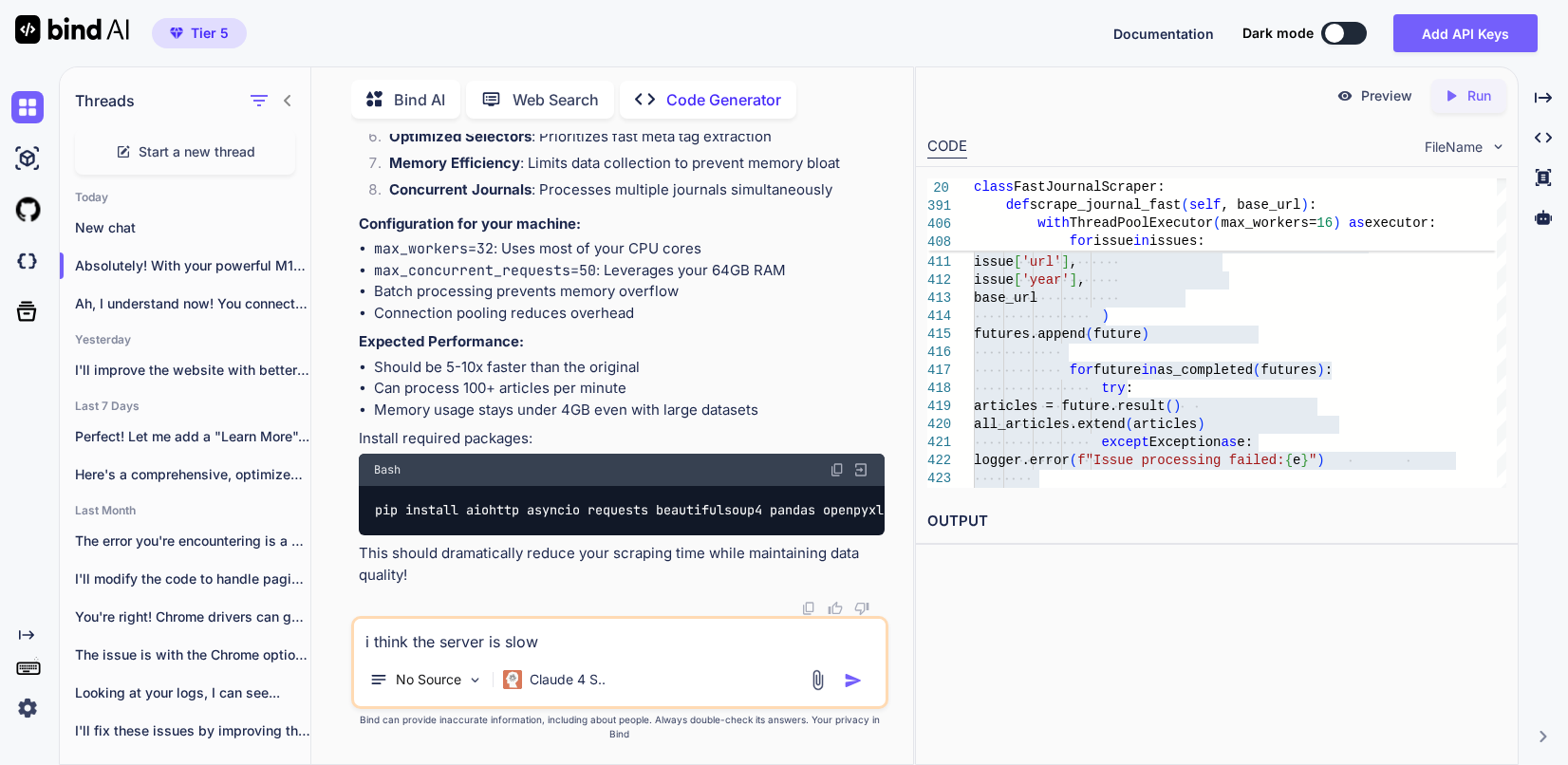type on "i think the server is slow" 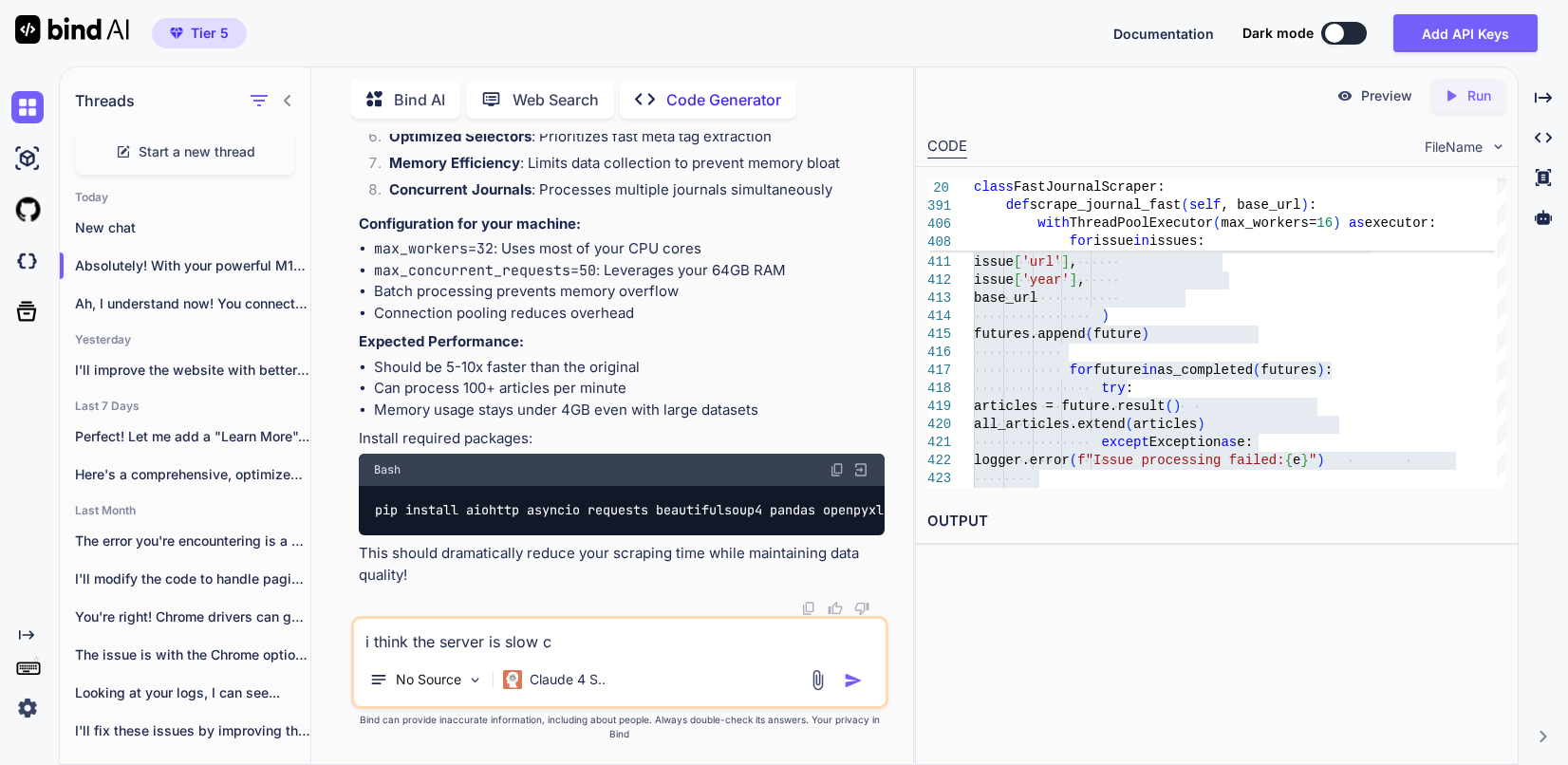 type on "i think the server is slow ca" 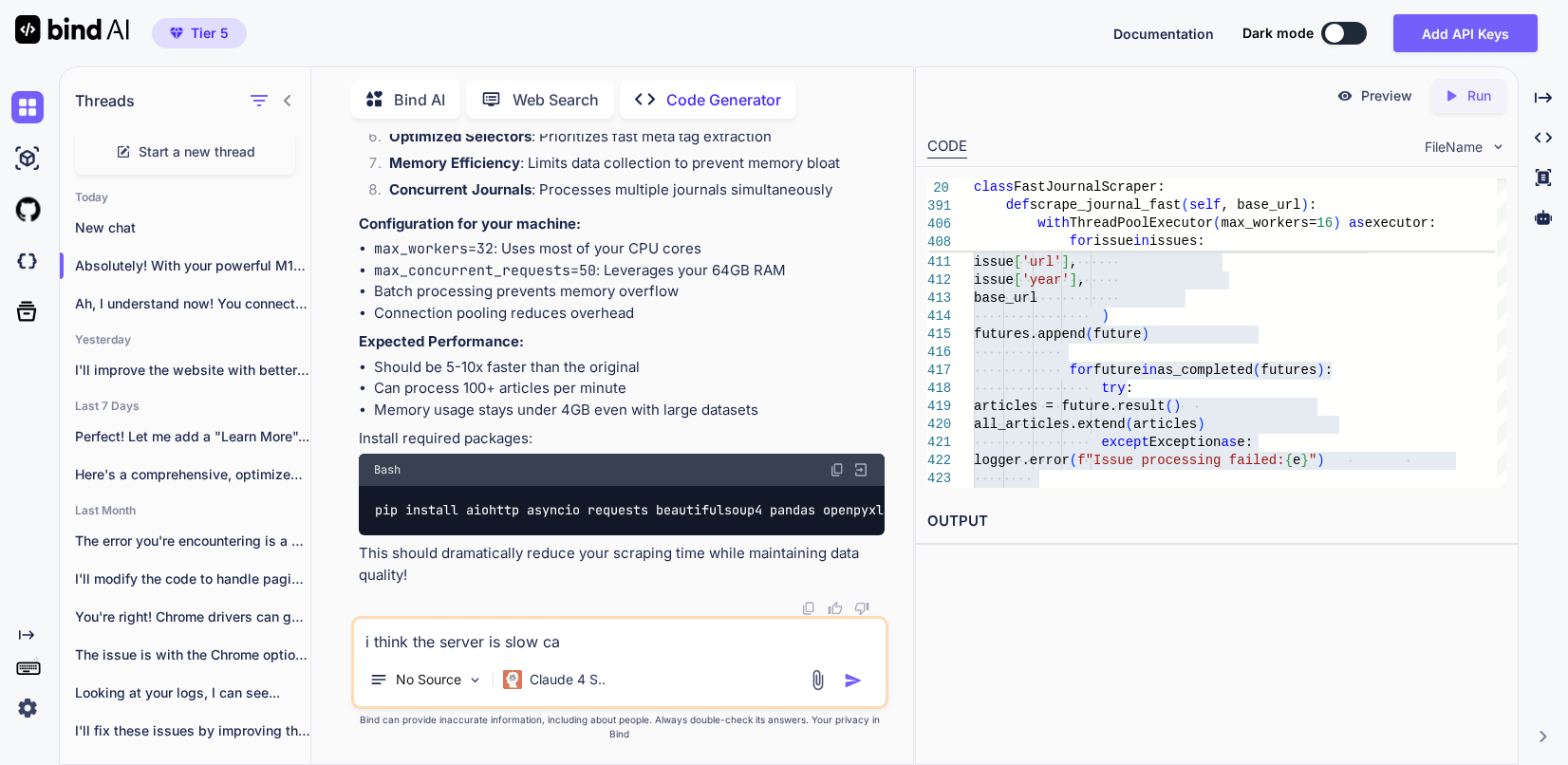 type on "i think the server is slow can" 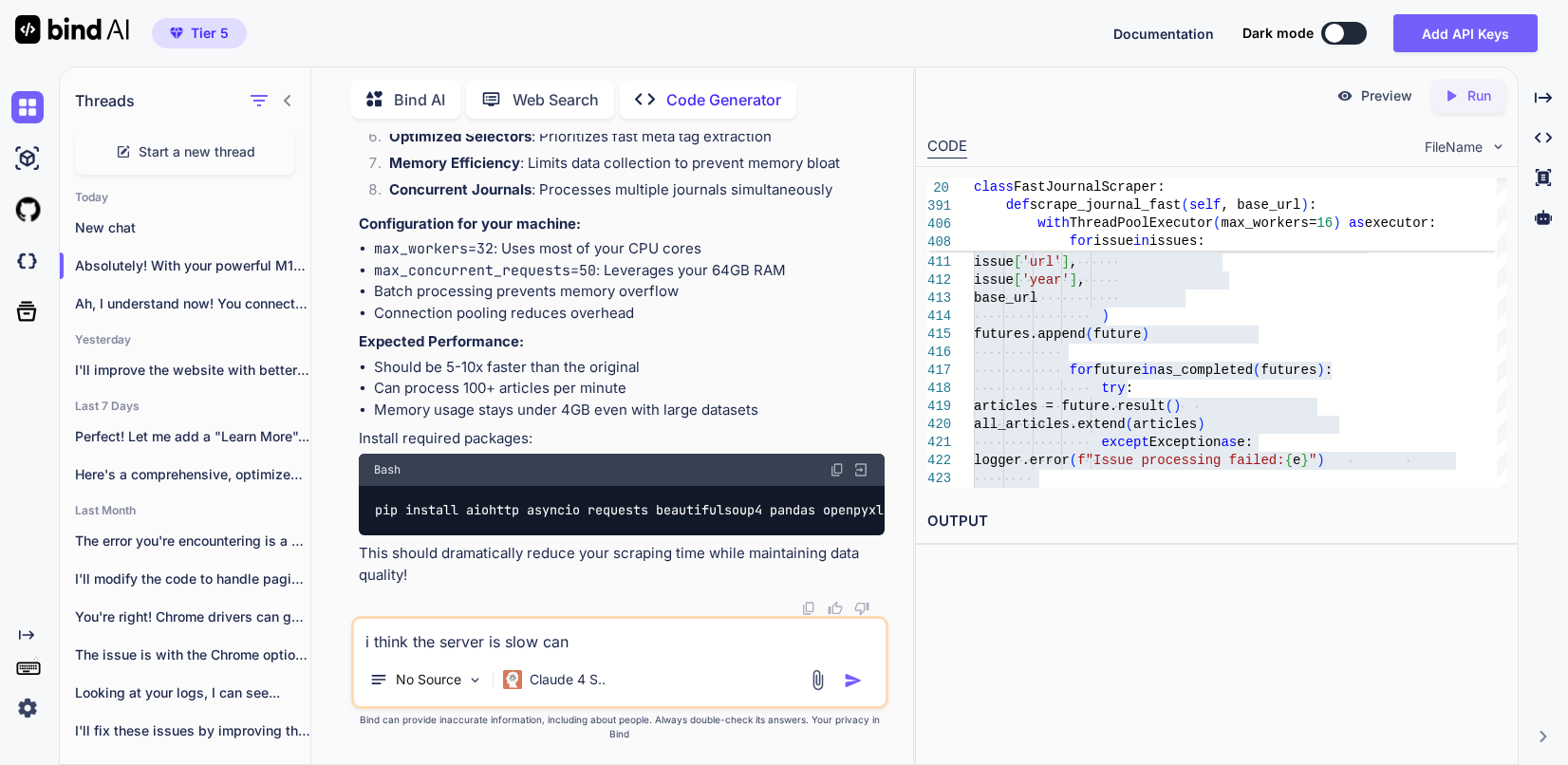 type on "i think the server is slow can" 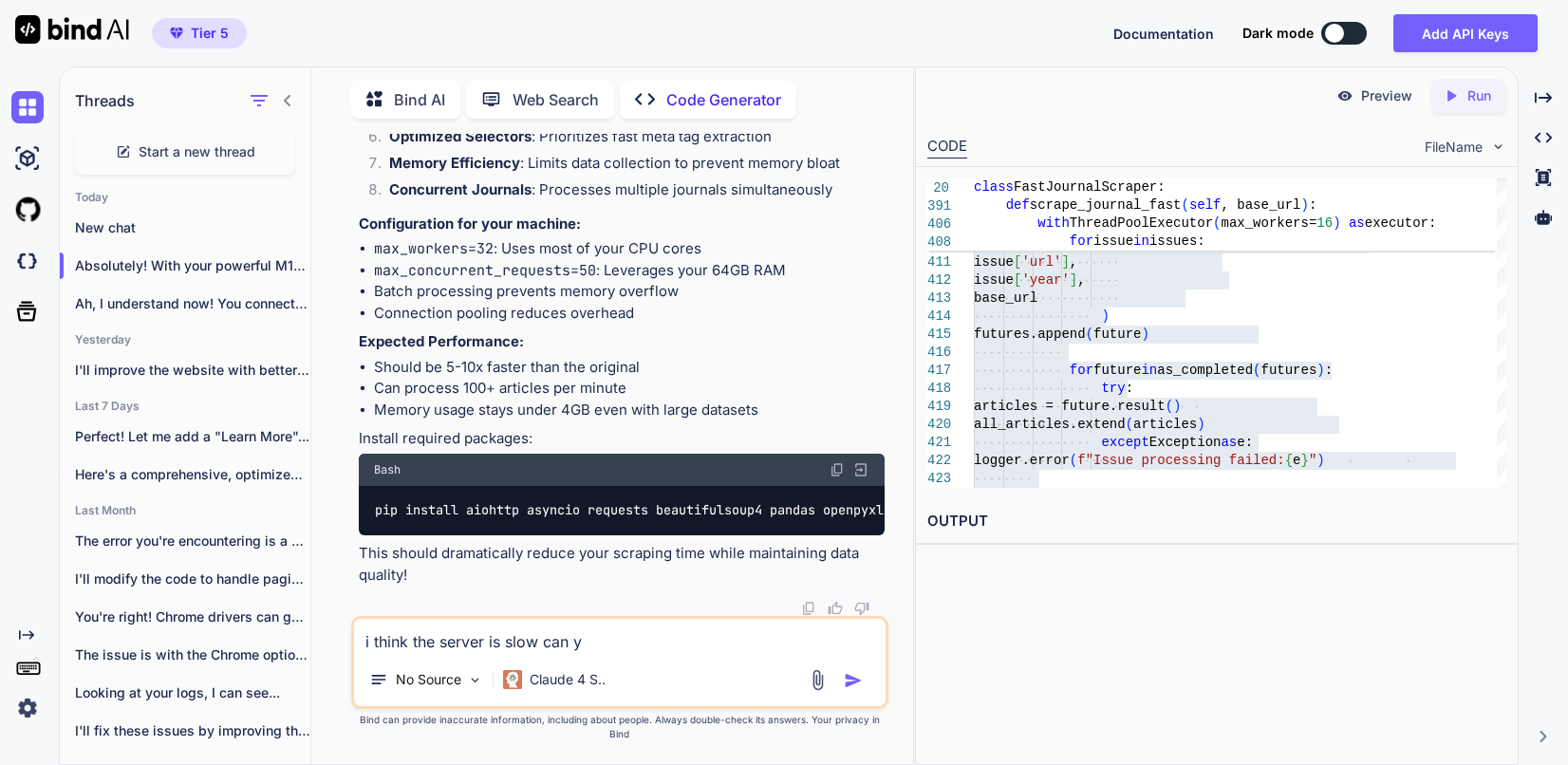 type on "i think the server is slow can yo" 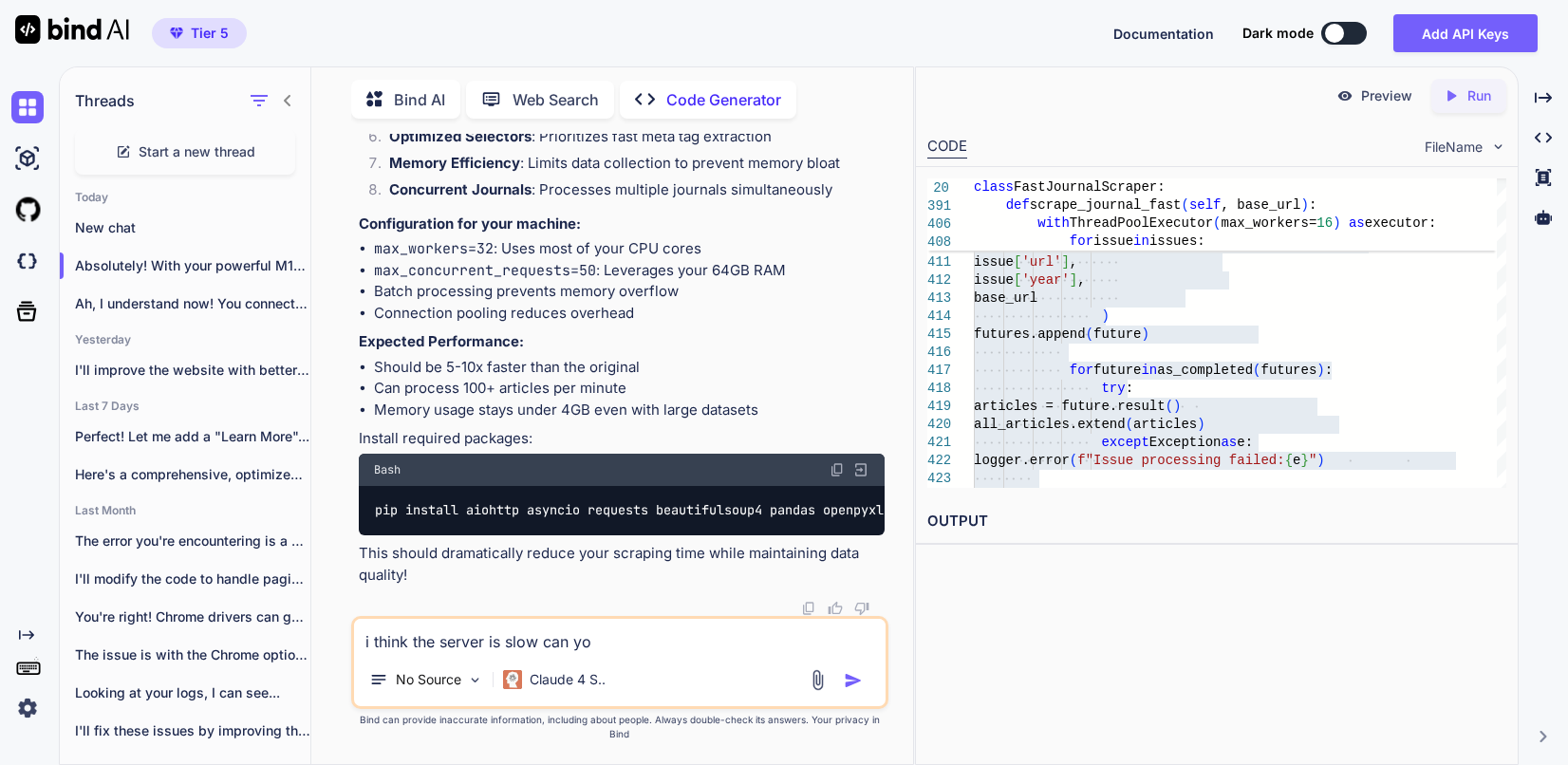 type on "i think the server is slow can you" 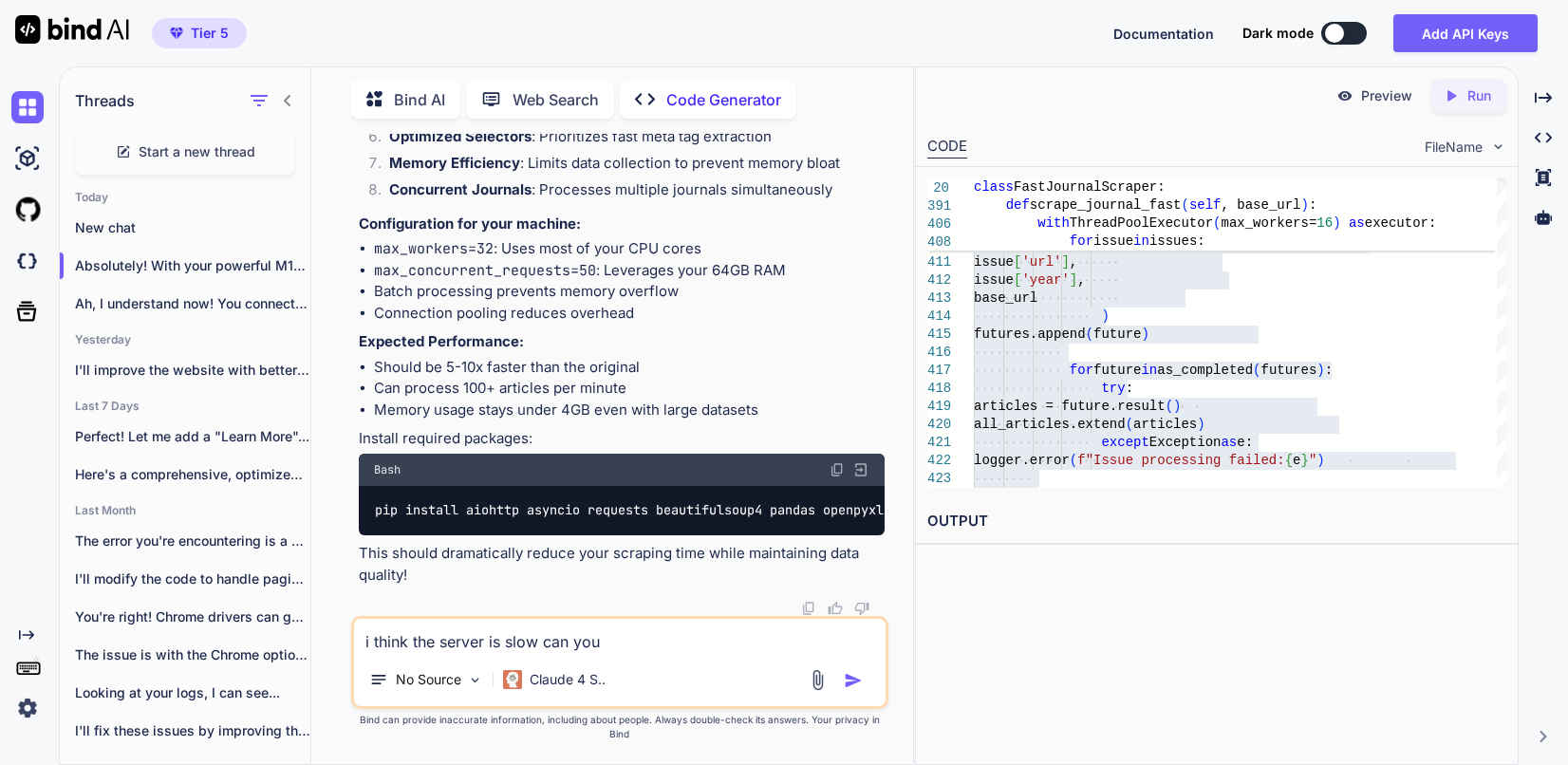 type on "i think the server is slow can you" 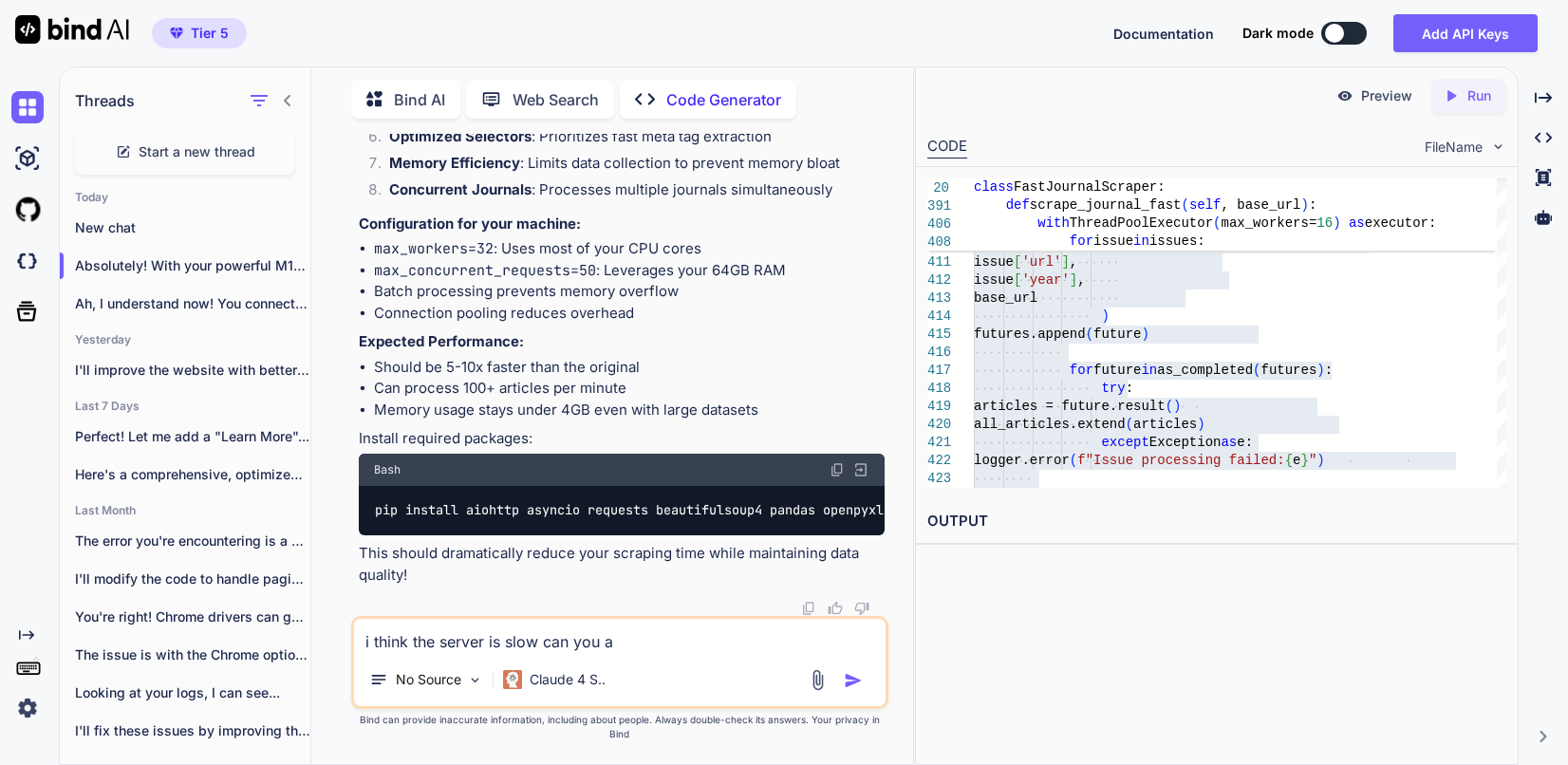 type on "i think the server is slow can you ad" 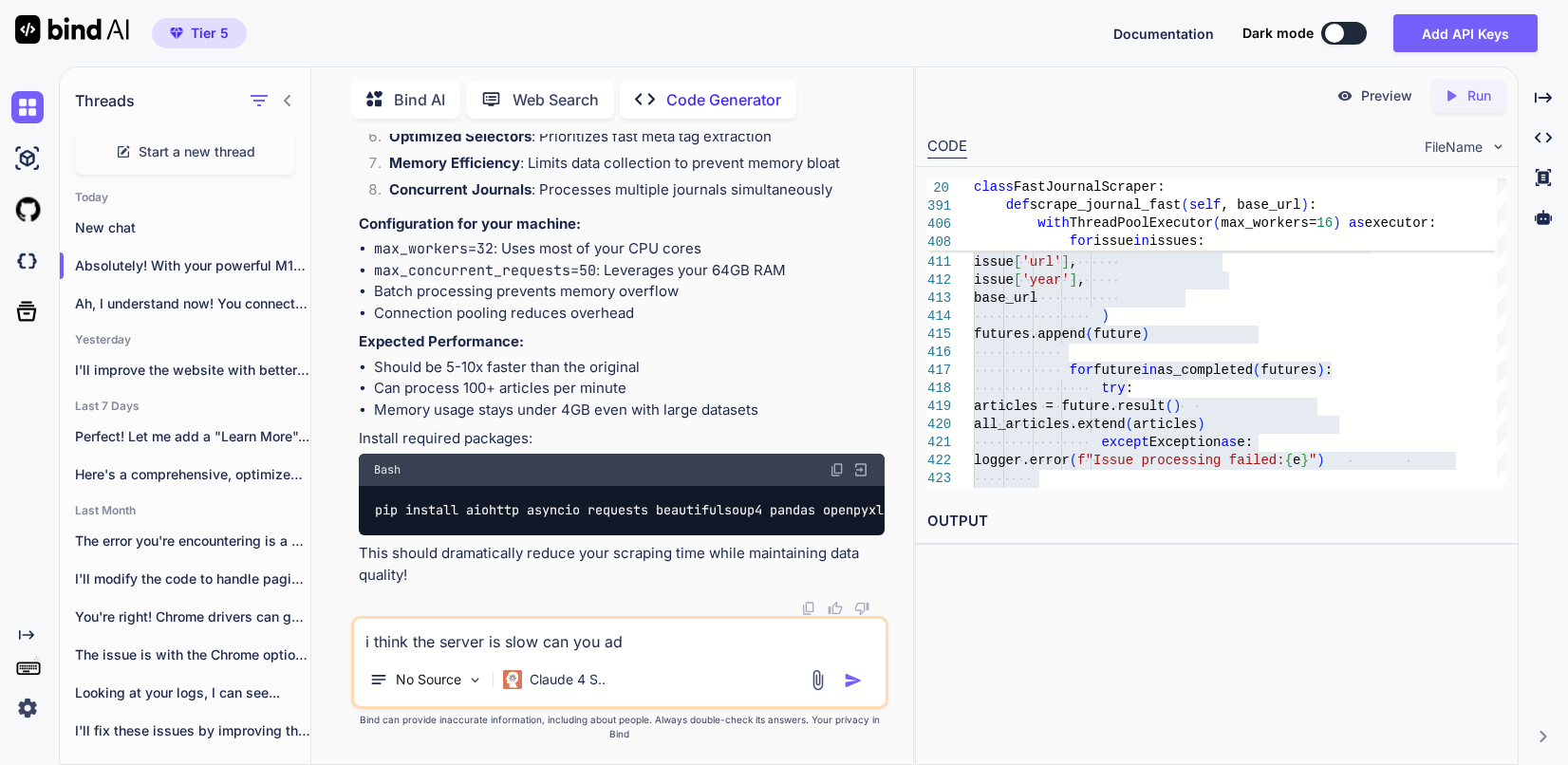 type 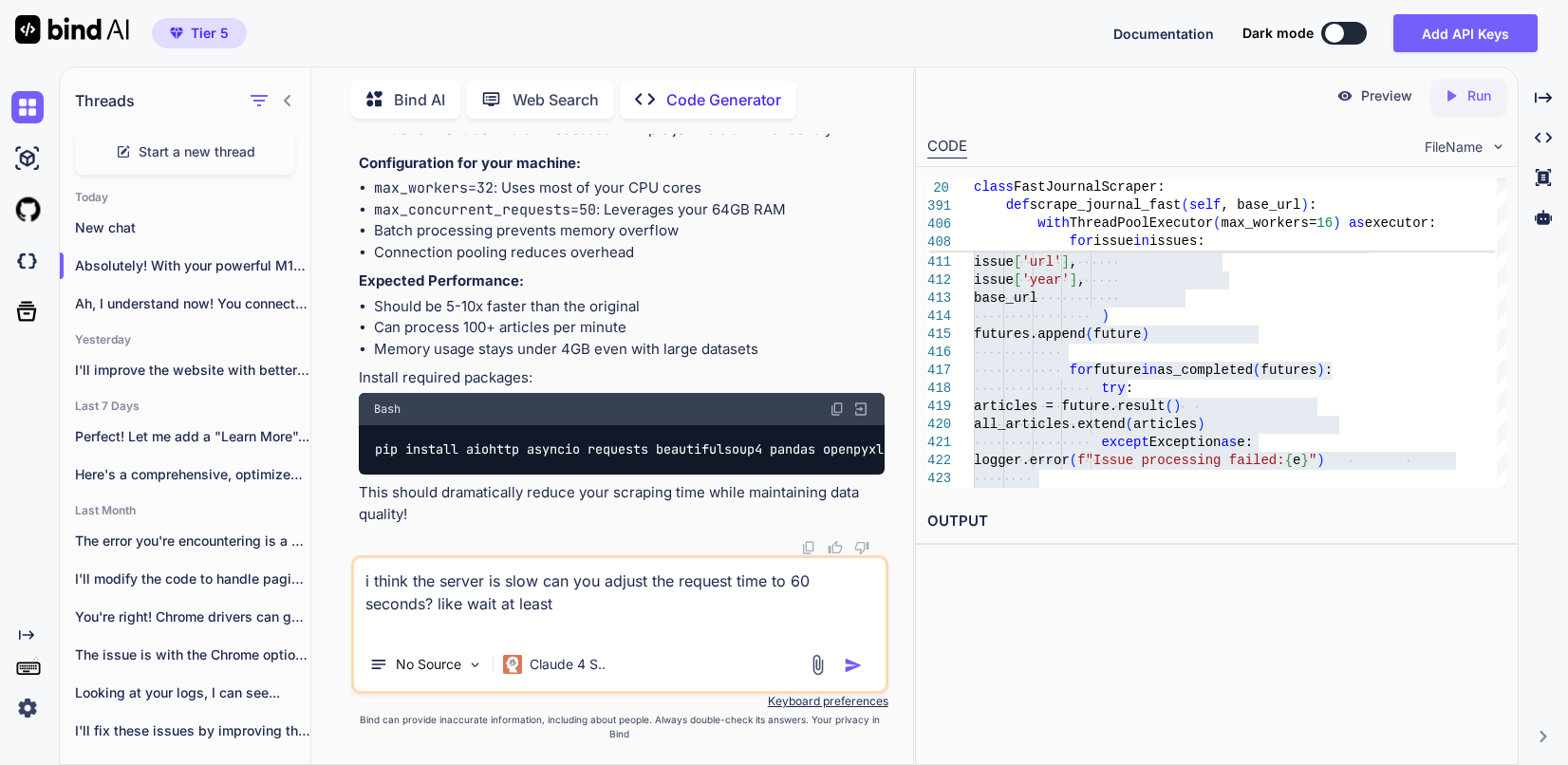 paste on "2025-08-07 15:27:37,900 - WARNING - Retrying (Retry(total=2, connect=None, read=None, redirect=None, status=None)) after connection broken by 'ReadTimeoutError("HTTPSConnectionPool(host='ajopa.org', port=443): Read timed out. (read timeout=15)")': /index.php/ajopa/issue/view/2
2025-08-07 15:27:38,201 - WARNING - Retrying (Retry(total=2, connect=None, read=None, redirect=None, status=None)) after connection broken by 'ReadTimeoutError("HTTPSConnectionPool(host='ajopa.org', port=443): Read timed out. (read timeout=15)")': /index.php/ajopa/issue/view/8
2025-08-07 15:27:38,217 - WARNING - Retrying (Retry(total=2, connect=None, read=None, redirect=None, status=None)) after connection broken by 'ReadTimeoutError("HTTPSConnectionPool(host='ajopa.org', port=443): Read timed out. (read timeout=15)")': /index.php/ajopa/issue/view/3
2025-08-07 15:27:38,221 - WARNING - Retrying (Retry(total=2, connect=None, read=None, redirect=None, status=None)) after connection broken by 'ReadTimeoutError("HTTPSConnectionPool(host='..." 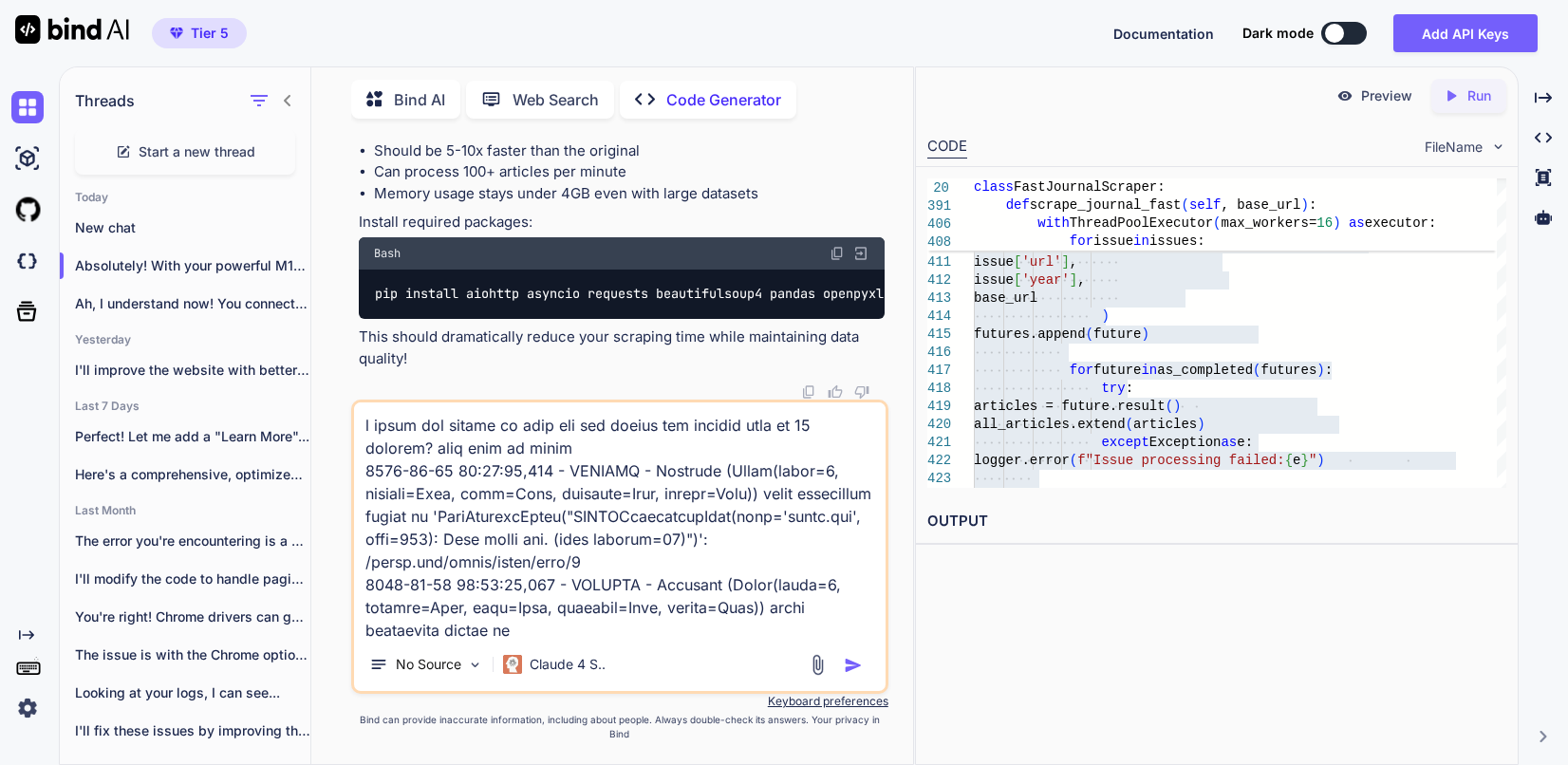 scroll, scrollTop: 1892, scrollLeft: 0, axis: vertical 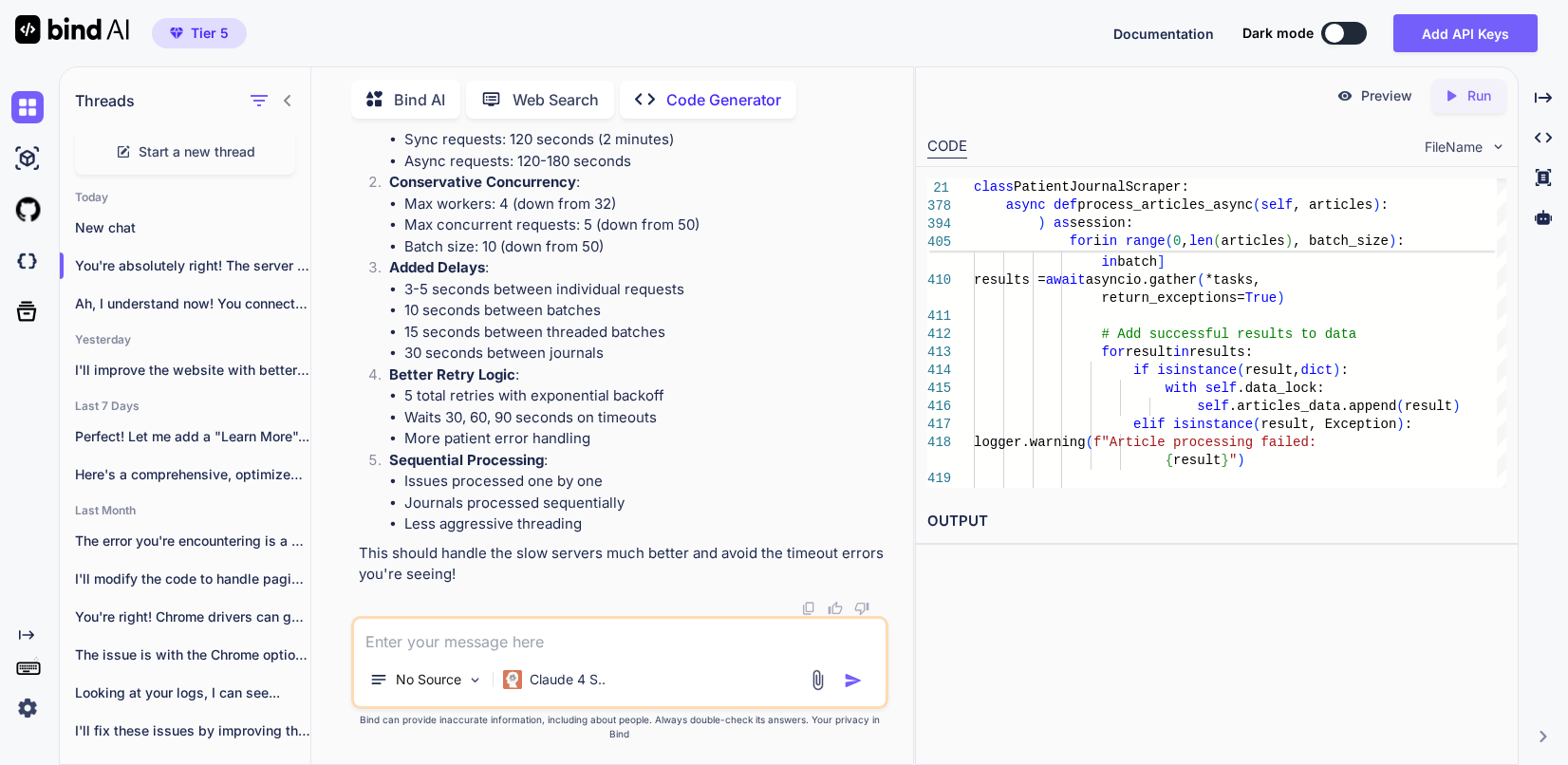 click at bounding box center (622, -5274) 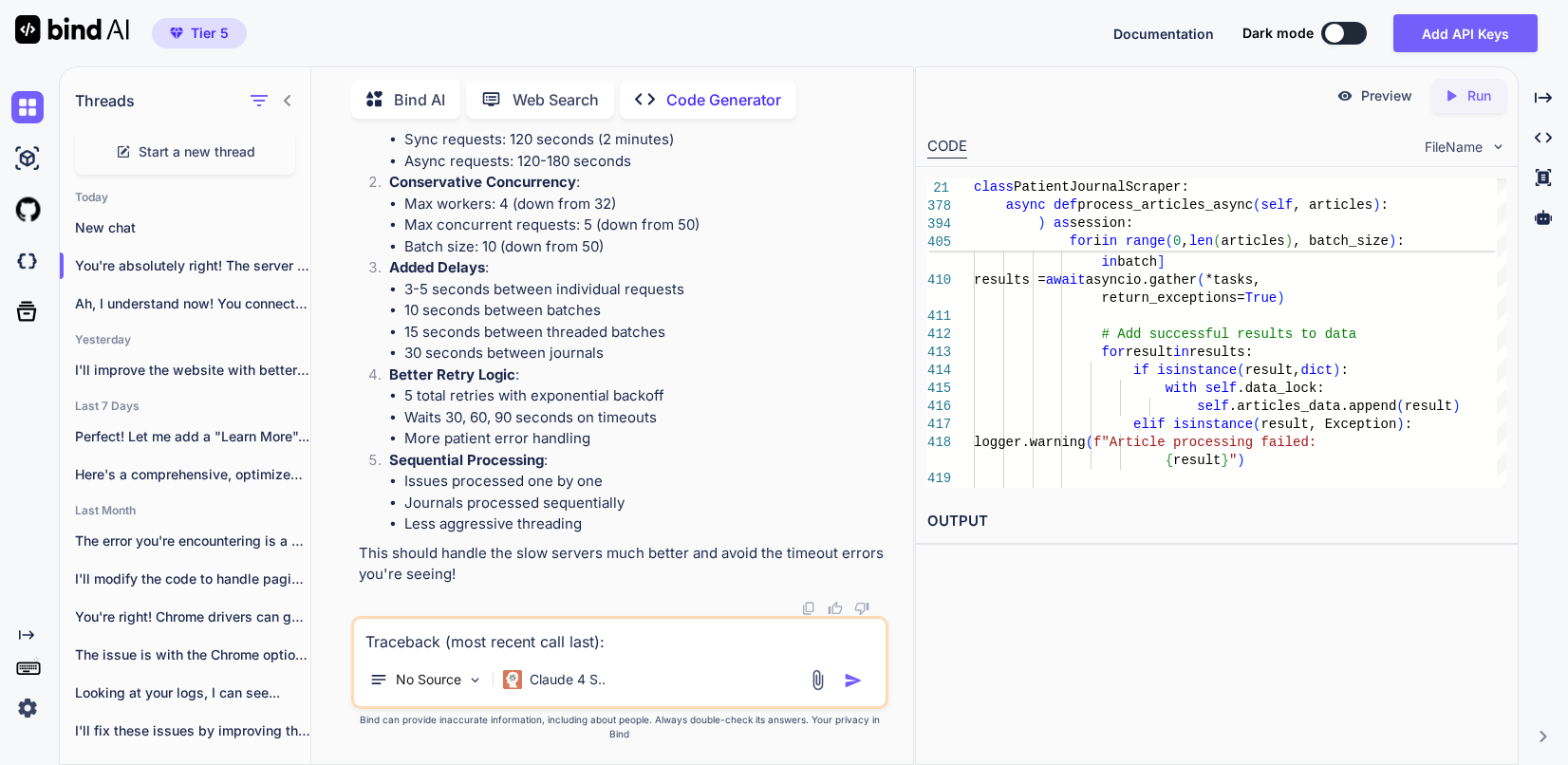 scroll, scrollTop: 92, scrollLeft: 0, axis: vertical 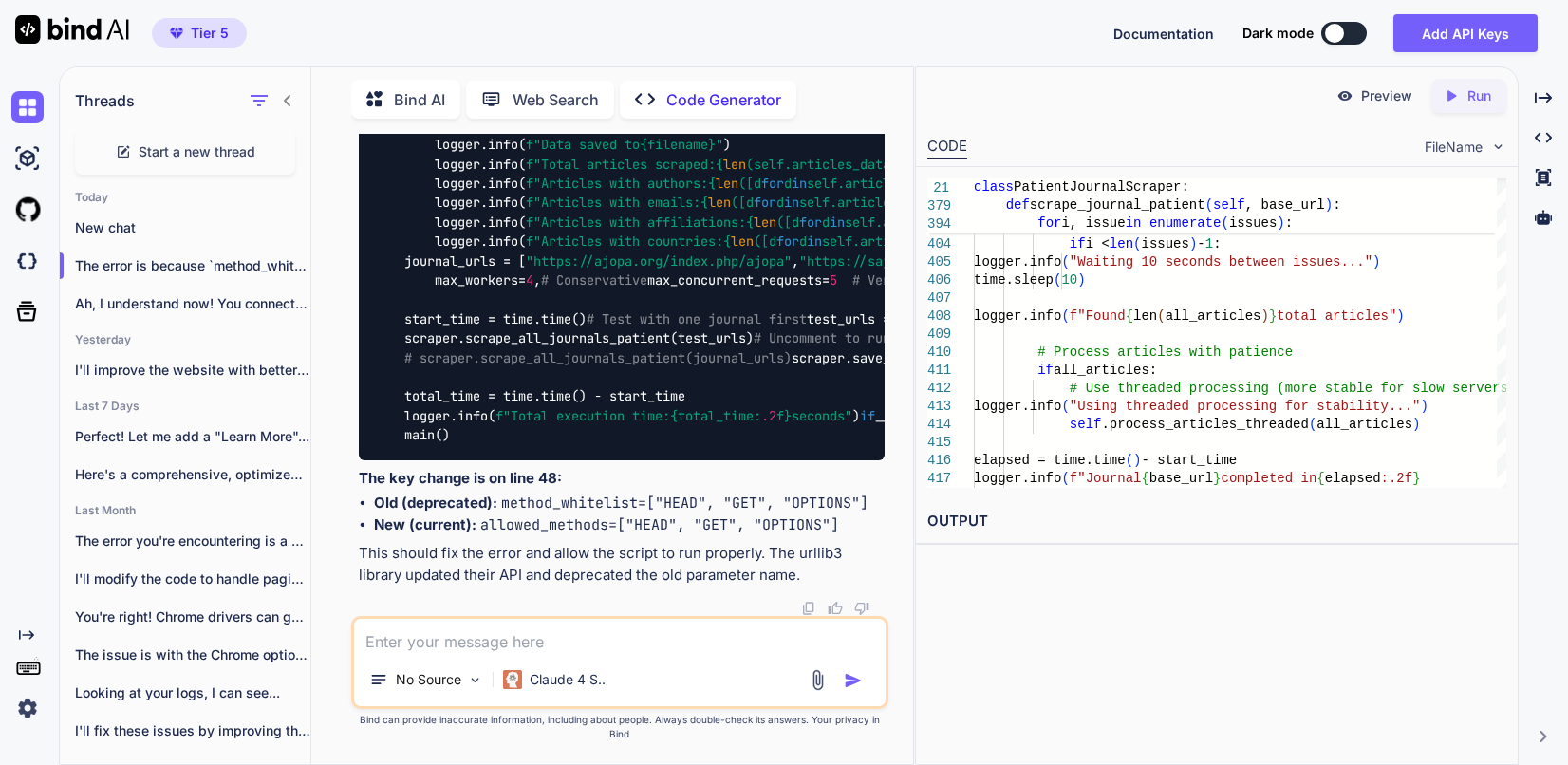 click at bounding box center [837, -3380] 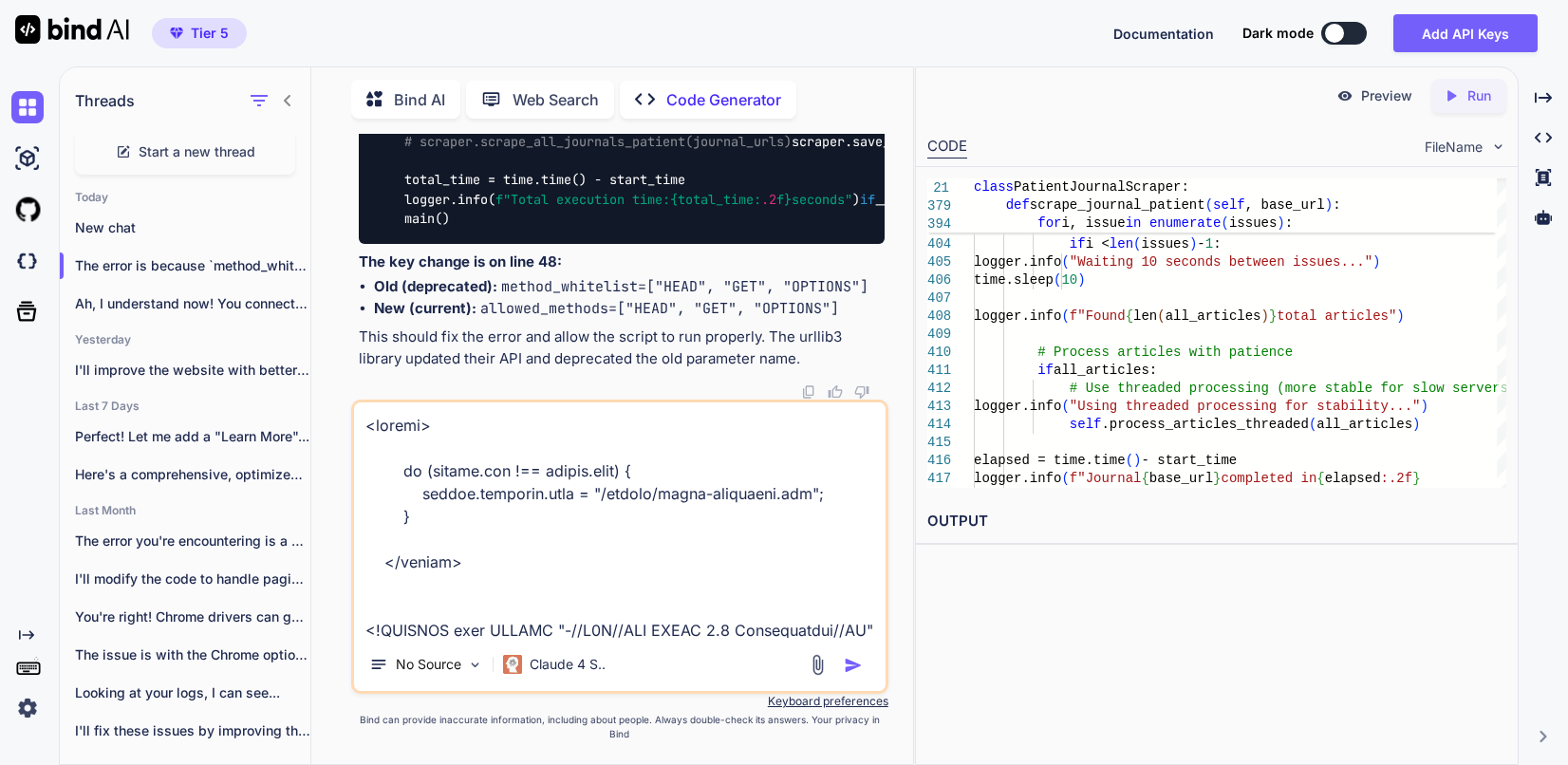 scroll, scrollTop: 25491, scrollLeft: 0, axis: vertical 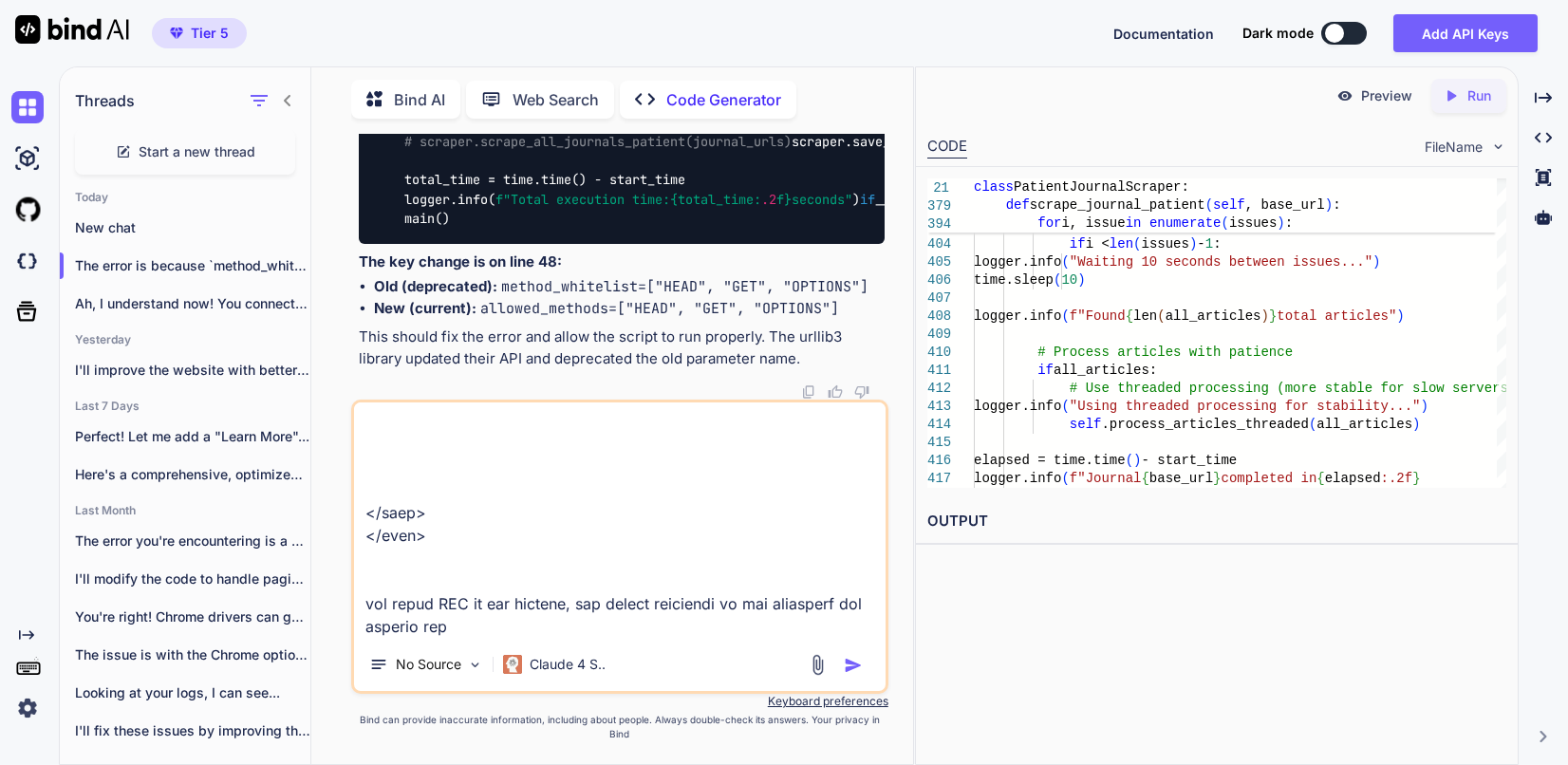click at bounding box center (620, 520) 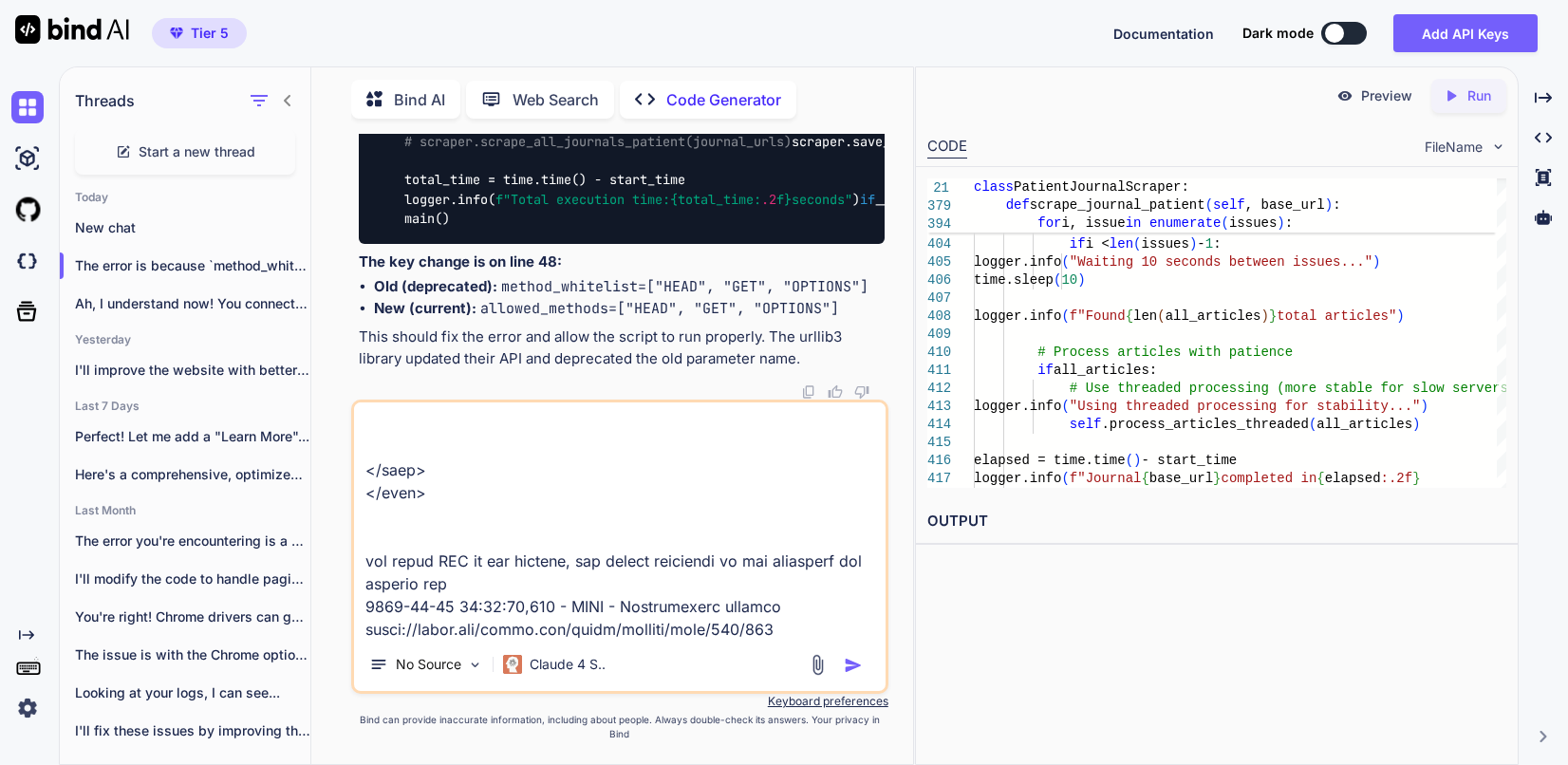 scroll, scrollTop: 25764, scrollLeft: 0, axis: vertical 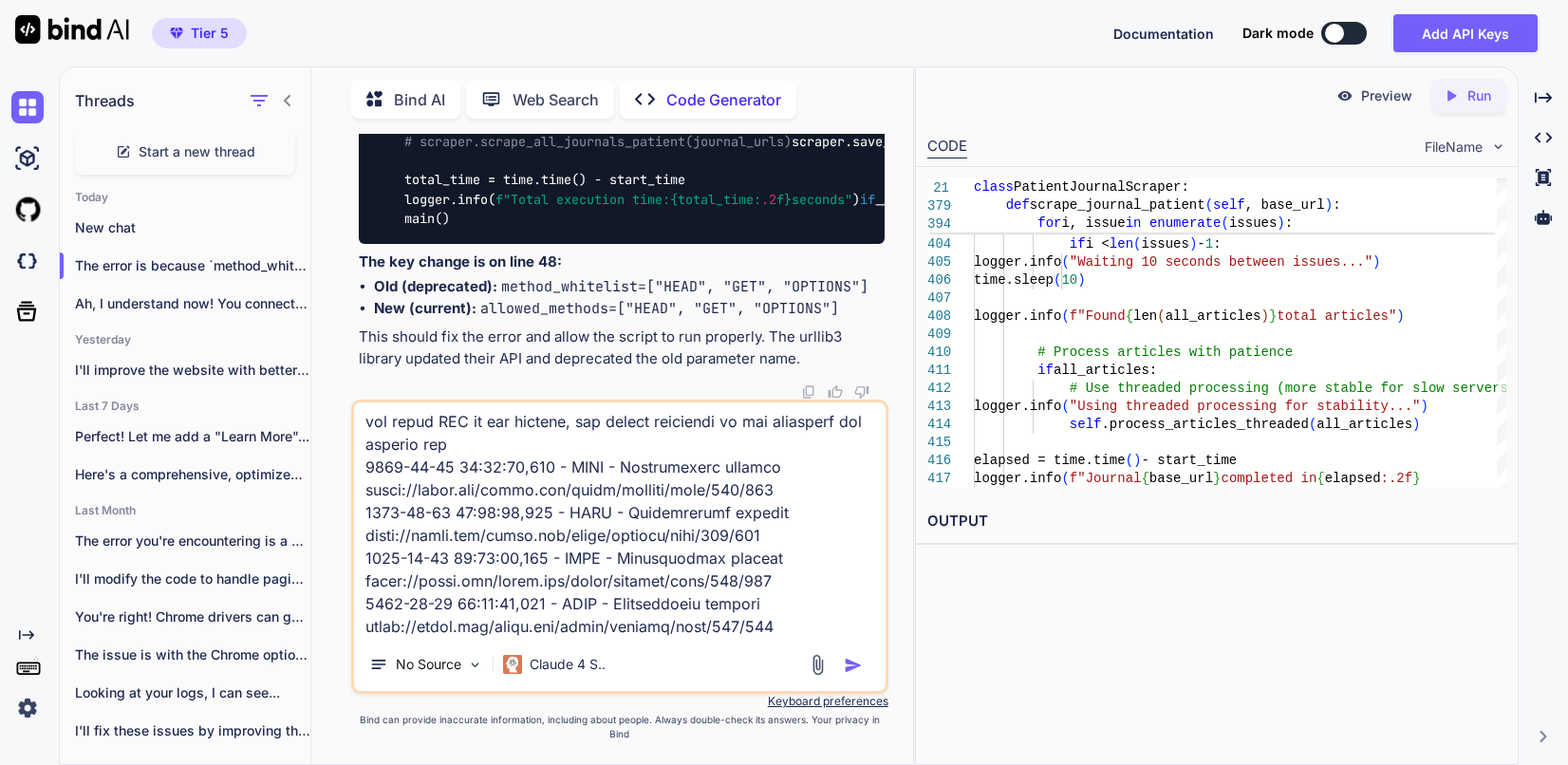 click at bounding box center [620, 520] 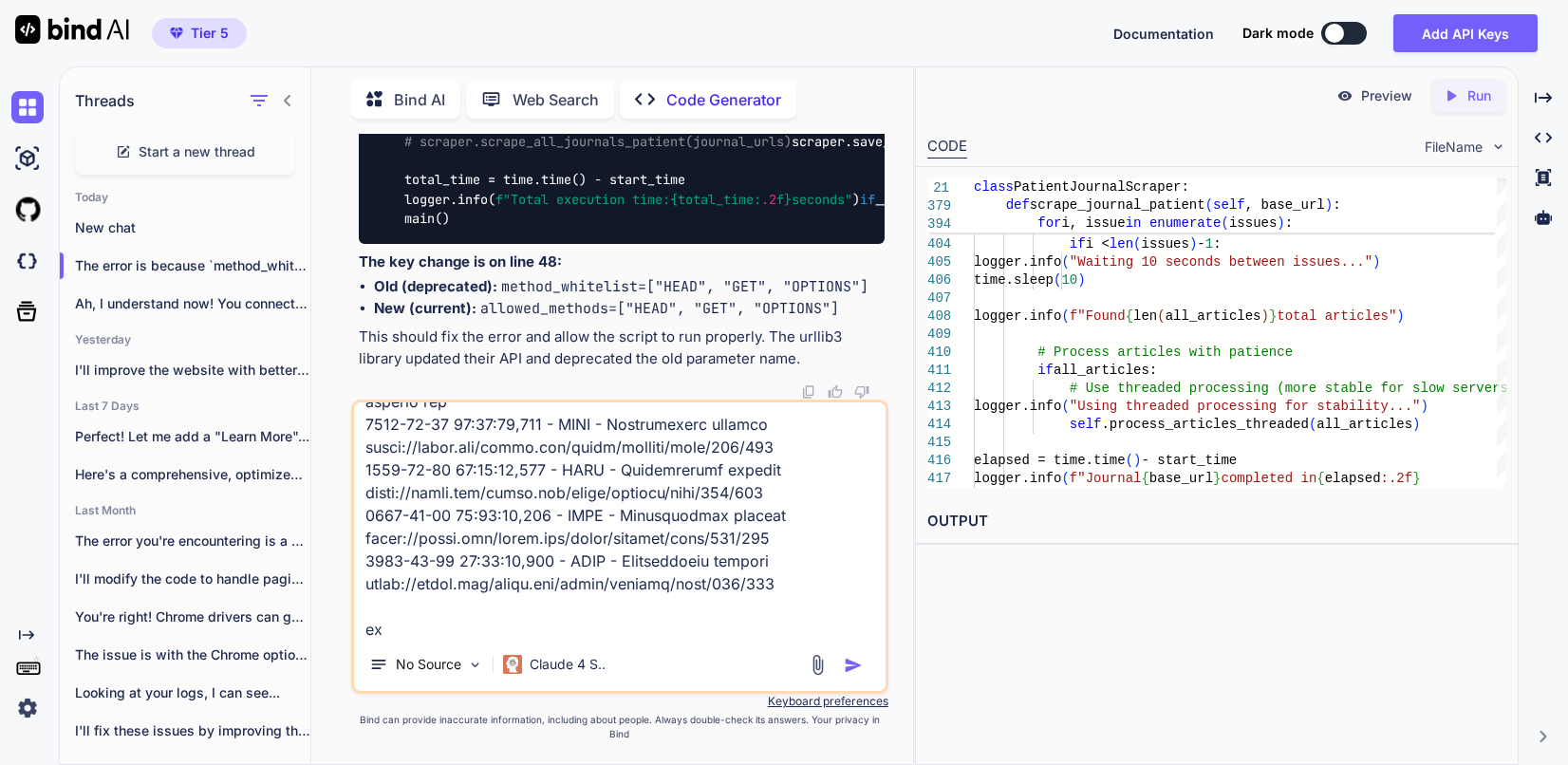 scroll, scrollTop: 25810, scrollLeft: 0, axis: vertical 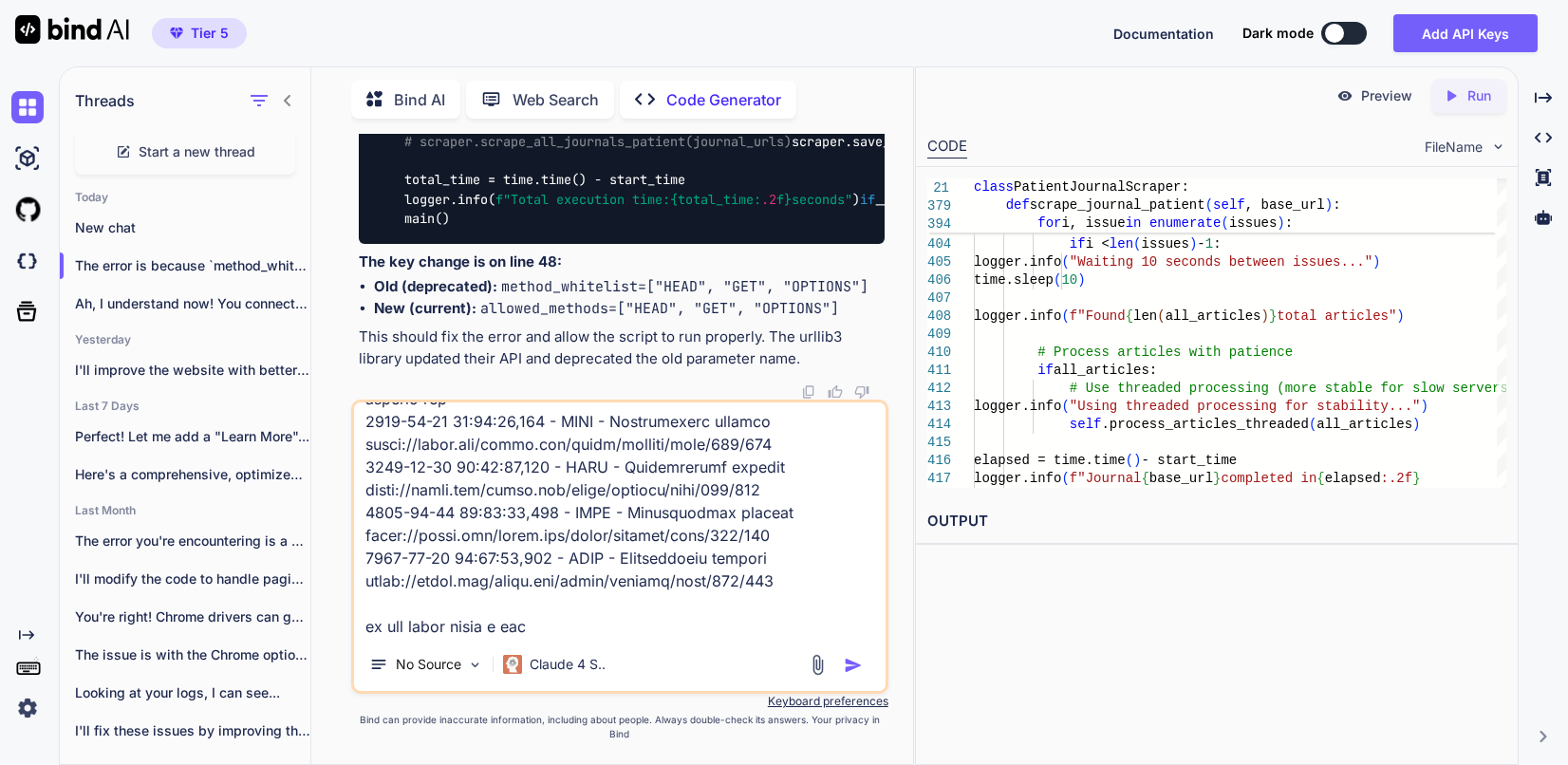 paste on "https://ajopa.org/index.php/ajopa/article/view/170
https://ajopa.org/index.php/ajopa/article/view/161
https://ajopa.org/index.php/ajopa/article/view/174
https://ajopa.org/index.php/ajopa/article/view/164
https://ajopa.org/index.php/ajopa/article/view/167" 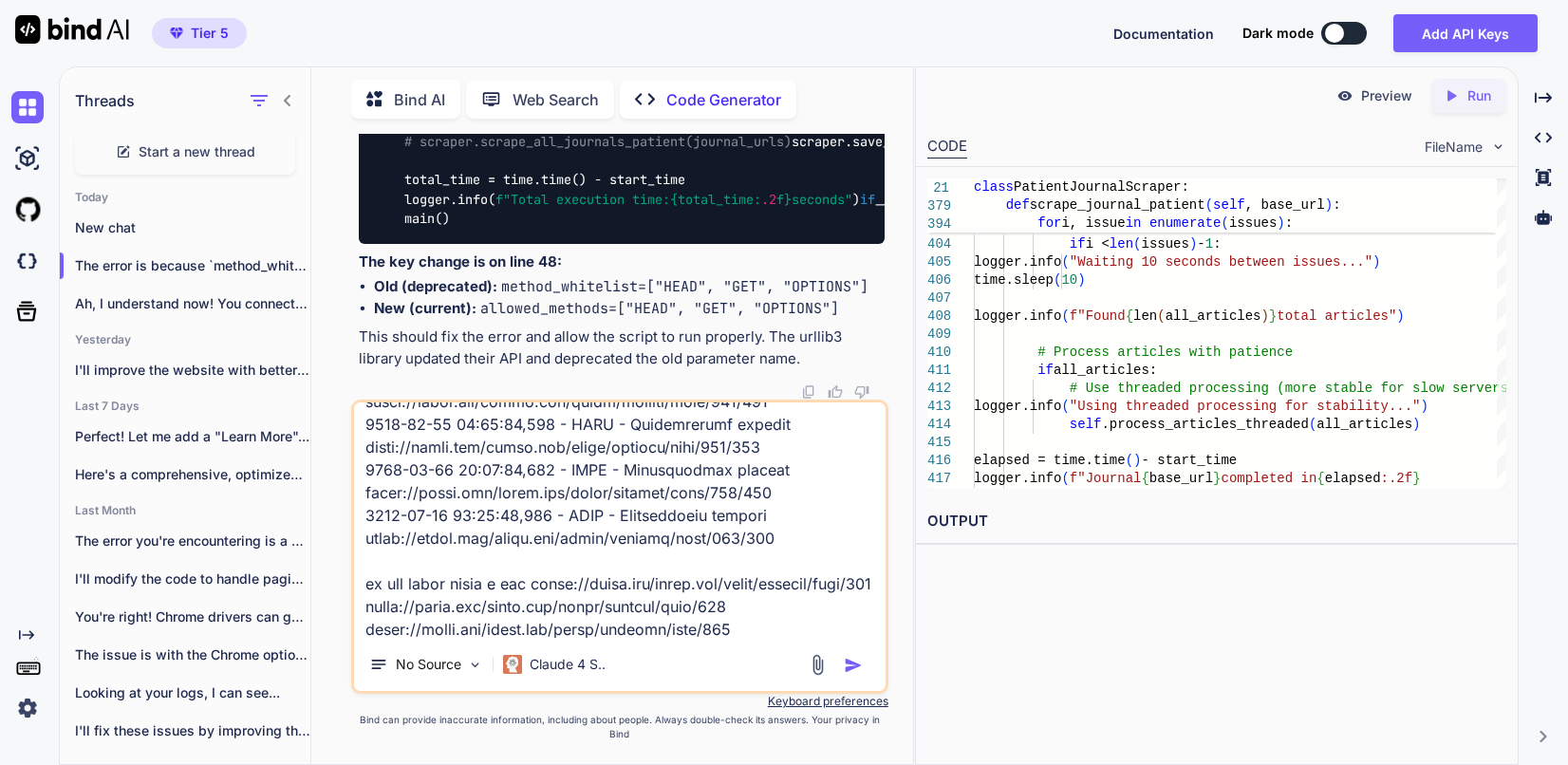 scroll, scrollTop: 25946, scrollLeft: 0, axis: vertical 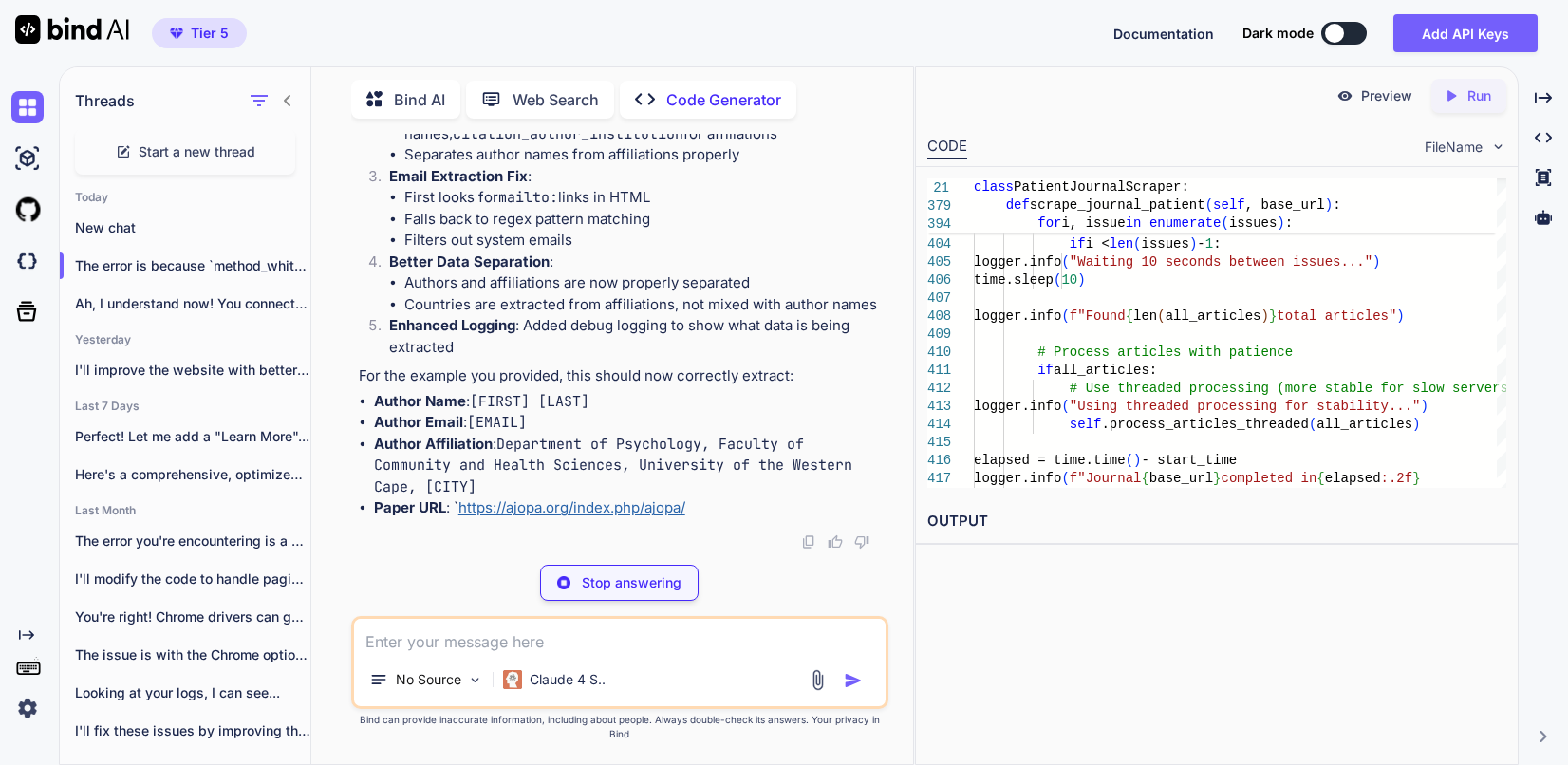 type on "x" 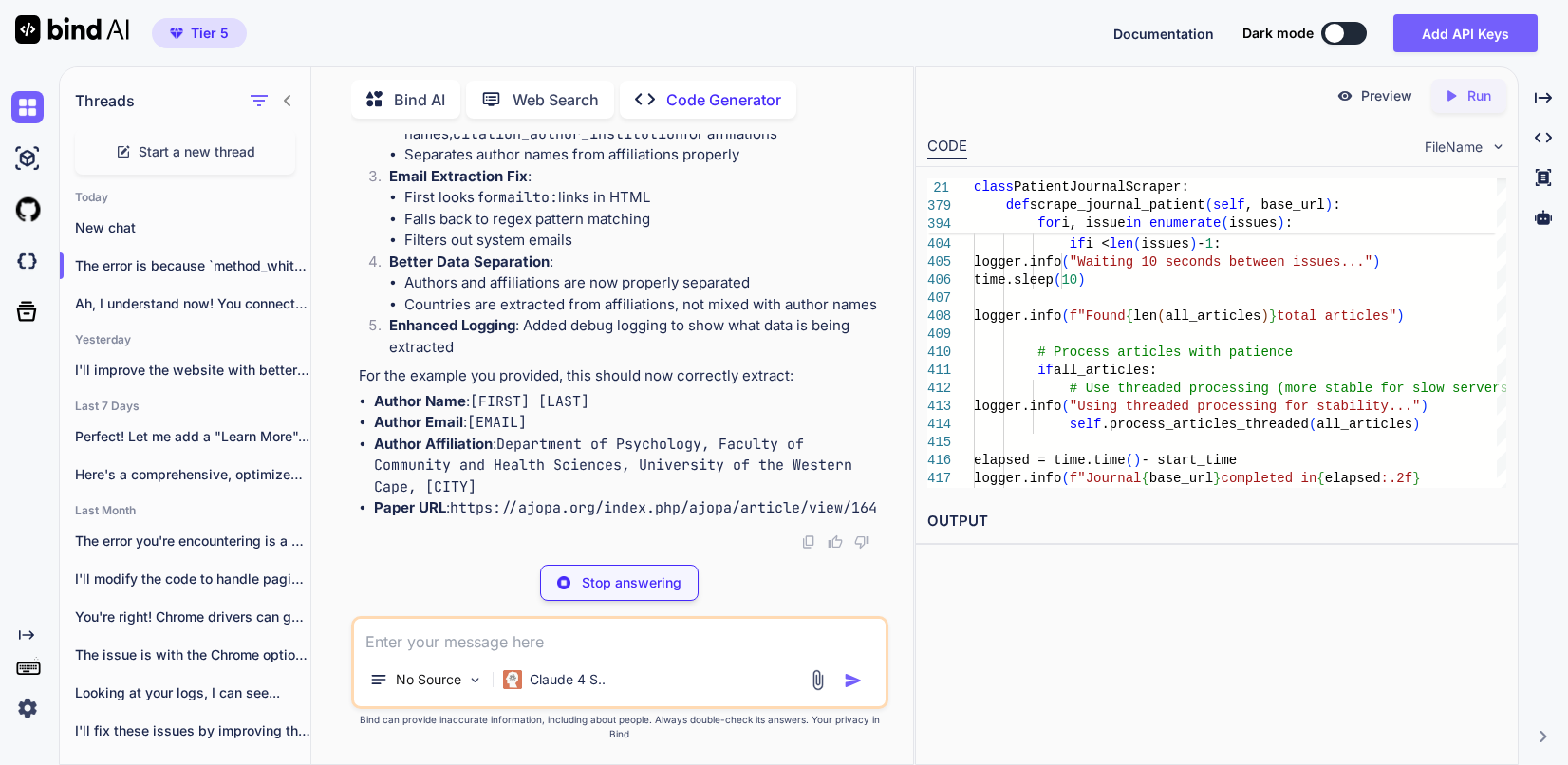 type on "logger.info(f"Total execution time: {total_time:.2f} seconds")
if __name__ == "__main__":
main()" 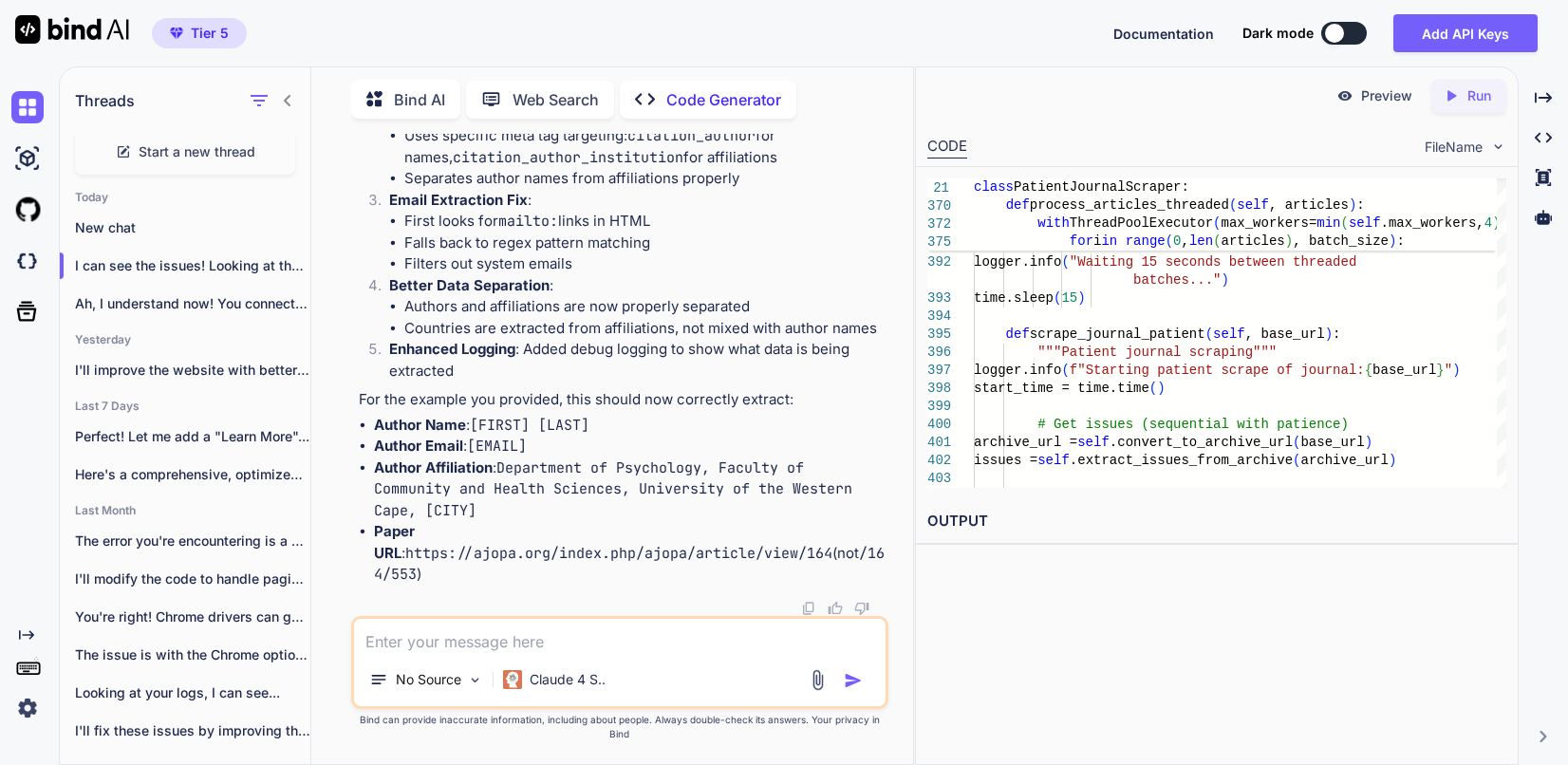click on "# Get issues (sequential with patience)         archive_url =  self .convert_to_archive_url ( base_url )         issues =  self .extract_issues_from_archive ( archive_url )                                  logger.warning ( f"Article processing failed:  { e }                          " )                                   # Wait between batches                  if  i + batch_size <  len ( articles ) :                     logger.info ( "Waiting 15 seconds between threaded                       batches..." )                     time.sleep ( 15 )      def  scrape_journal_patient ( self , base_url ) :          """Patient journal scraping"""         logger.info ( f"Starting patient scrape of journal:  { base_url } " )         start_time = time.time ( )" at bounding box center [1240, -2722] 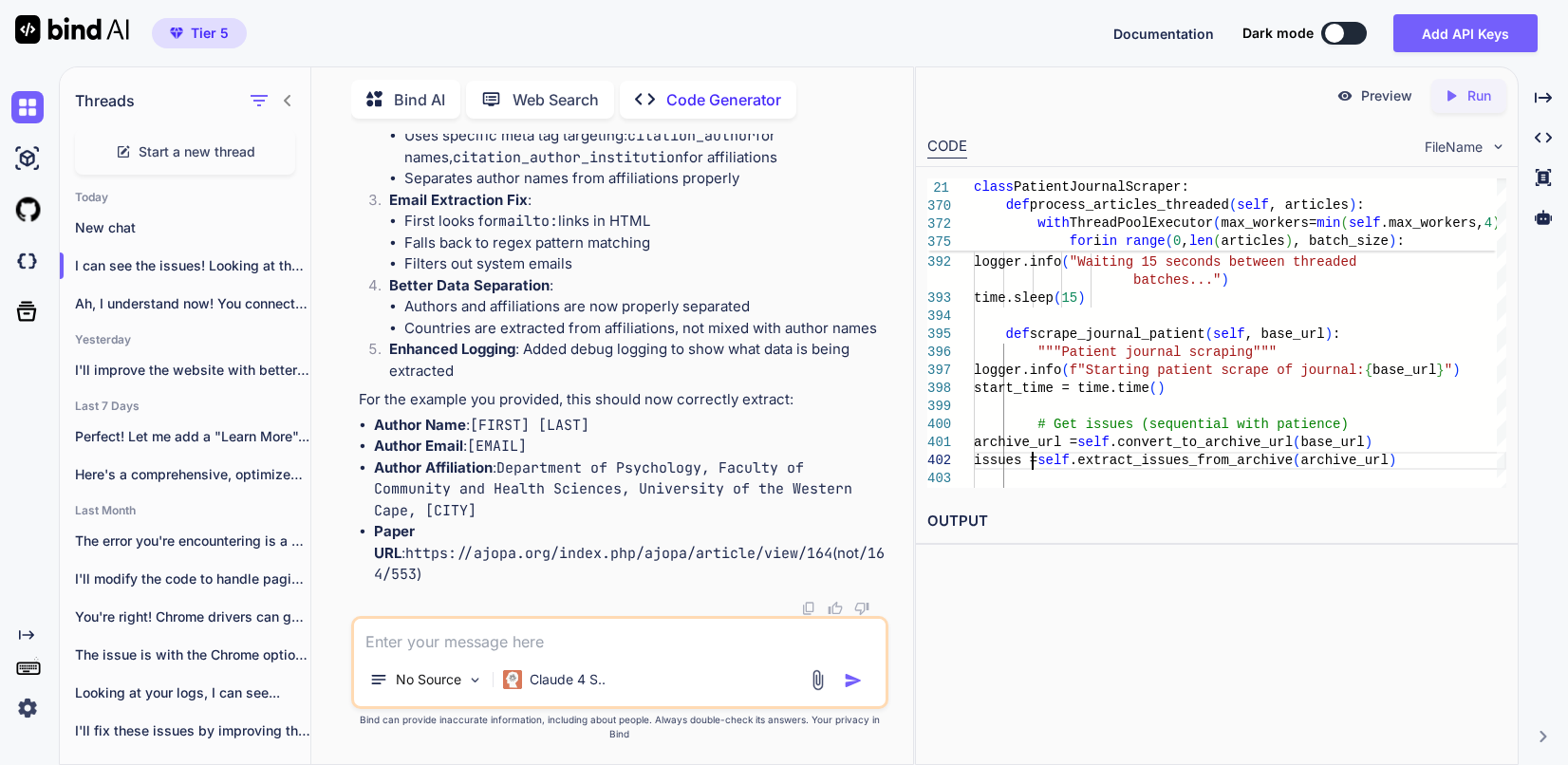 scroll, scrollTop: 0, scrollLeft: 0, axis: both 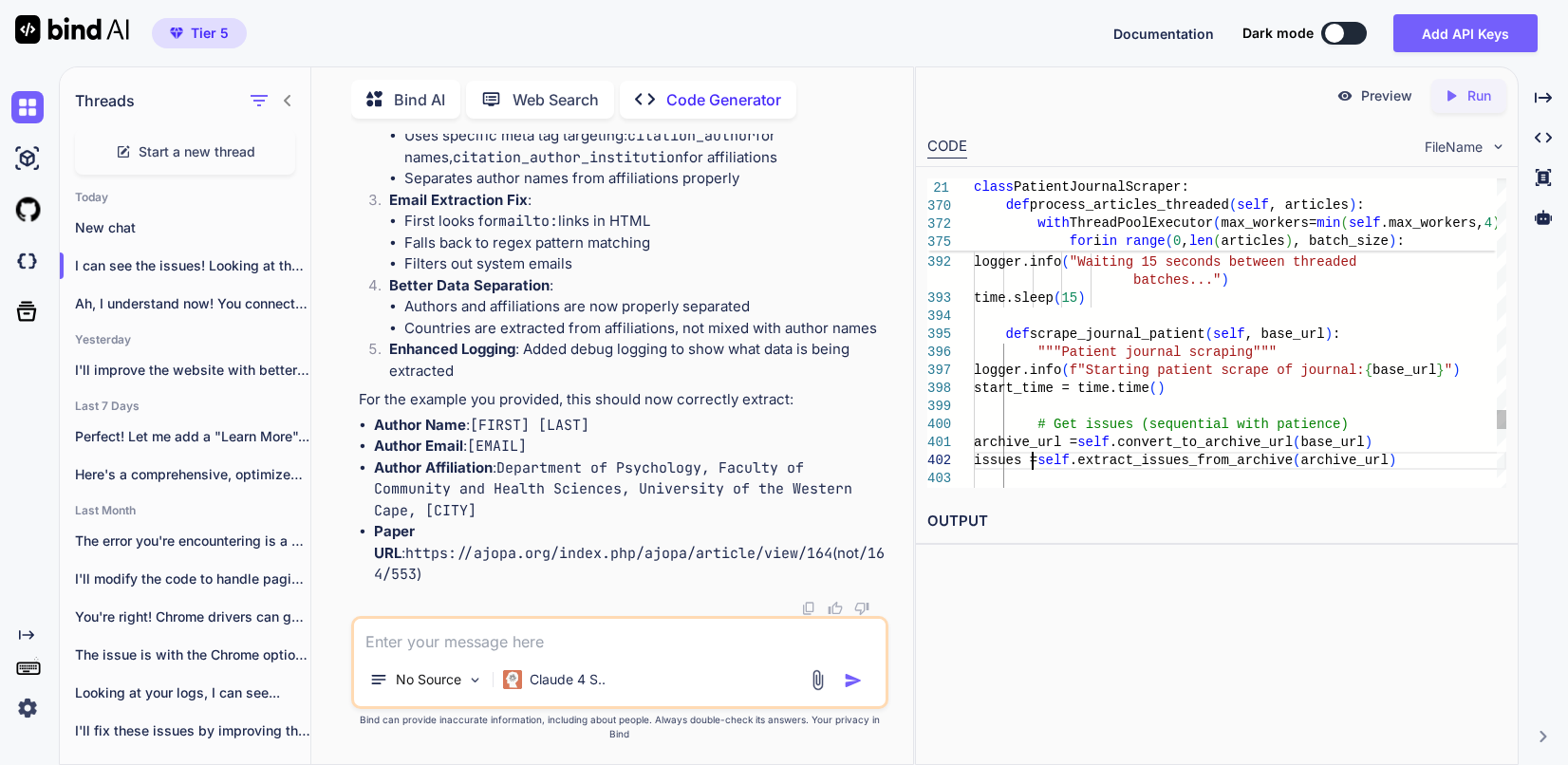 click on "# Get issues (sequential with patience)         archive_url =  self .convert_to_archive_url ( base_url )         issues =  self .extract_issues_from_archive ( archive_url )                                  logger.warning ( f"Article processing failed:  { e }                          " )                                   # Wait between batches                  if  i + batch_size <  len ( articles ) :                     logger.info ( "Waiting 15 seconds between threaded                       batches..." )                     time.sleep ( 15 )      def  scrape_journal_patient ( self , base_url ) :          """Patient journal scraping"""         logger.info ( f"Starting patient scrape of journal:  { base_url } " )         start_time = time.time ( )" at bounding box center (1240, -2722) 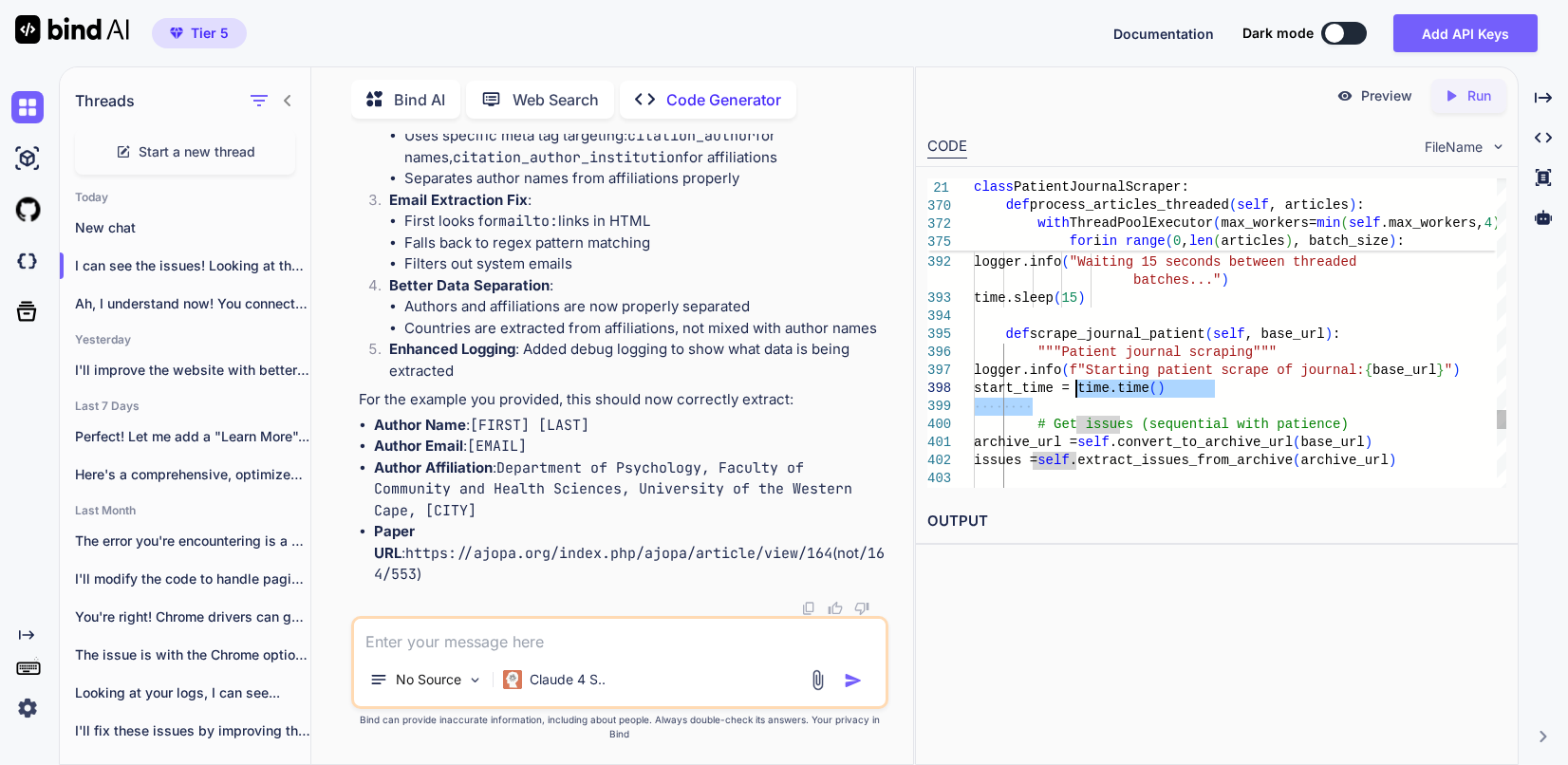 type on "import asyncio
import aiohttp
import requests
from bs4 import BeautifulSoup
import pandas as pd
import re
import time
from urllib.parse import urljoin, urlparse
import logging
from concurrent.futures import ThreadPoolExecutor, as_completed
…    logger.info(f"Total execution time: {total_time:.2f} seconds")
if __name__ == "__main__":
main()" 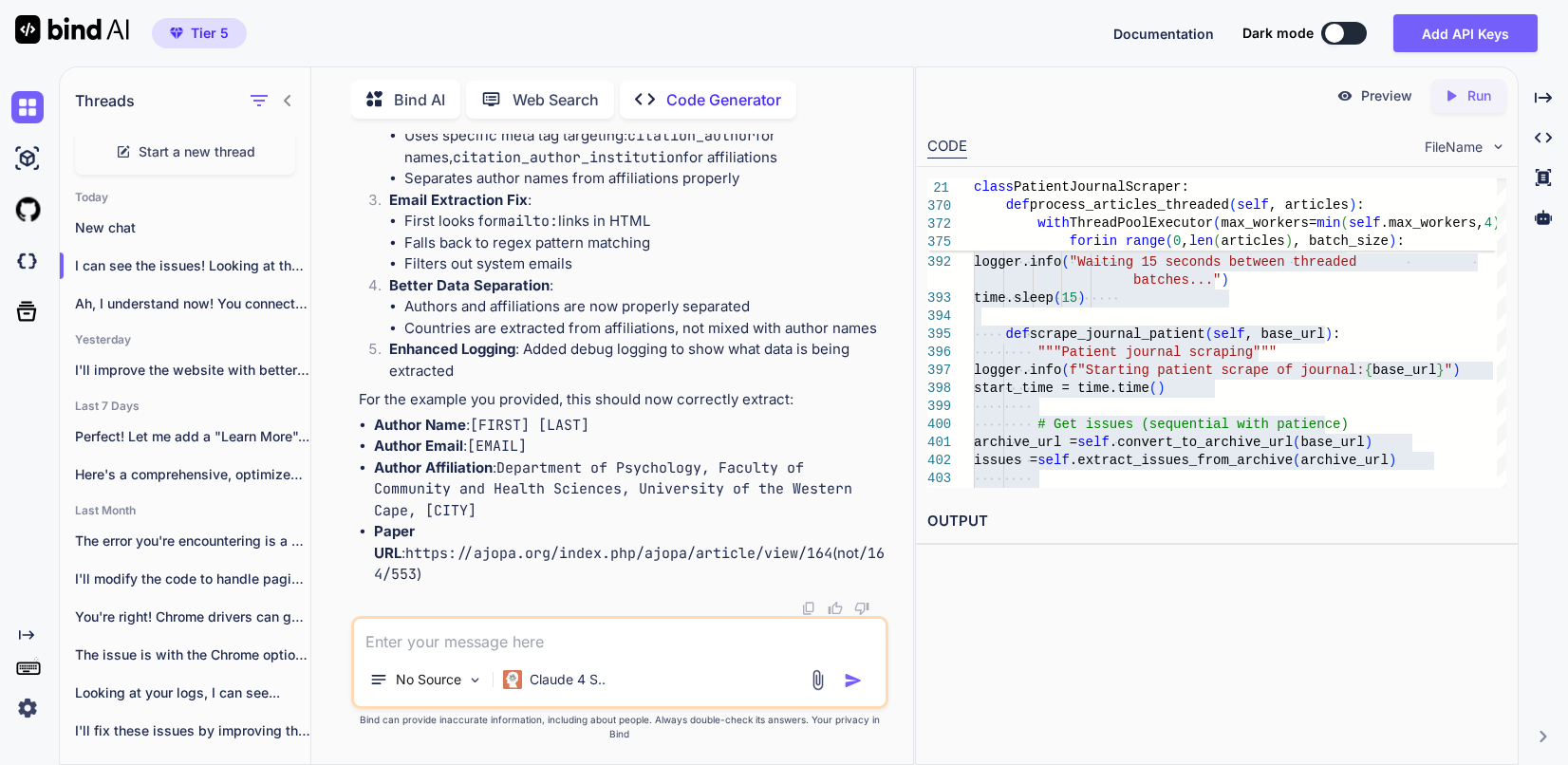 scroll, scrollTop: 115066, scrollLeft: 0, axis: vertical 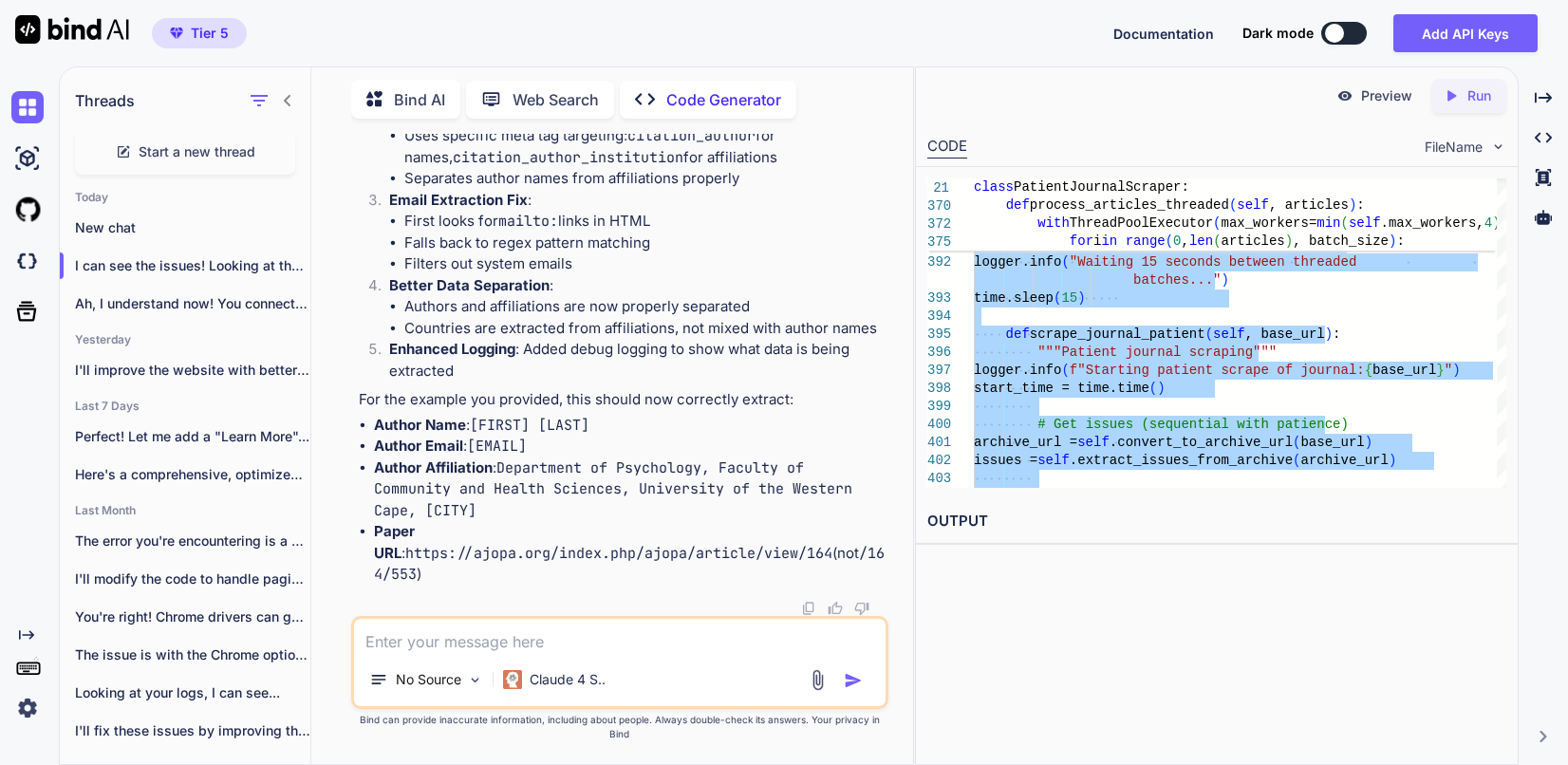 drag, startPoint x: 515, startPoint y: 655, endPoint x: 635, endPoint y: 626, distance: 123.4544 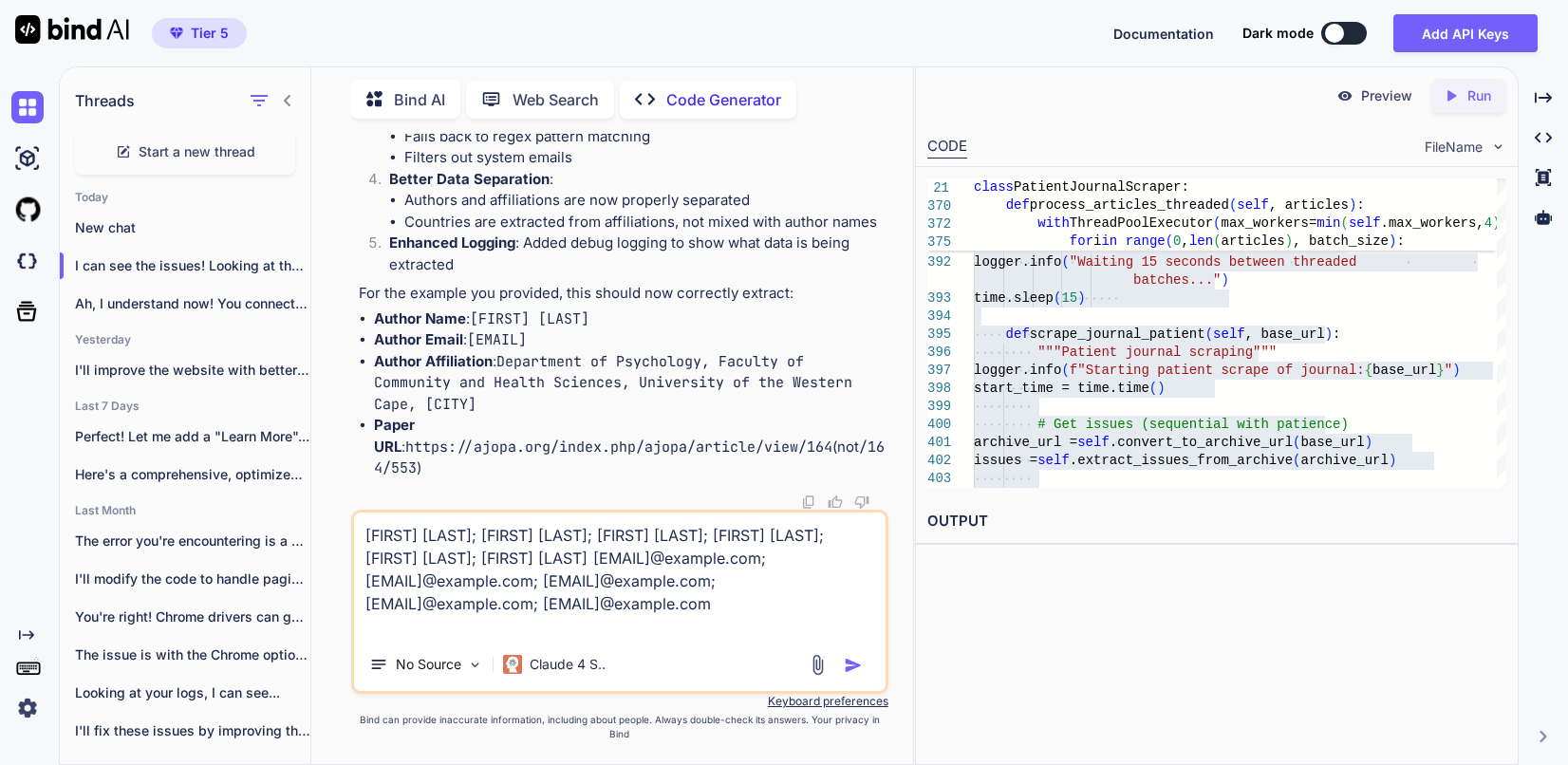 scroll, scrollTop: 20, scrollLeft: 0, axis: vertical 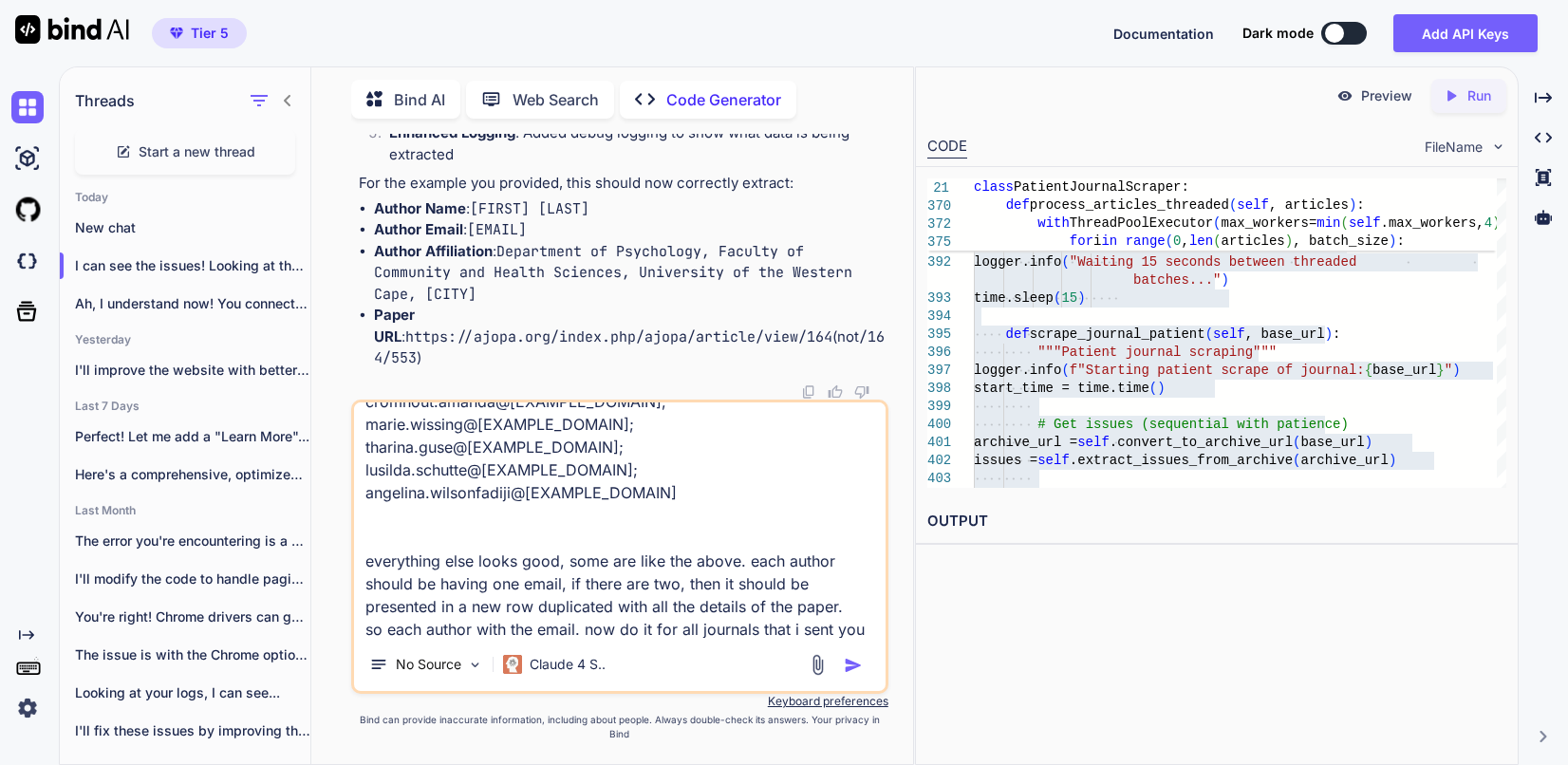 type on "[FIRST] [LAST]; [FIRST] [LAST]; [FIRST] [LAST]; [FIRST] [LAST]; [FIRST] [LAST]; [FIRST] [LAST]	cromhout.amanda@[EXAMPLE_DOMAIN]; marie.wissing@[EXAMPLE_DOMAIN]; tharina.guse@[EXAMPLE_DOMAIN]; lusilda.schutte@[EXAMPLE_DOMAIN]; angelina.wilsonfadiji@[EXAMPLE_DOMAIN]
everything else looks good, some are like the above. each author should be having one email, if there are two, then it should be presented in a new row duplicated with all the details of the paper.
so each author with the email. now do it for all journals that i sent you
and also author country isn't being detected, list all the countries so it extracts it. only south africa and united kingdom are extracted" 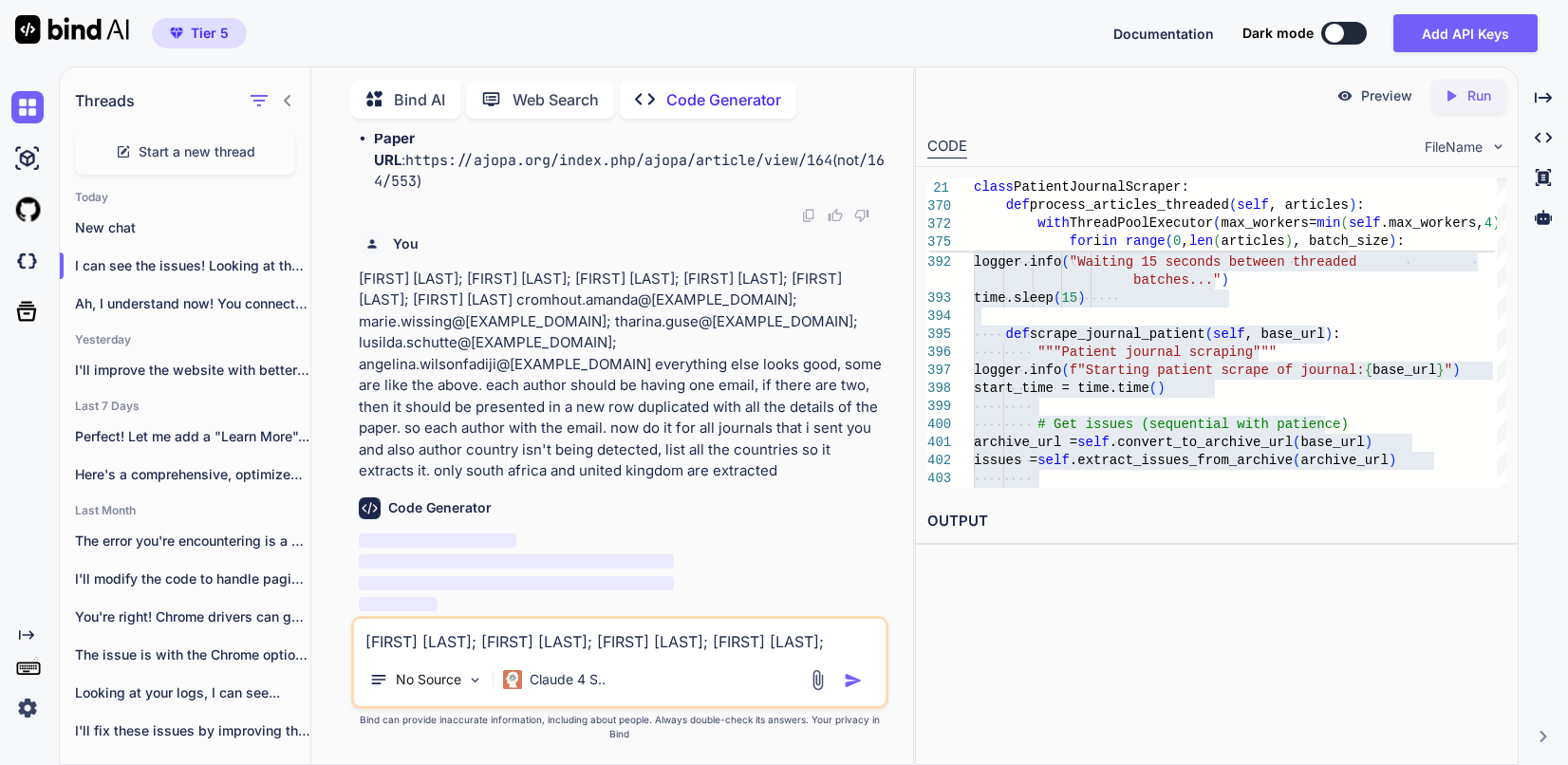 scroll, scrollTop: 116671, scrollLeft: 0, axis: vertical 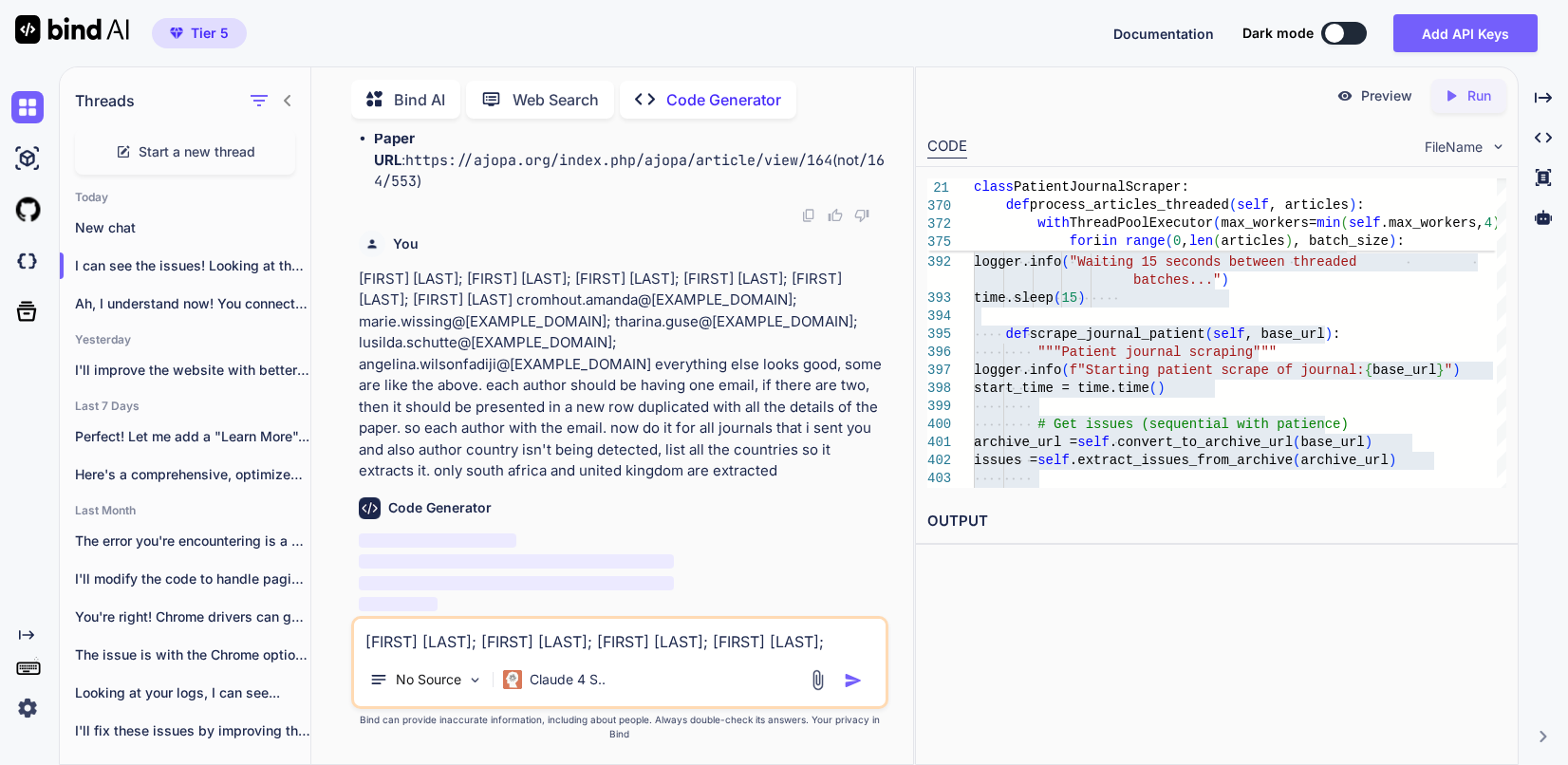 type 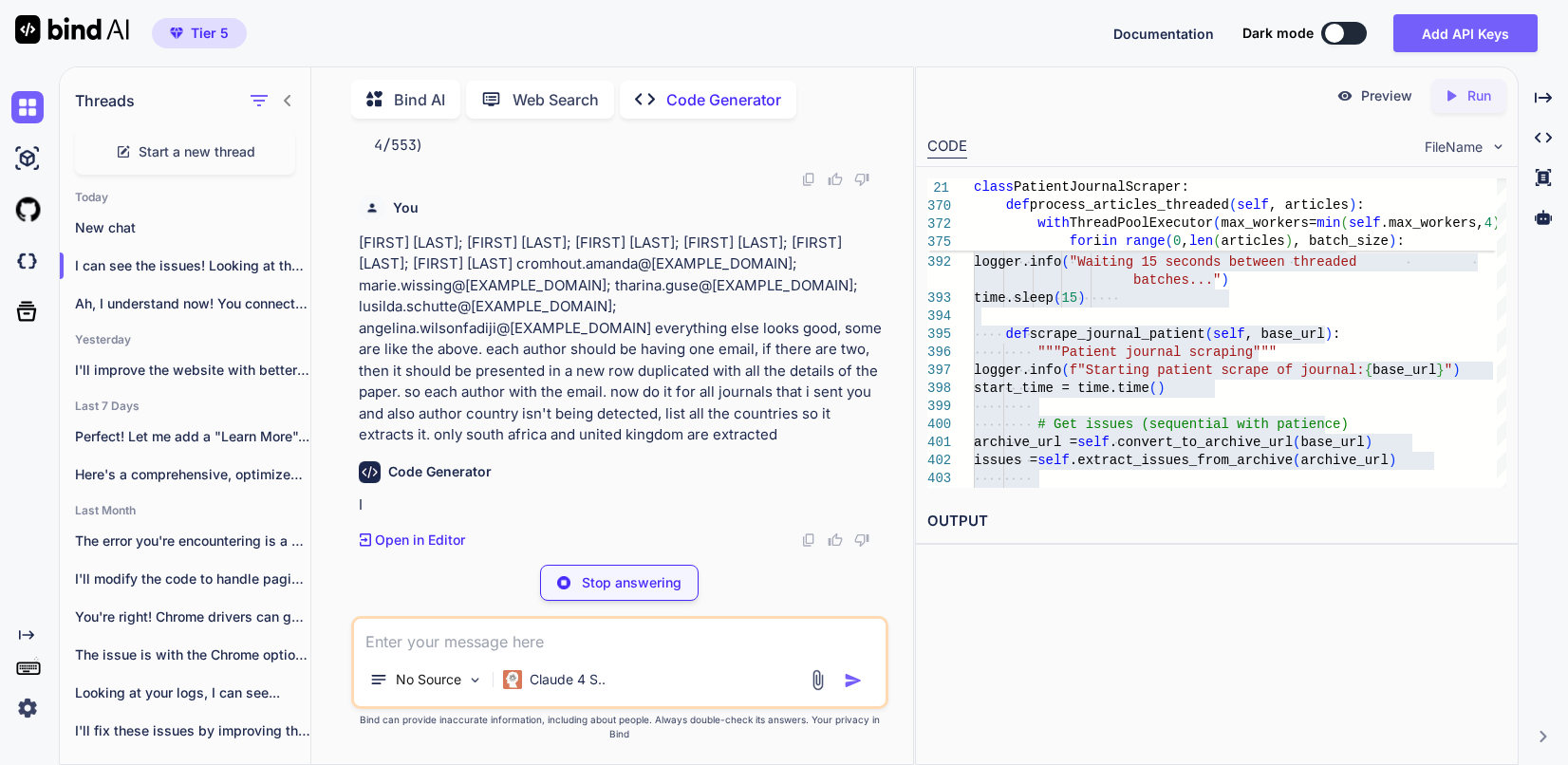 scroll, scrollTop: 116671, scrollLeft: 0, axis: vertical 